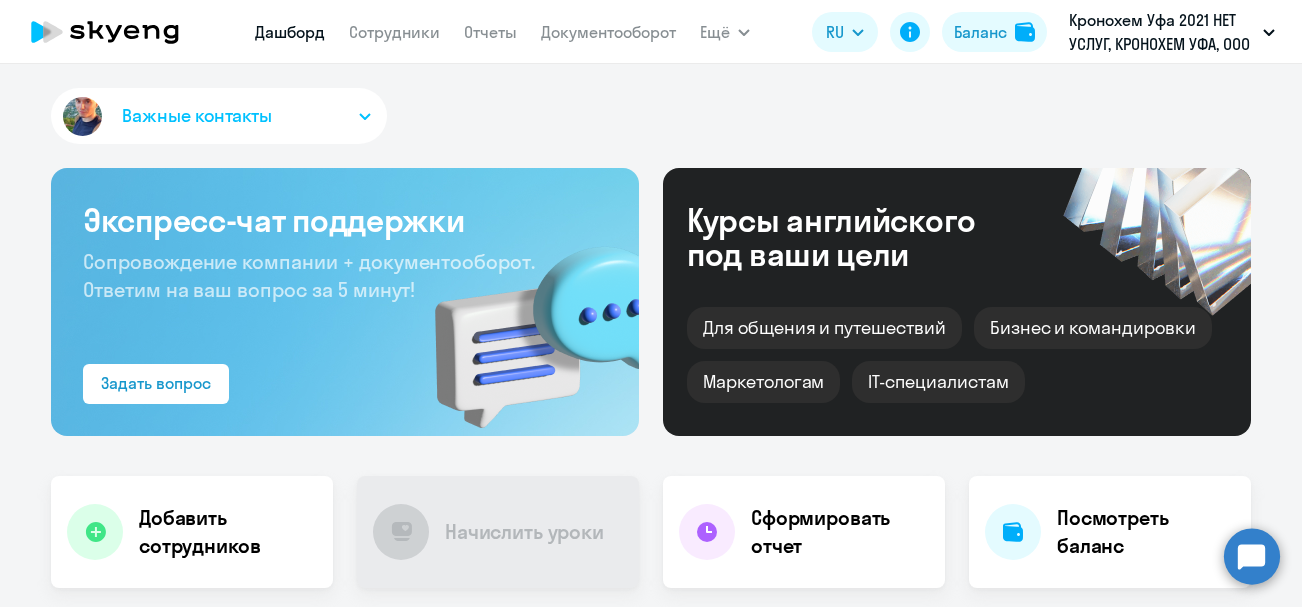 scroll, scrollTop: 0, scrollLeft: 0, axis: both 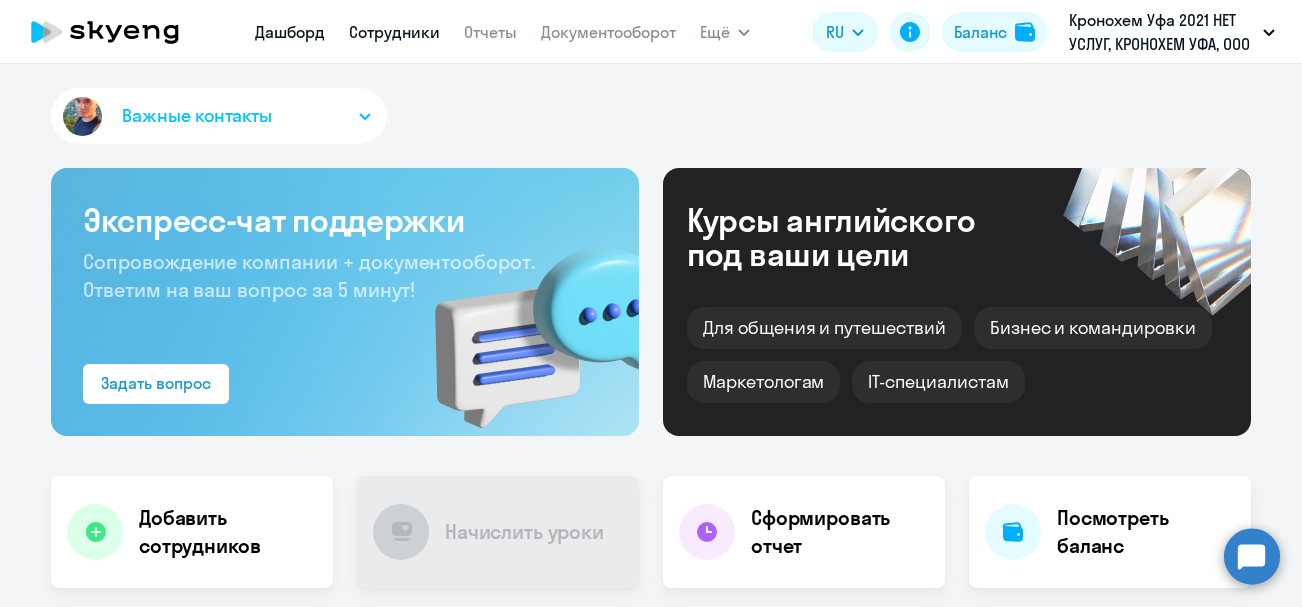 click on "Сотрудники" at bounding box center [394, 32] 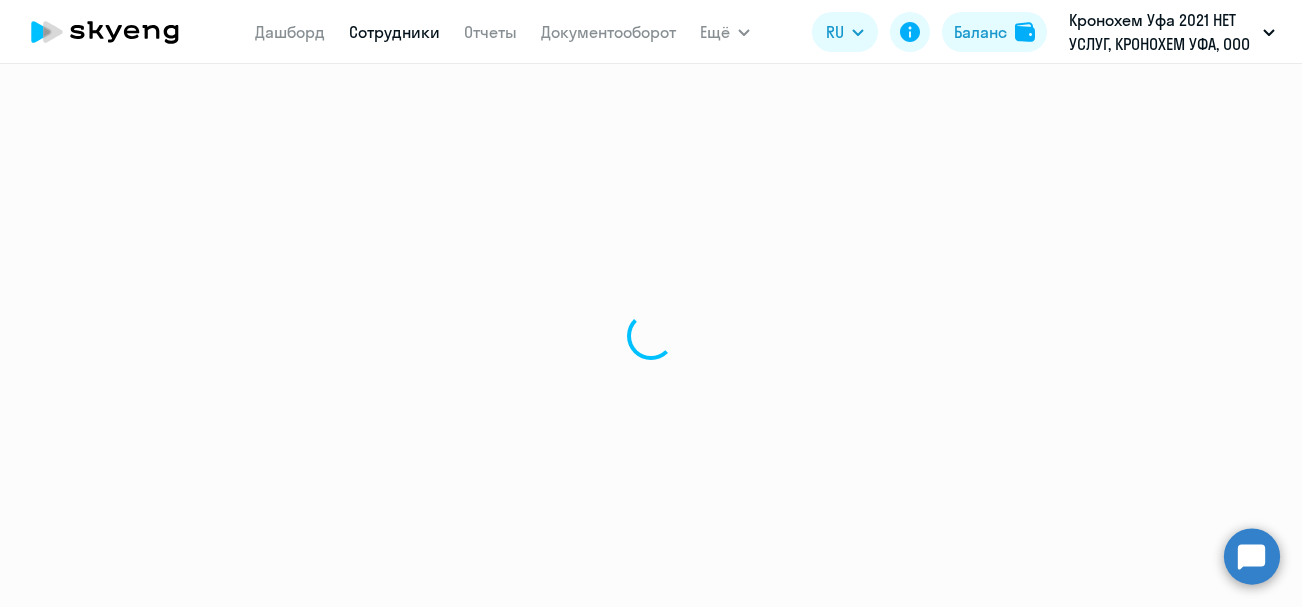 select on "30" 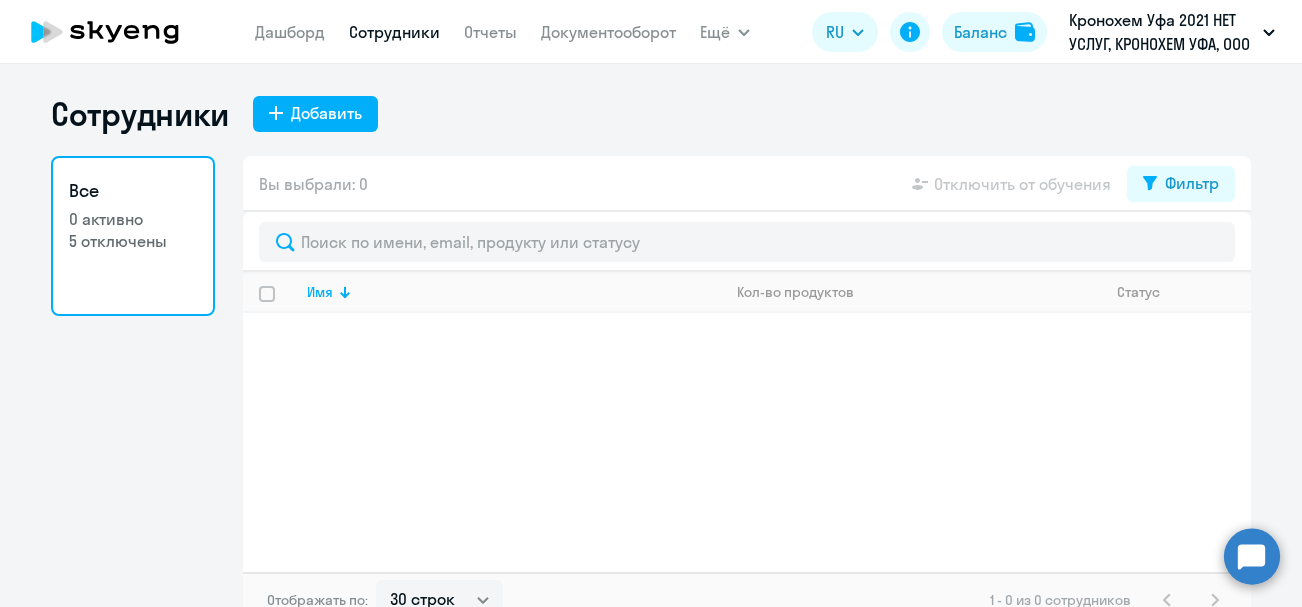 scroll, scrollTop: 21, scrollLeft: 0, axis: vertical 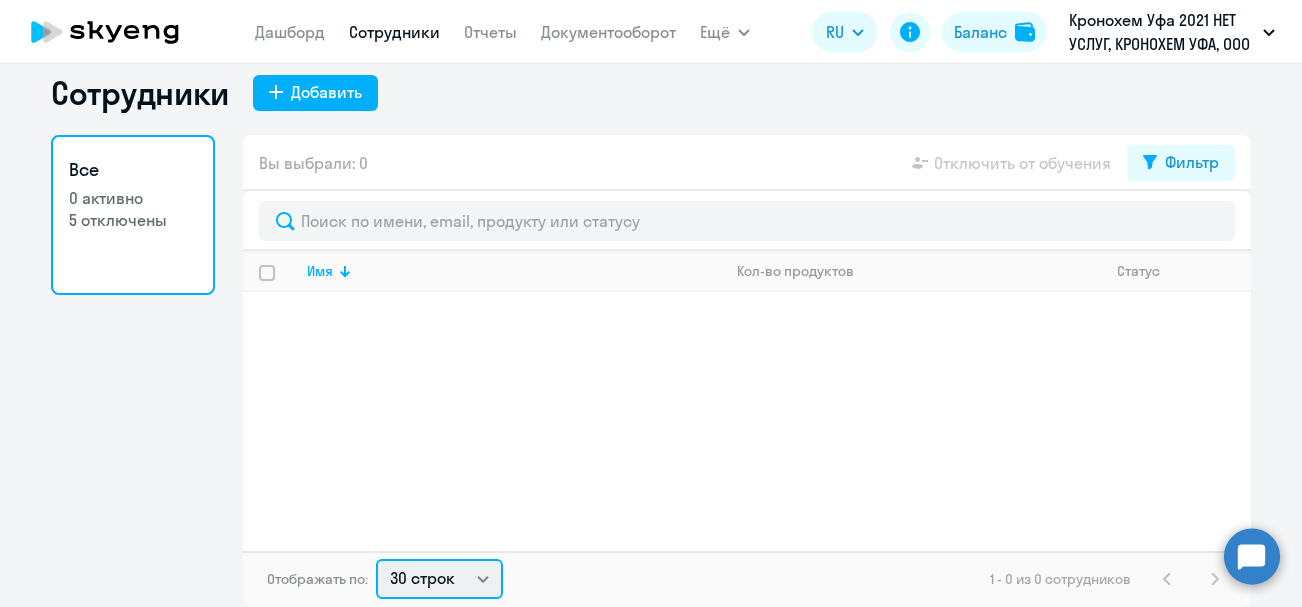 click on "30 строк   50 строк   100 строк" 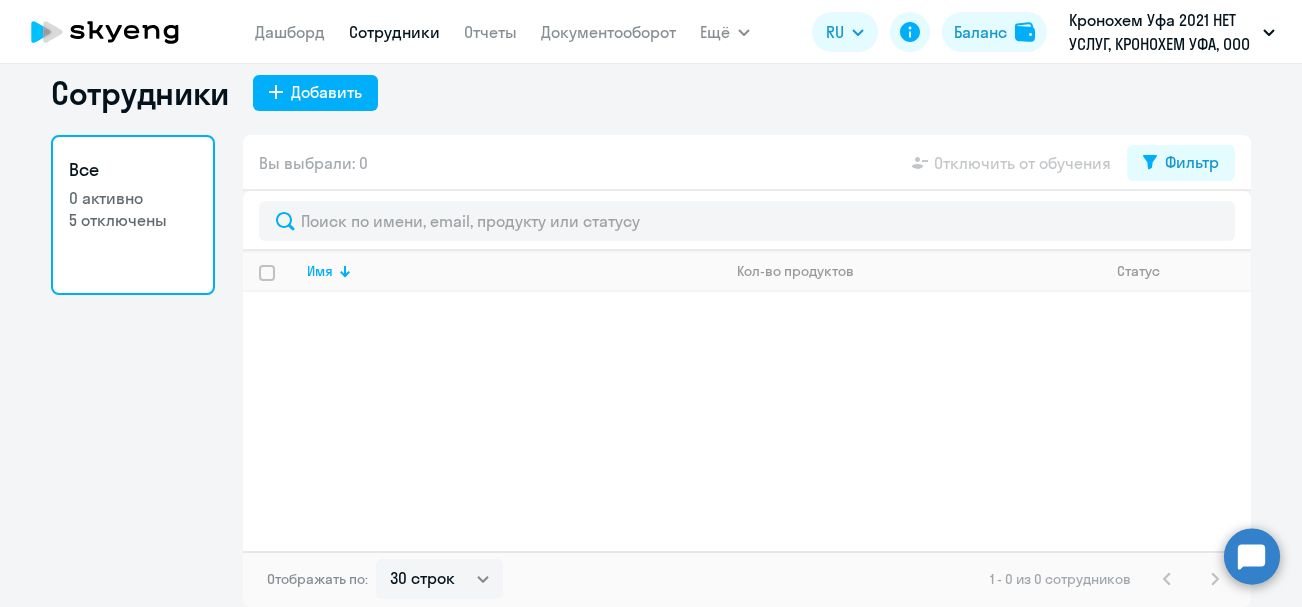 click on "Кронохем Уфа 2021 НЕТ УСЛУГ, КРОНОХЕМ УФА, ООО" at bounding box center [1172, 32] 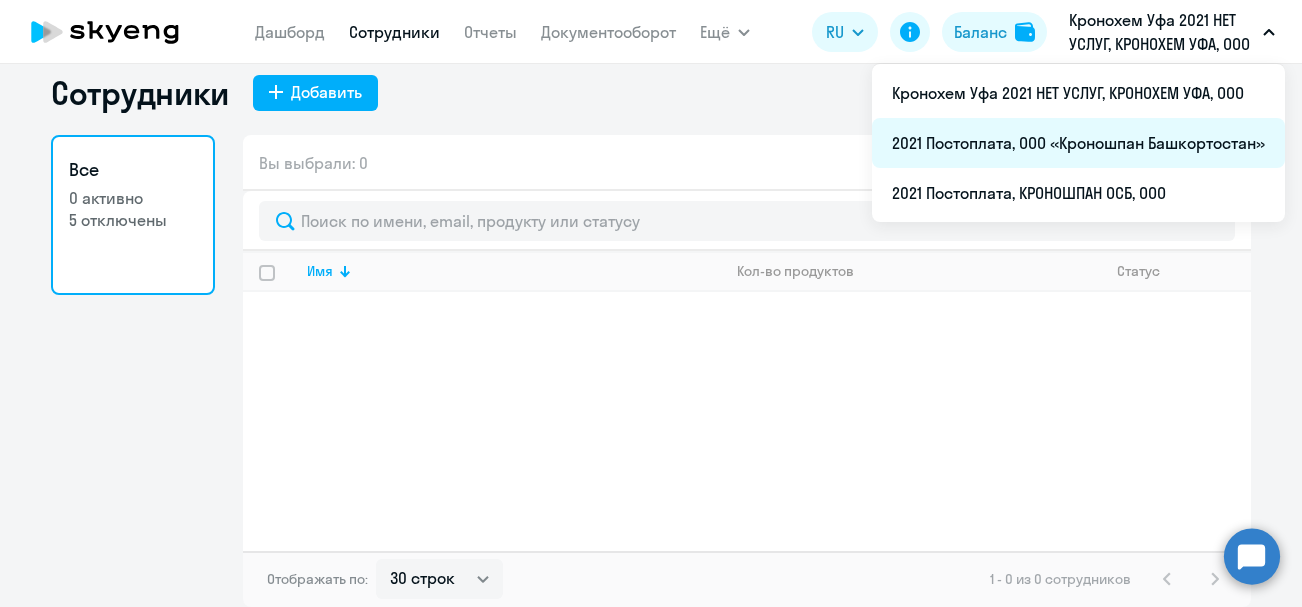 click on "2021 Постоплата, ООО «Кроношпан Башкортостан»" at bounding box center [1078, 143] 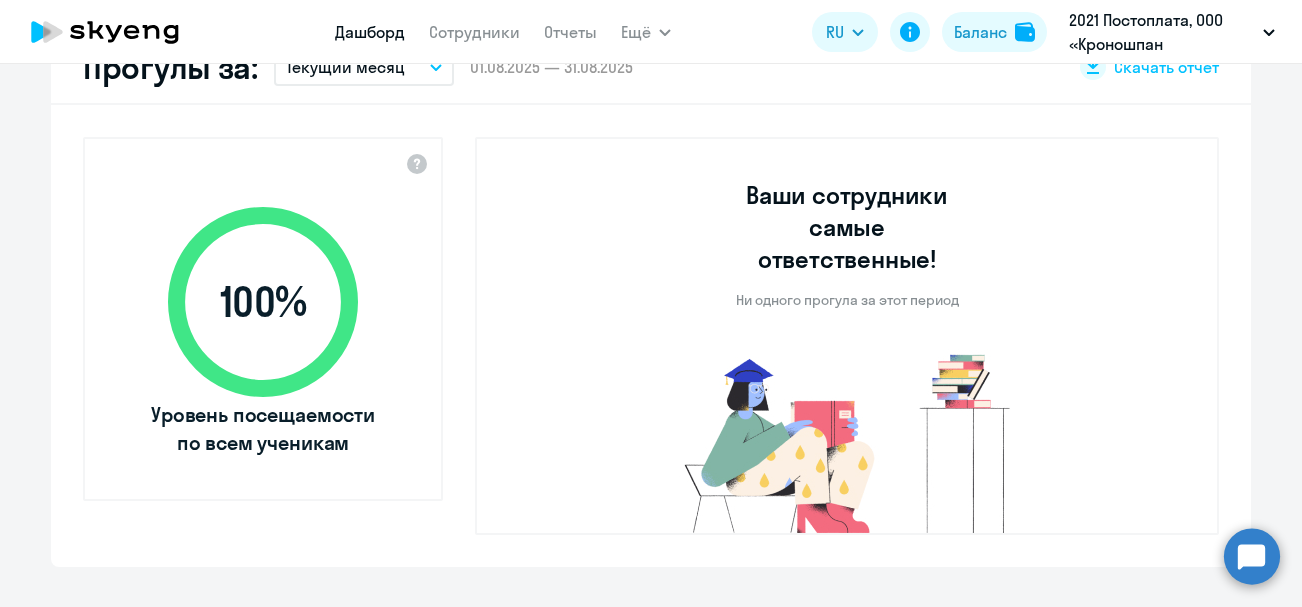 scroll, scrollTop: 521, scrollLeft: 0, axis: vertical 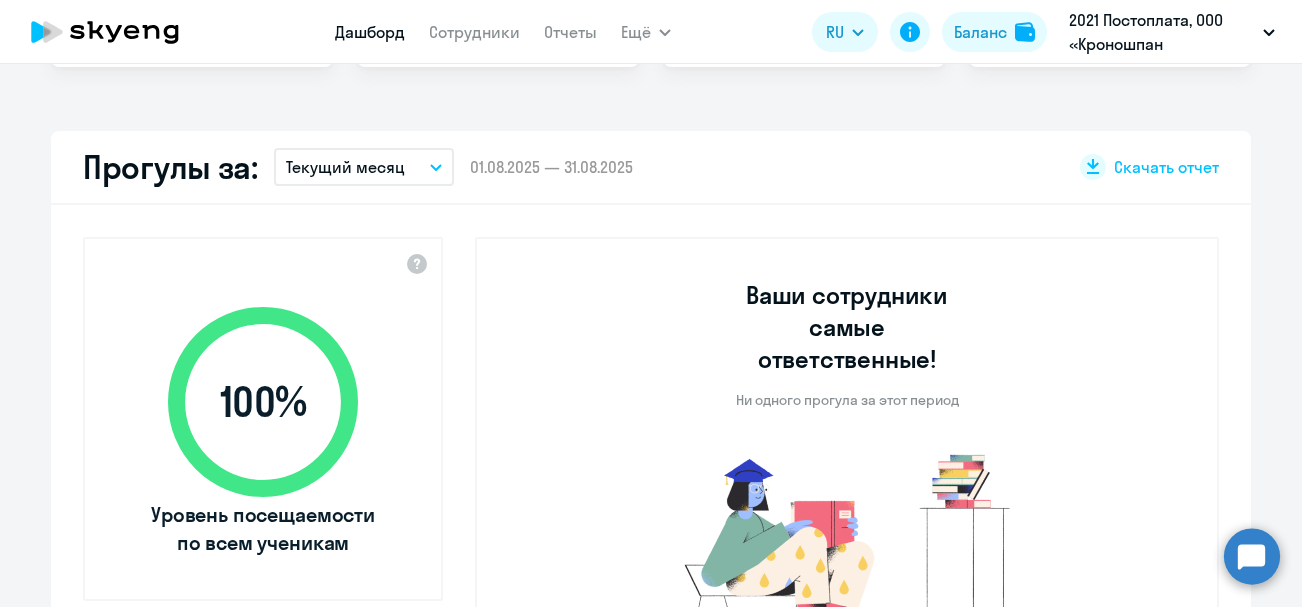 select on "30" 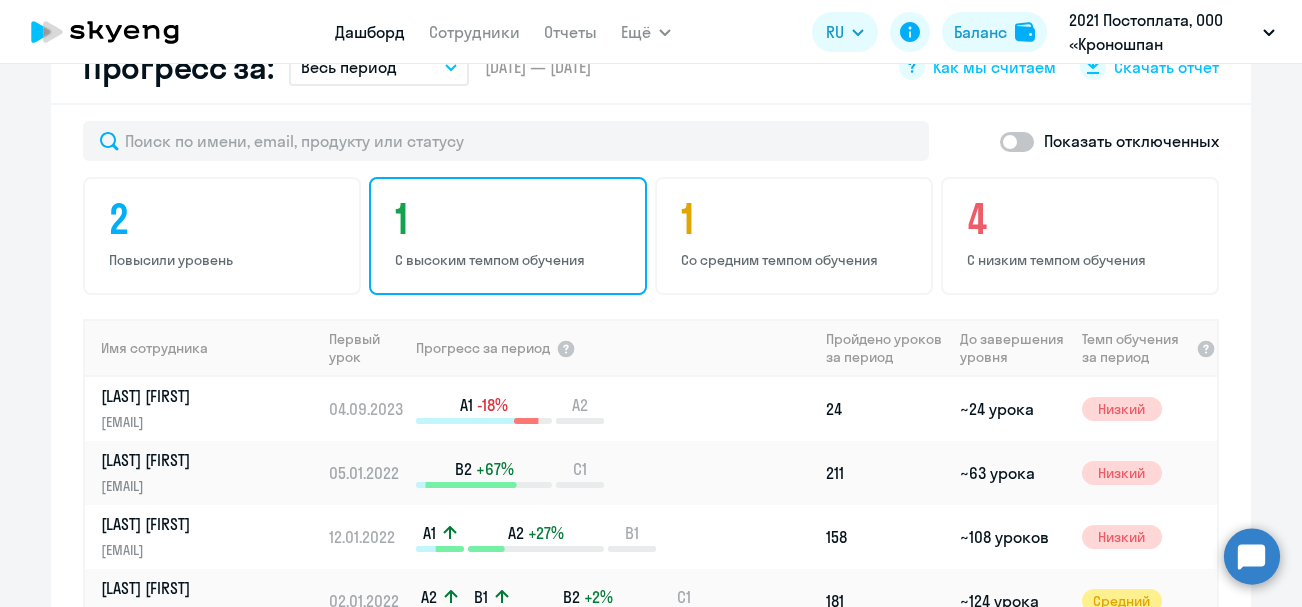 scroll, scrollTop: 1421, scrollLeft: 0, axis: vertical 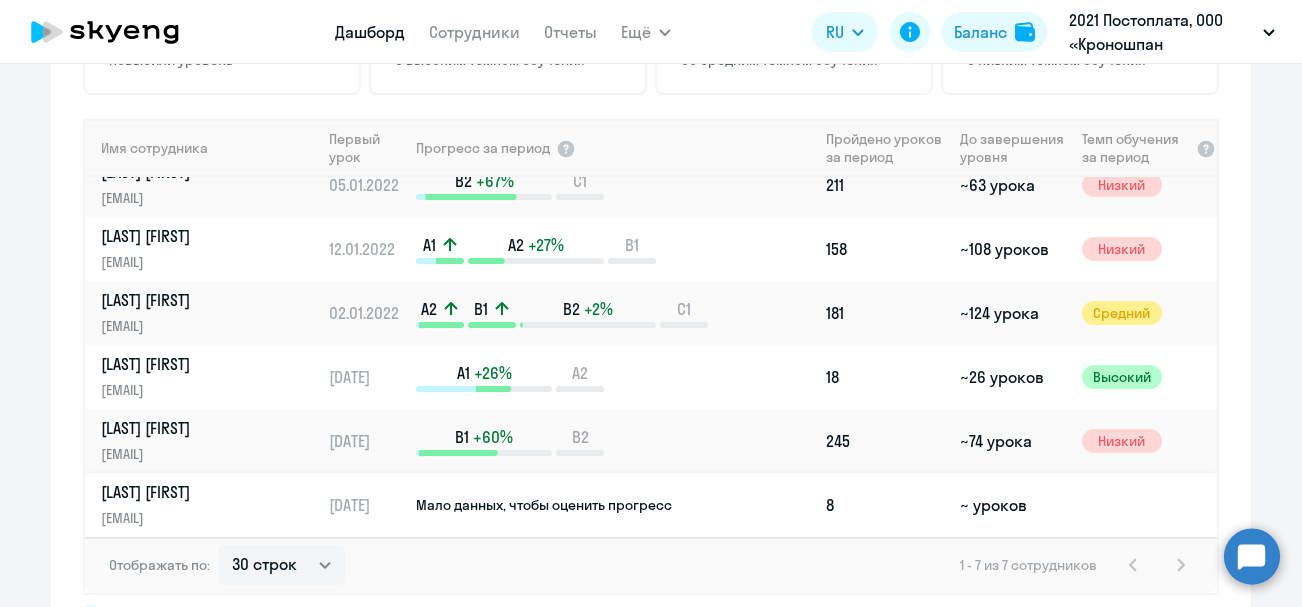 click on "[LAST_NAME] [FIRST_NAME]" 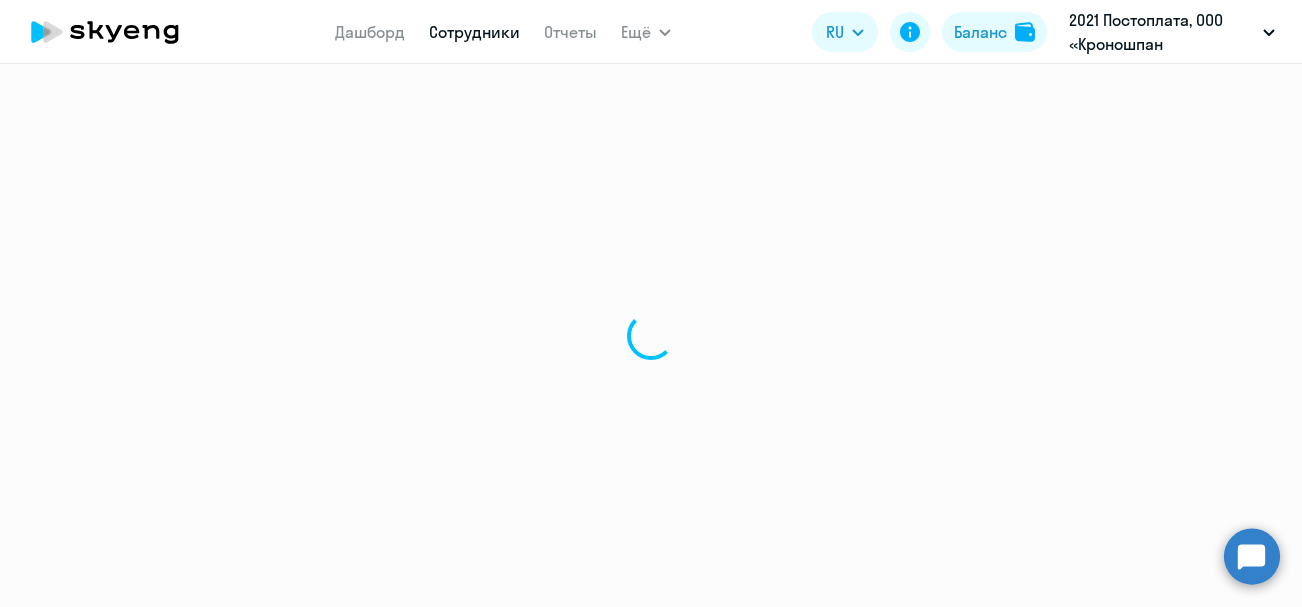 scroll, scrollTop: 0, scrollLeft: 0, axis: both 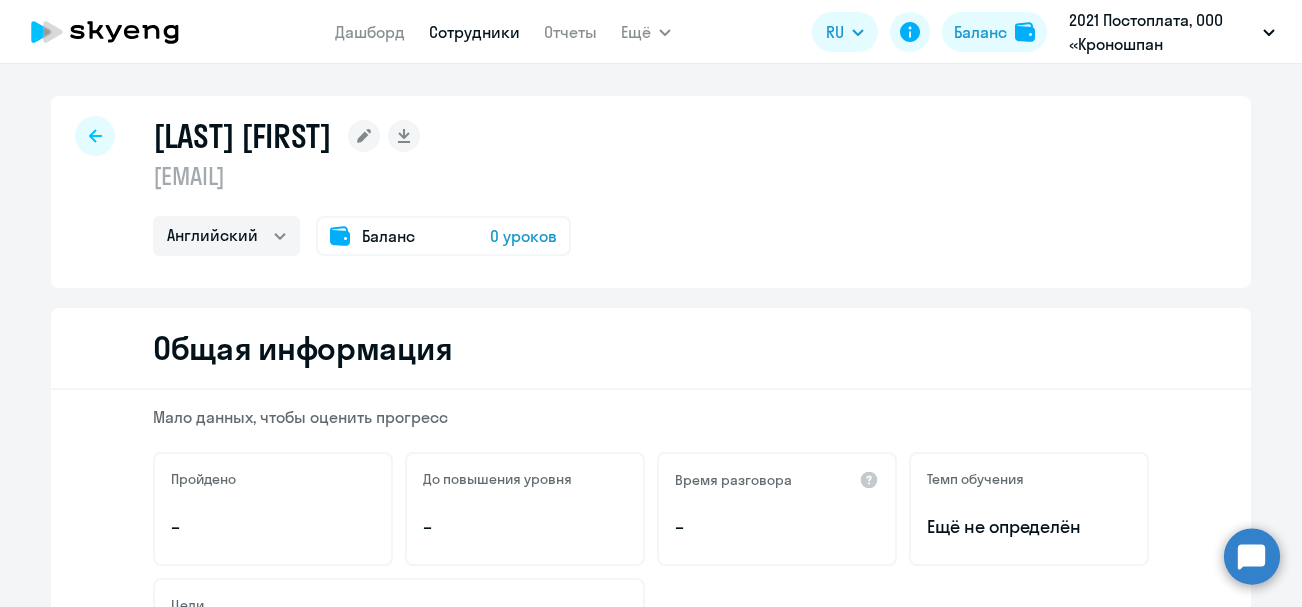 click on "Сотрудники" at bounding box center [474, 32] 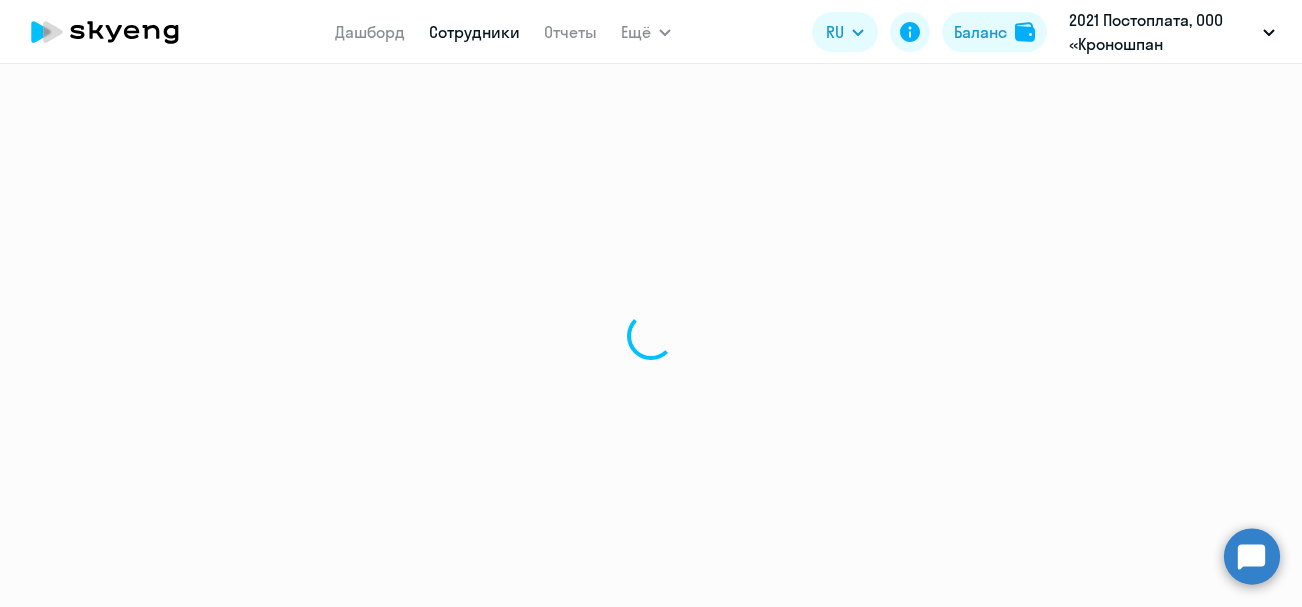 select on "30" 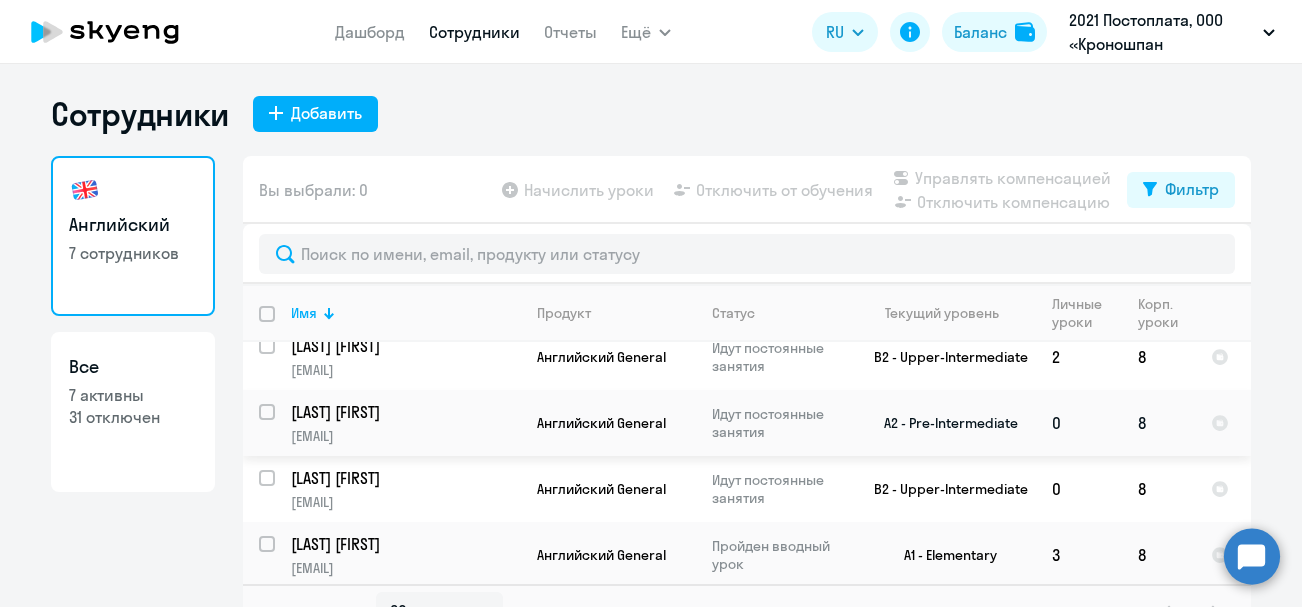 scroll, scrollTop: 270, scrollLeft: 0, axis: vertical 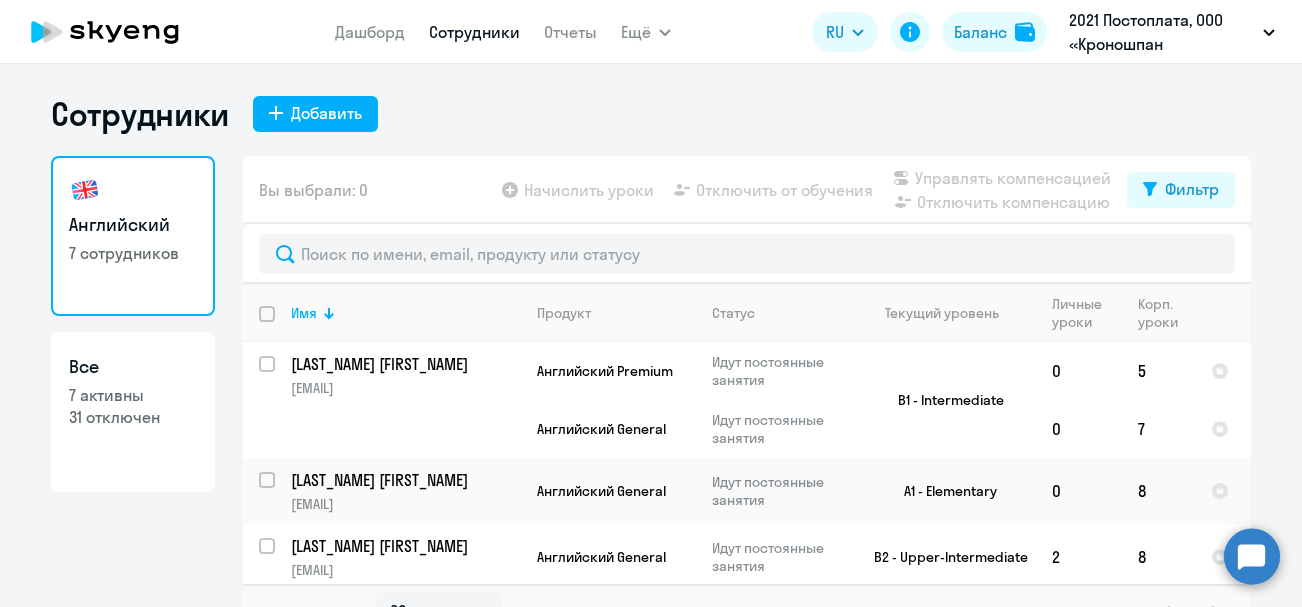 select on "30" 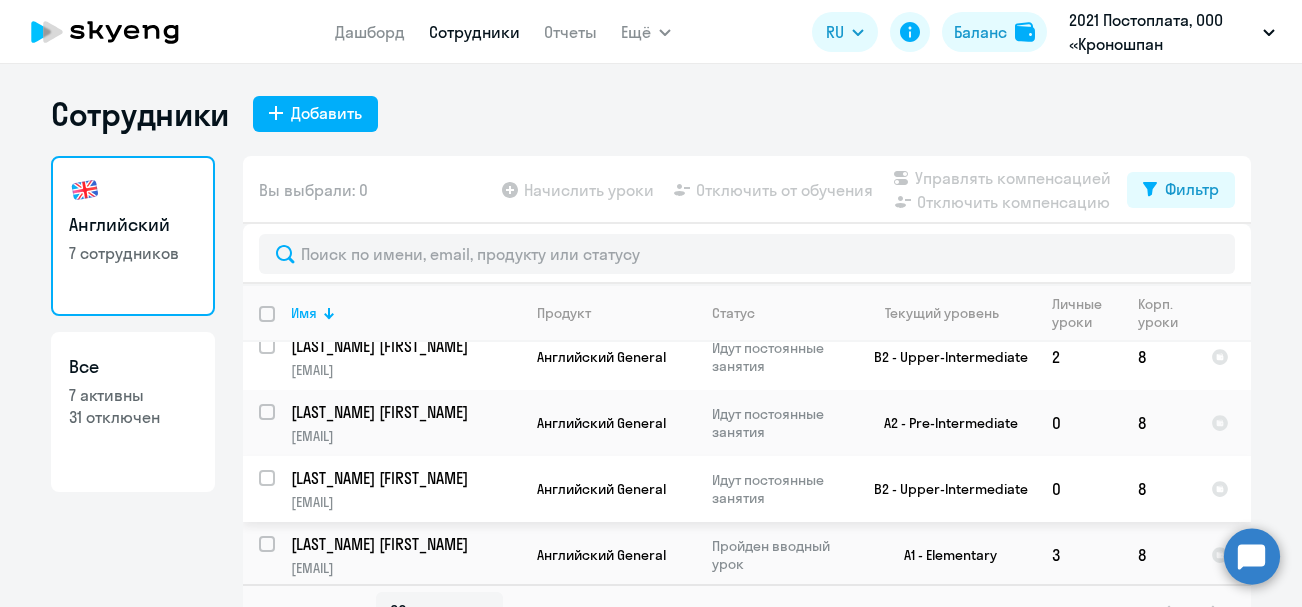 scroll, scrollTop: 270, scrollLeft: 0, axis: vertical 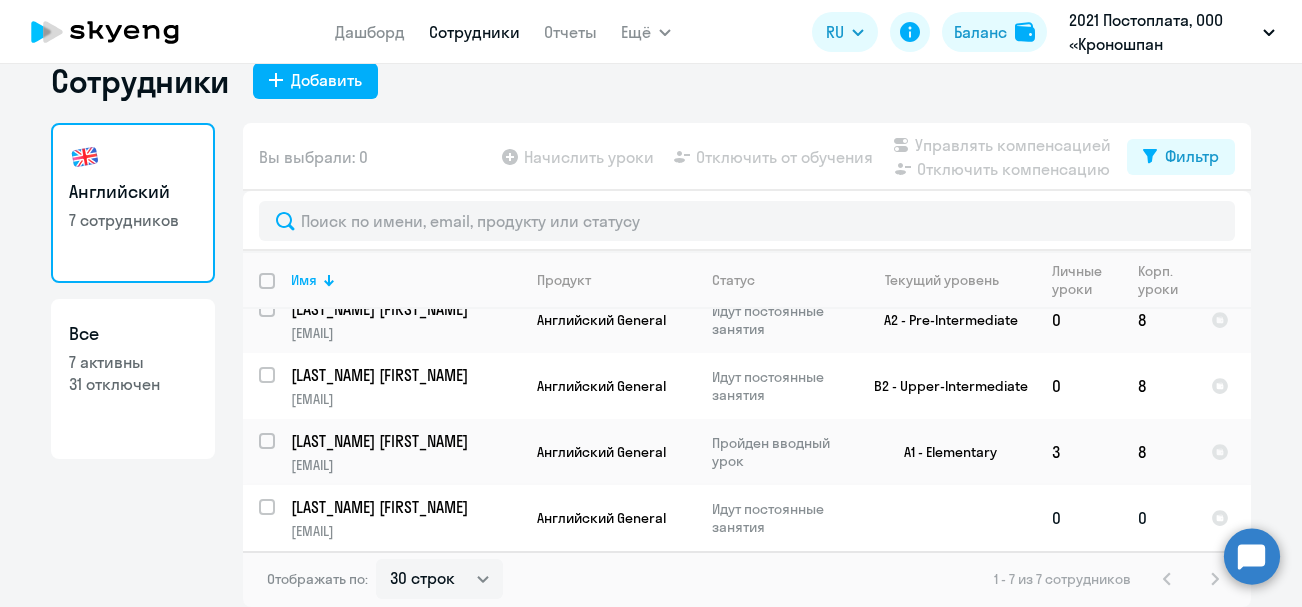 click on "Идут постоянные занятия" 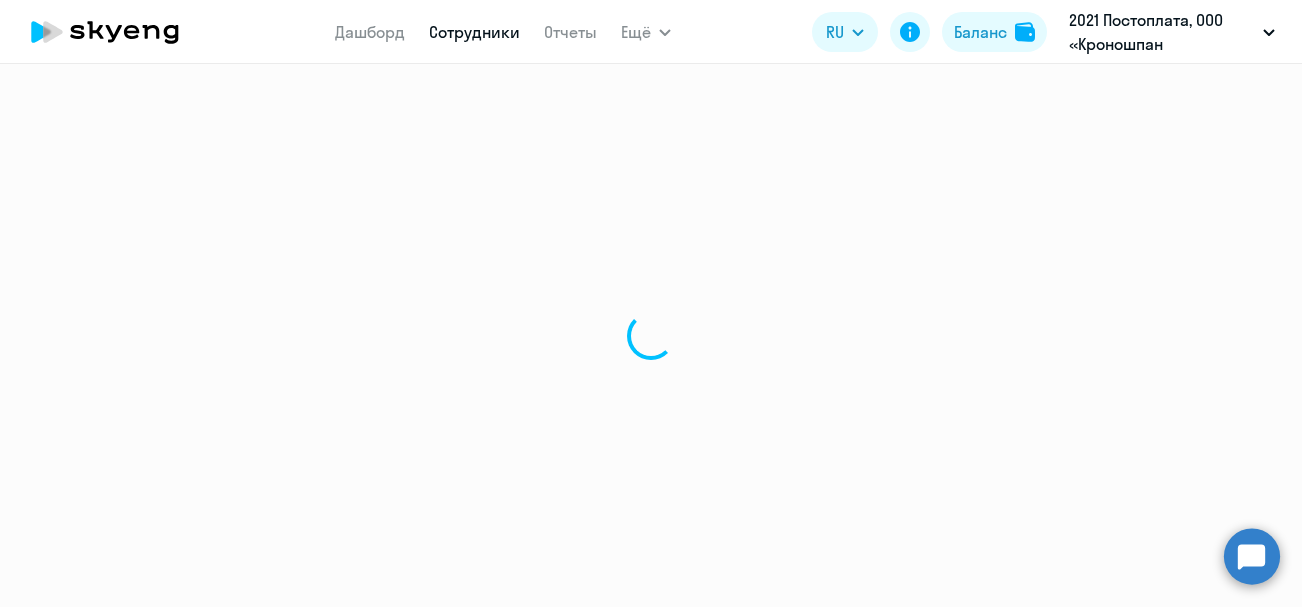 scroll, scrollTop: 0, scrollLeft: 0, axis: both 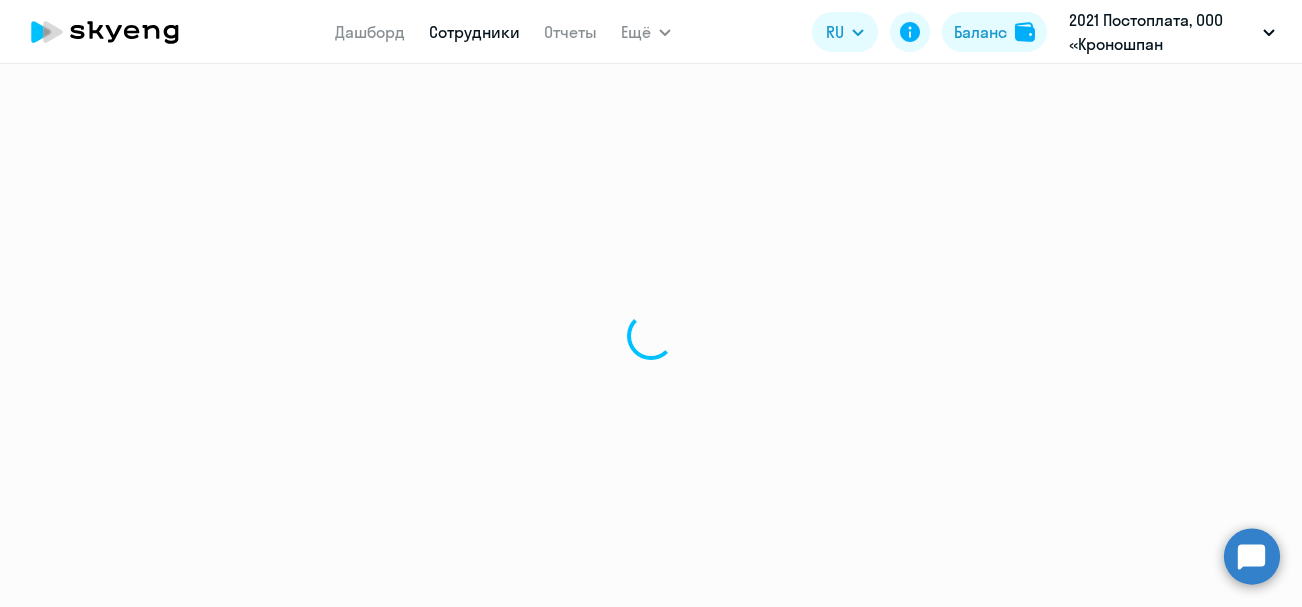 select on "english" 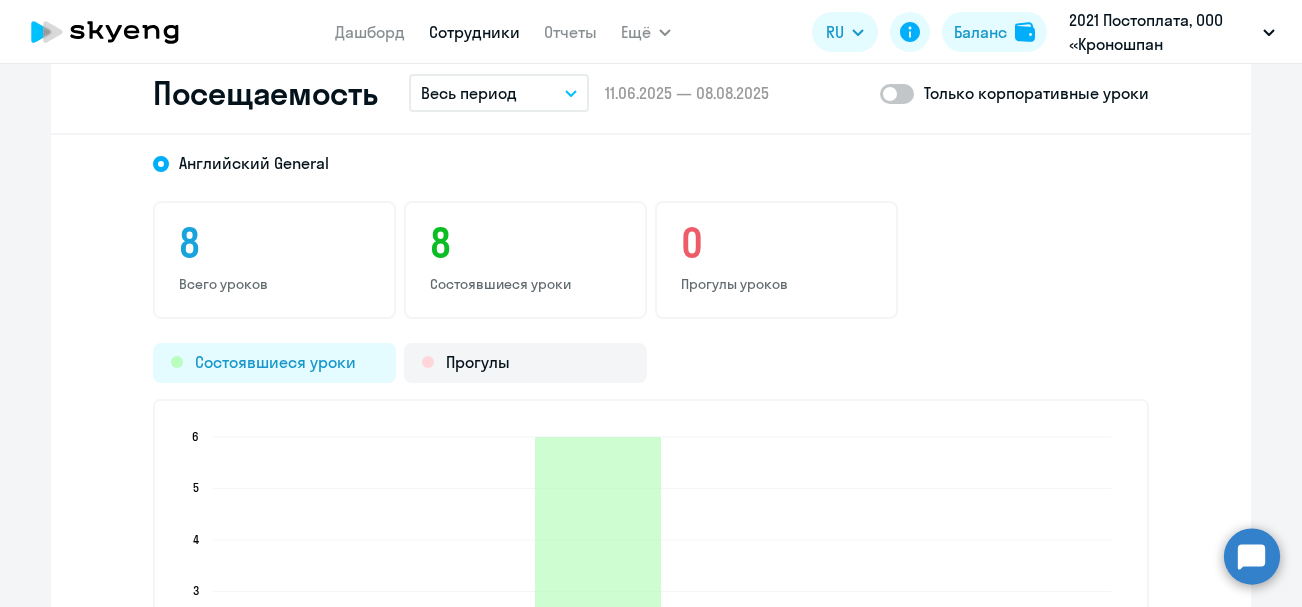 scroll, scrollTop: 2205, scrollLeft: 0, axis: vertical 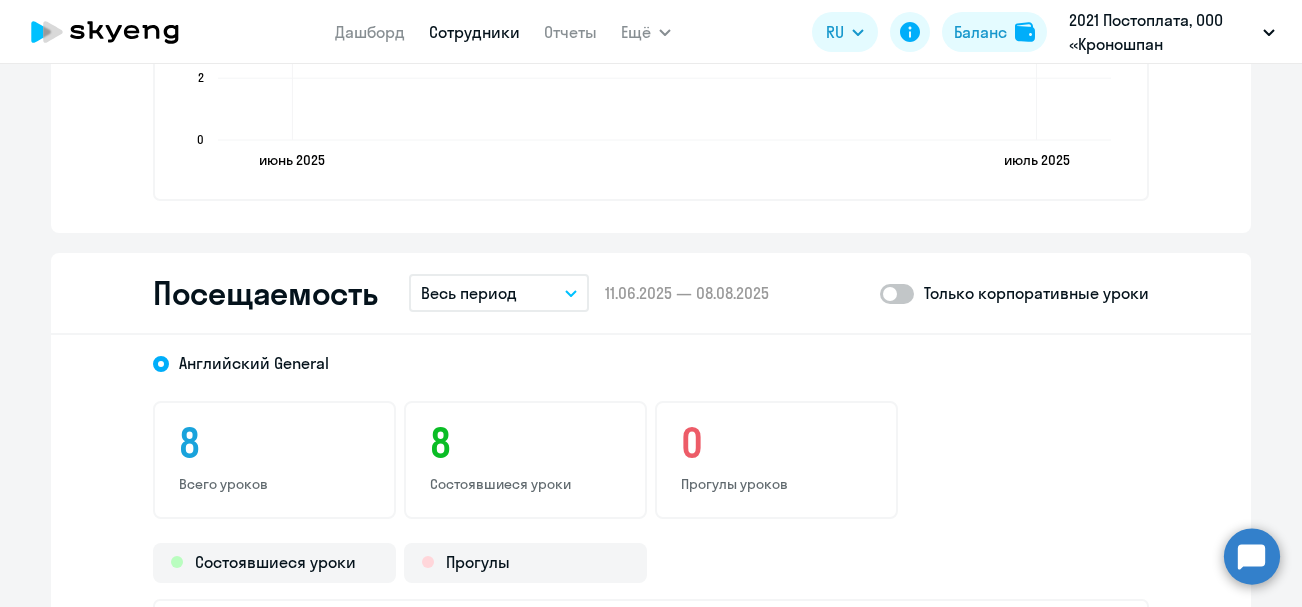click on "Весь период" at bounding box center [499, 293] 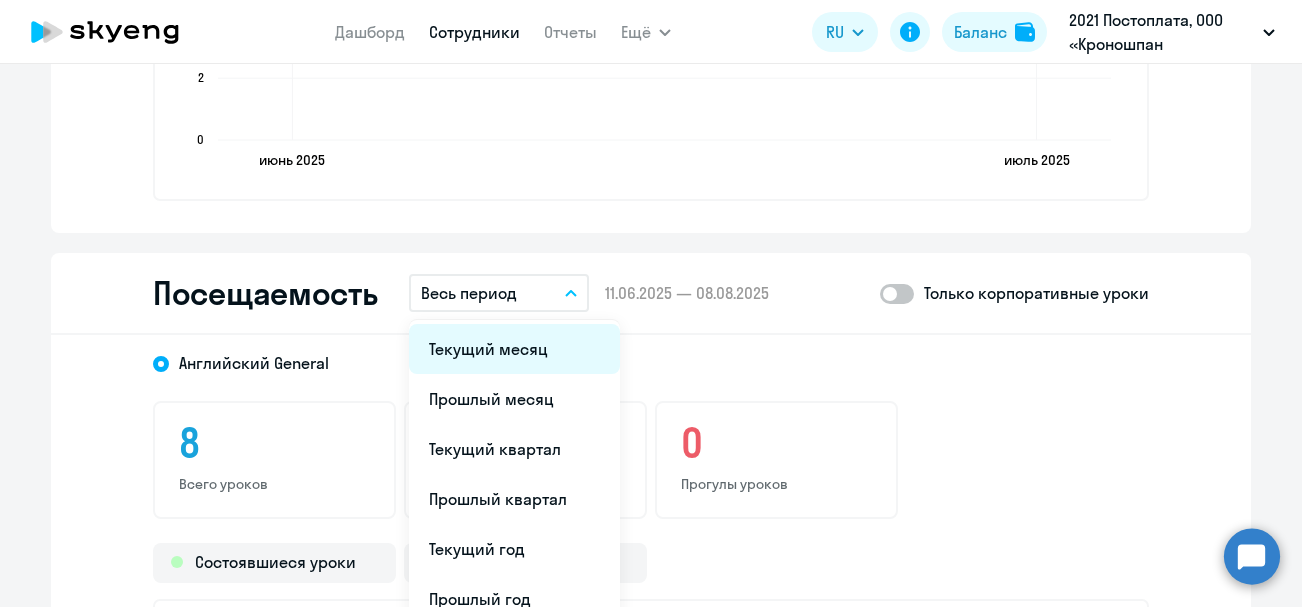click on "Текущий месяц" at bounding box center (514, 349) 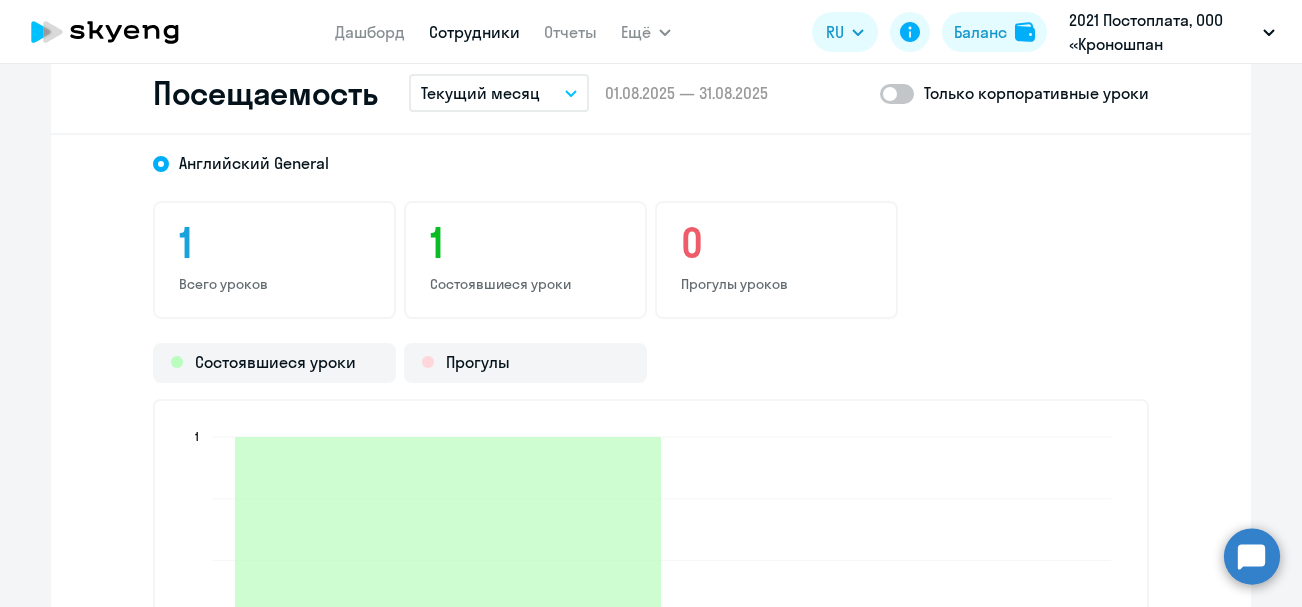 scroll, scrollTop: 2305, scrollLeft: 0, axis: vertical 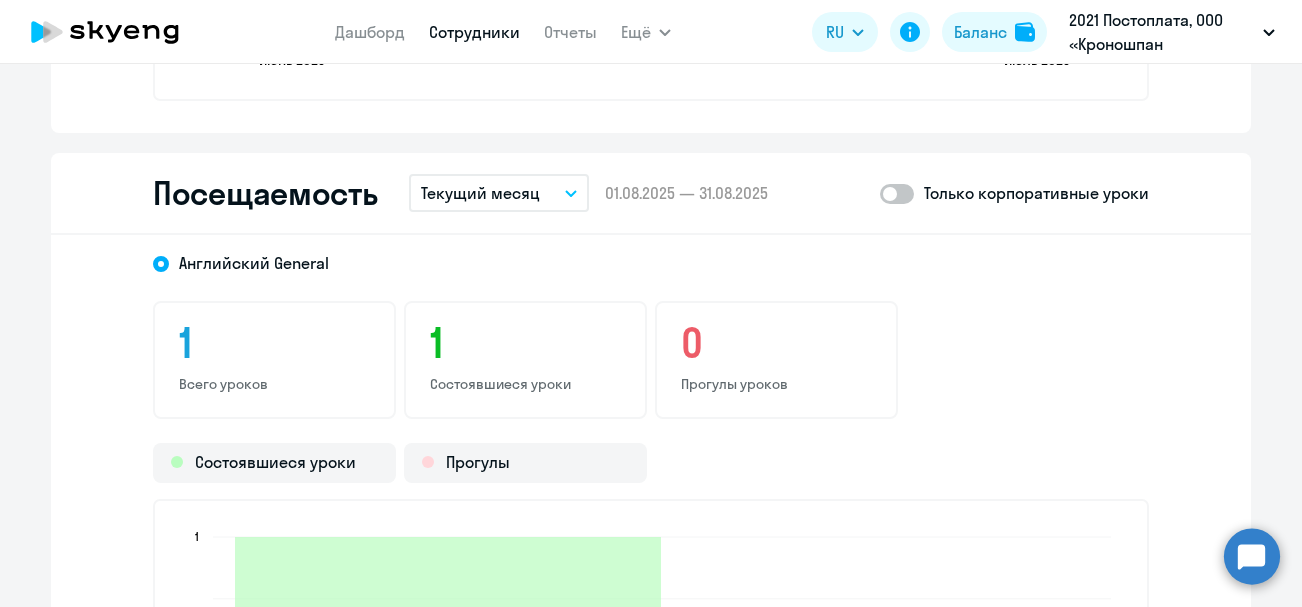 click 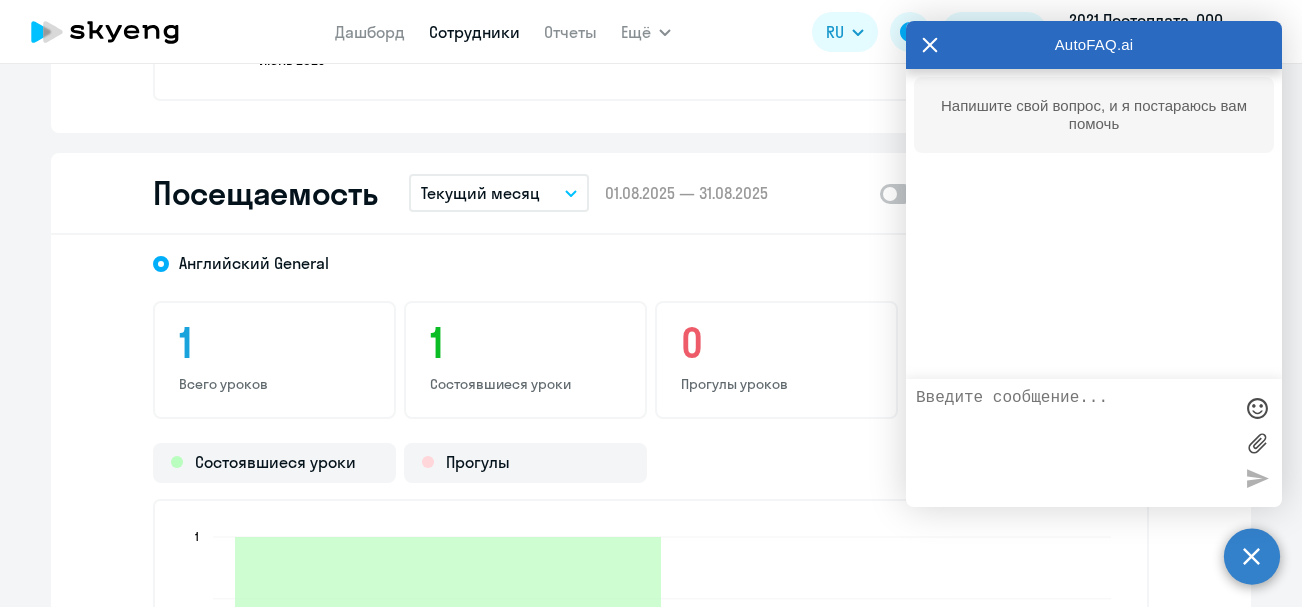 click at bounding box center [1074, 443] 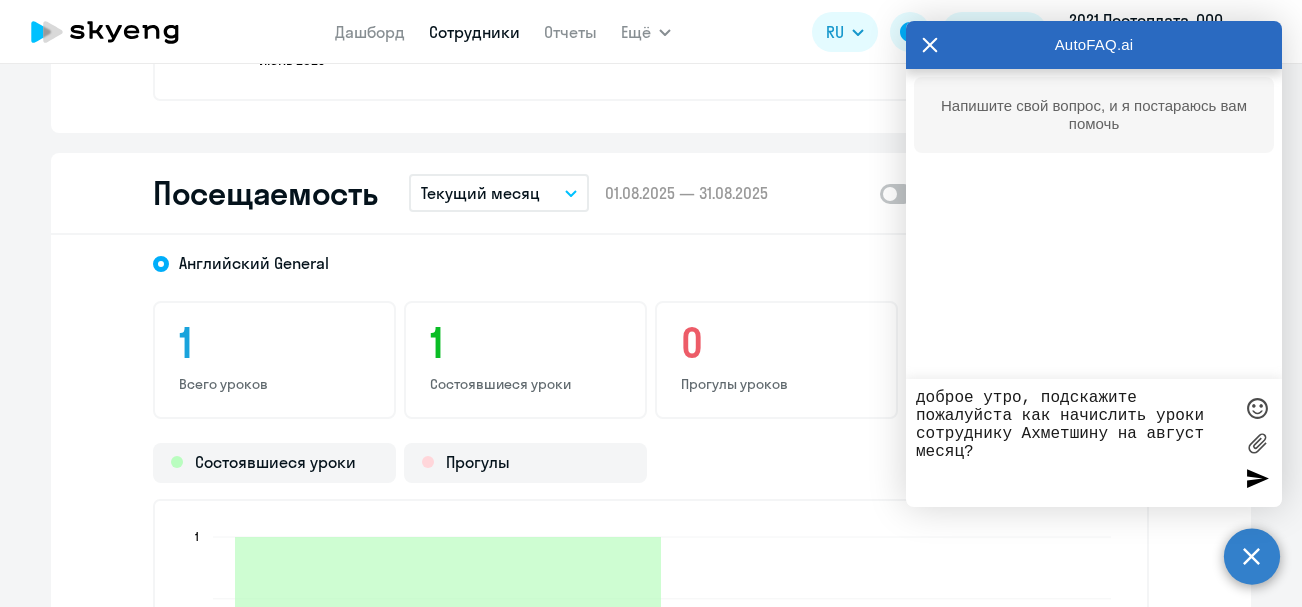 type on "доброе утро, подскажите пожалуйста как начислить уроки сотруднику Ахметшину на август месяц?" 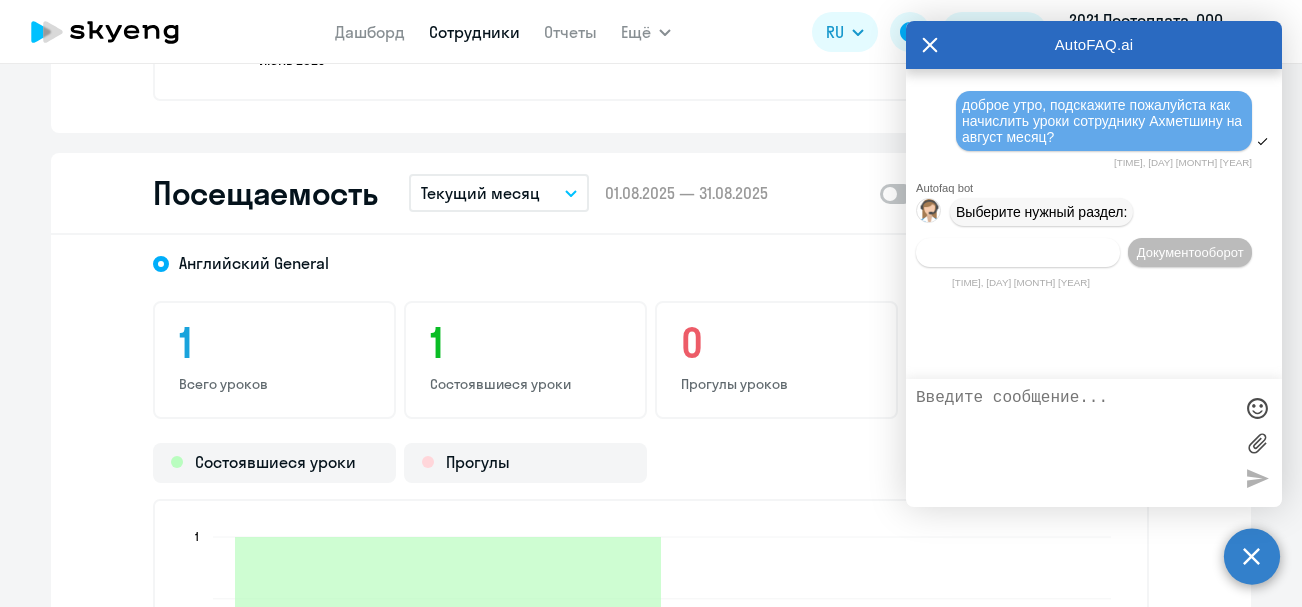 click on "Операционное сопровождение" at bounding box center (1018, 252) 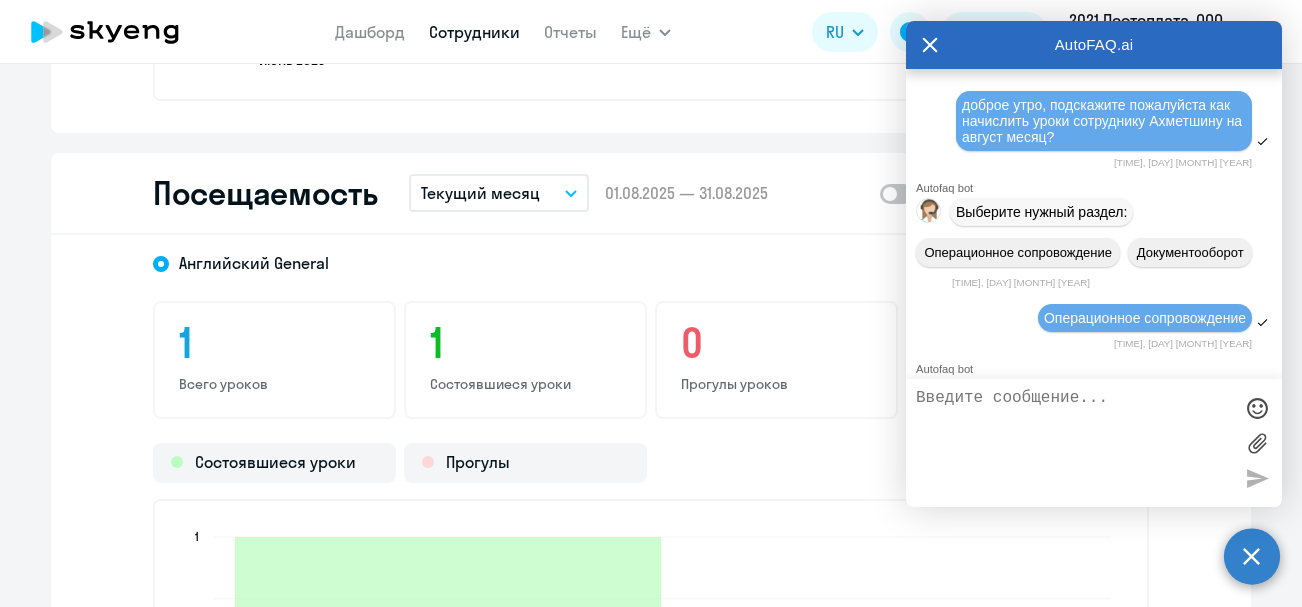 scroll, scrollTop: 178, scrollLeft: 0, axis: vertical 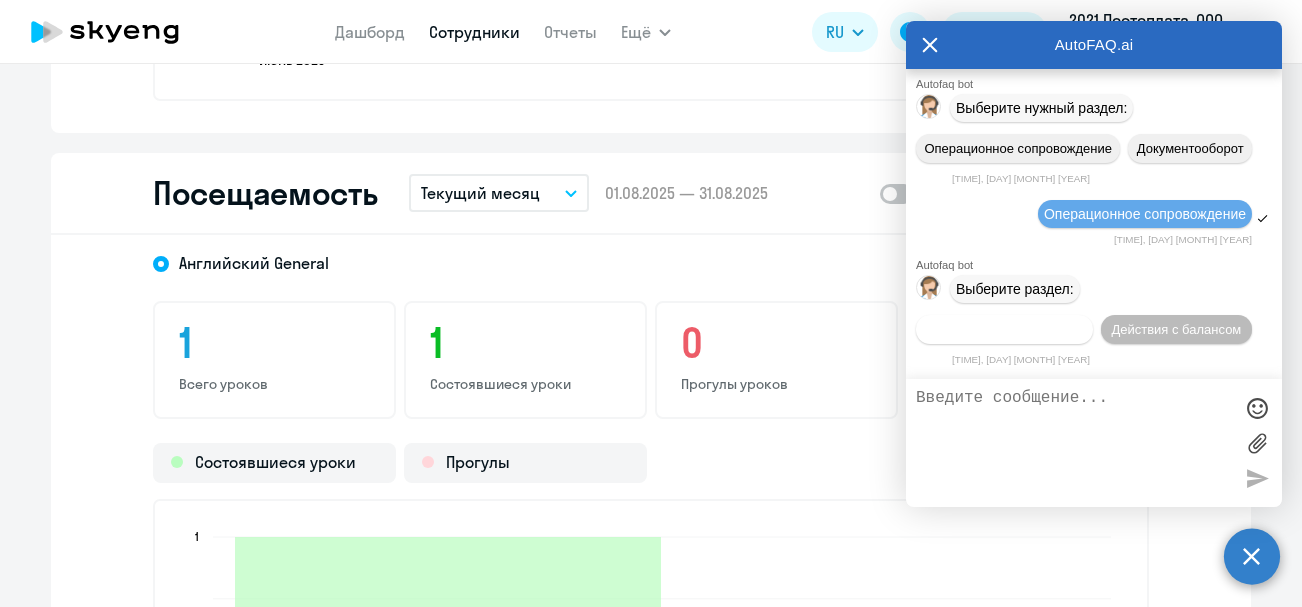 click on "Действия по сотрудникам" at bounding box center (1004, 329) 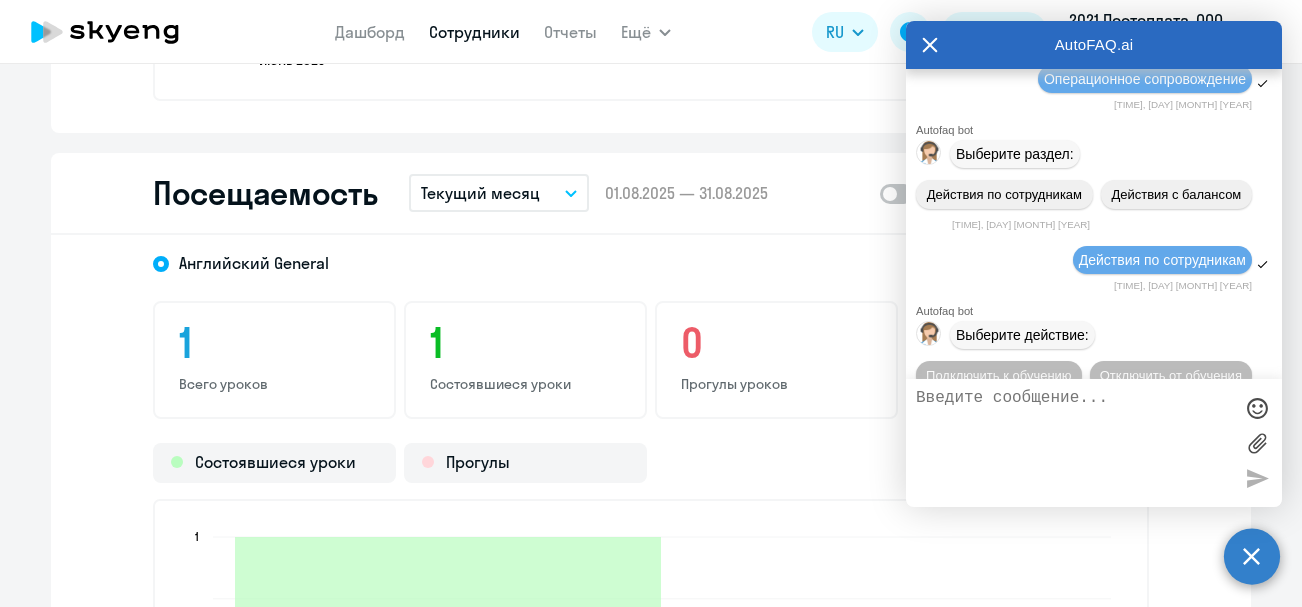scroll, scrollTop: 474, scrollLeft: 0, axis: vertical 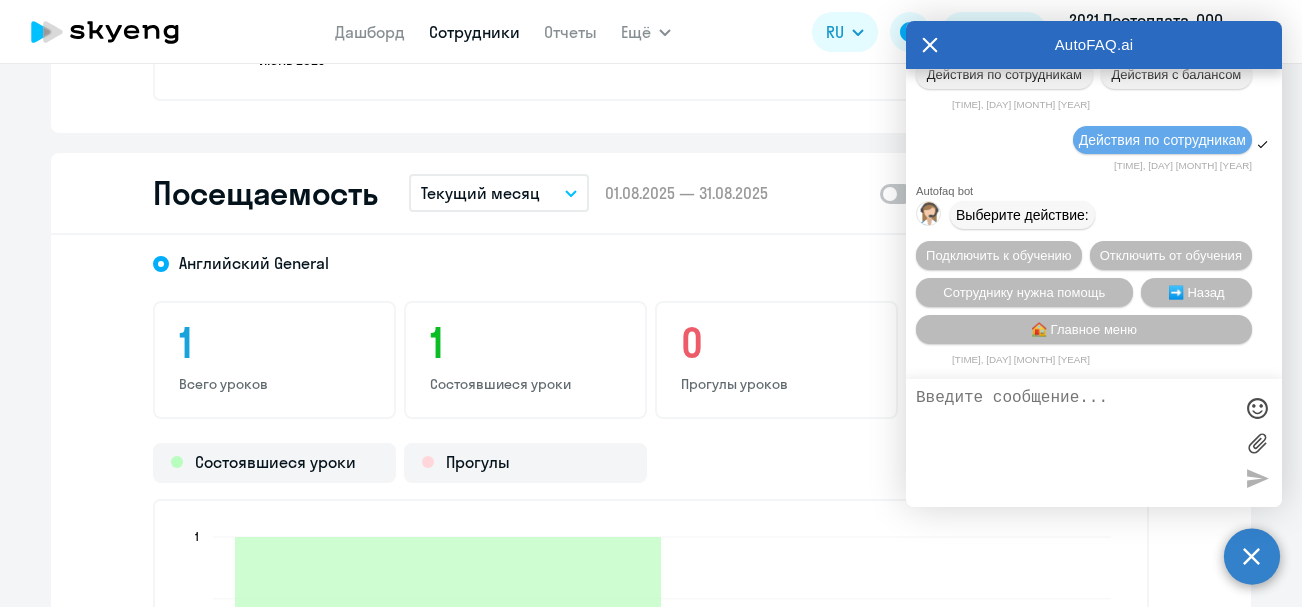 click at bounding box center [1074, 443] 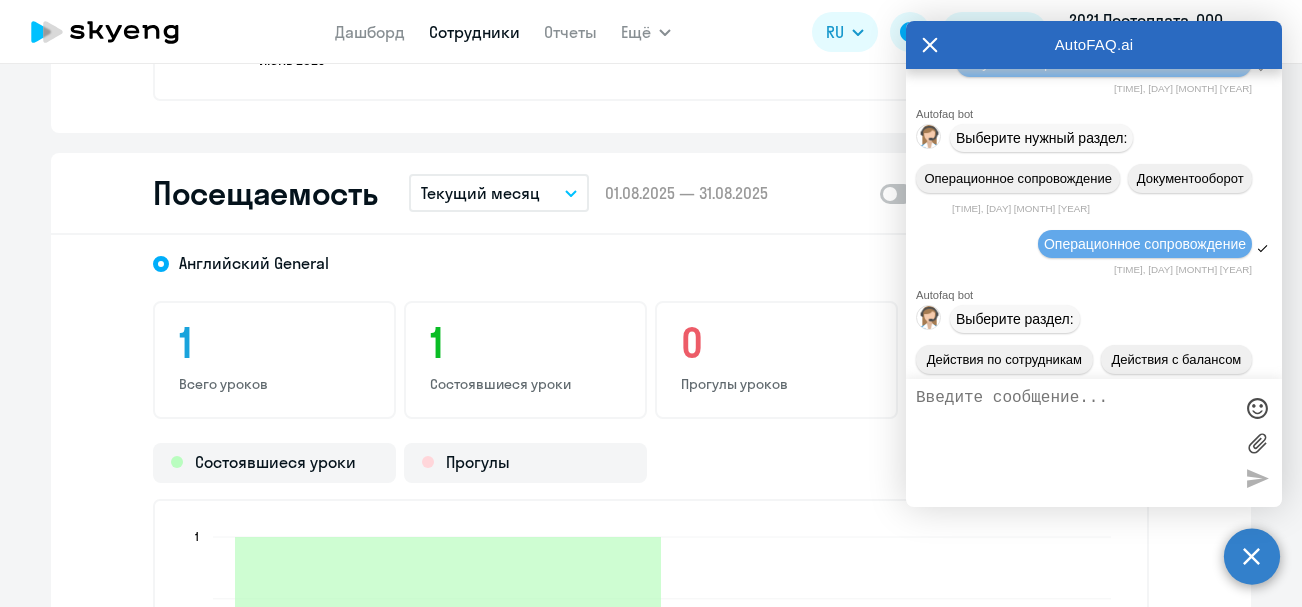 scroll, scrollTop: 0, scrollLeft: 0, axis: both 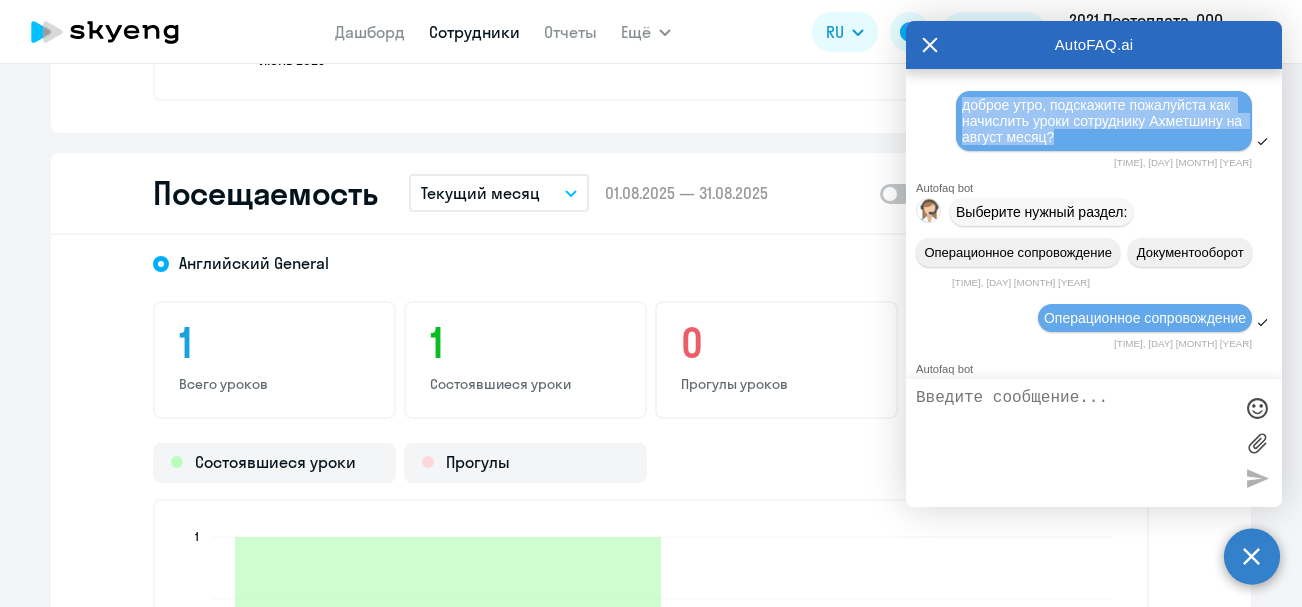 drag, startPoint x: 1139, startPoint y: 138, endPoint x: 939, endPoint y: 92, distance: 205.22183 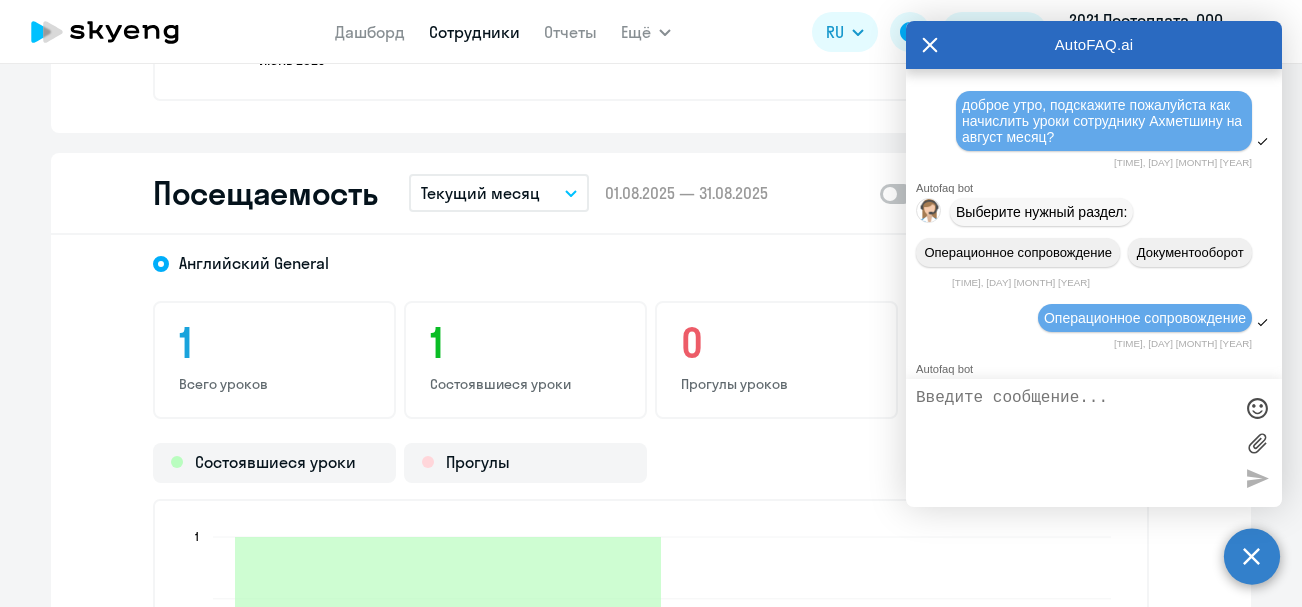 click at bounding box center (1074, 443) 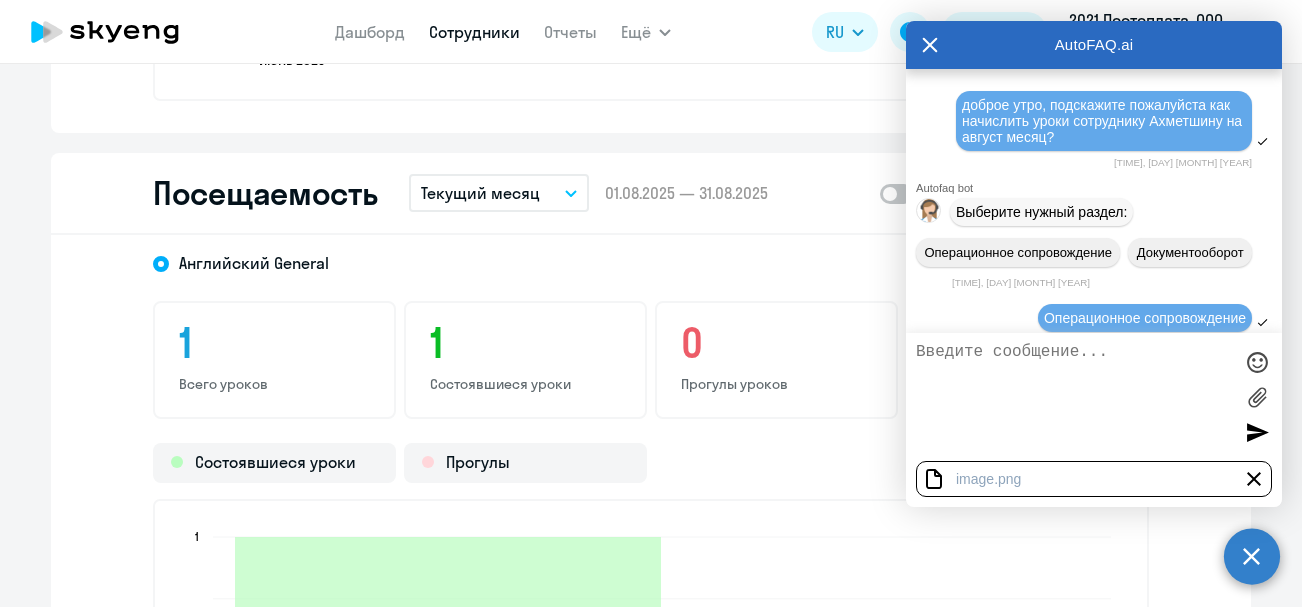 click at bounding box center (1074, 397) 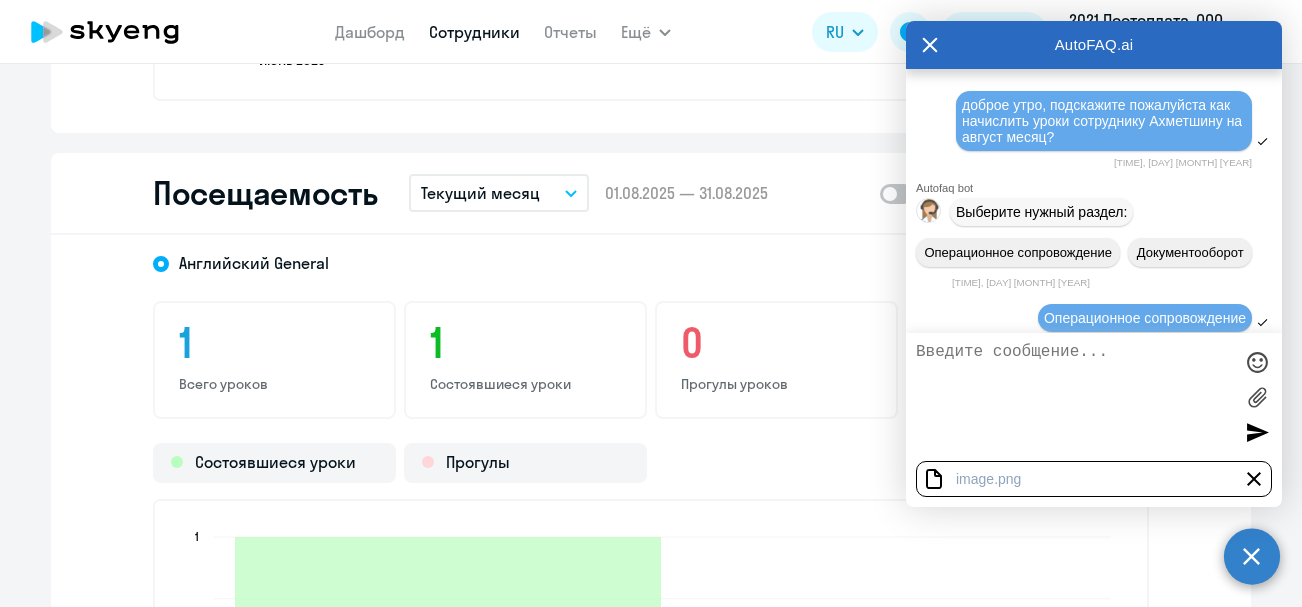 click at bounding box center (1074, 397) 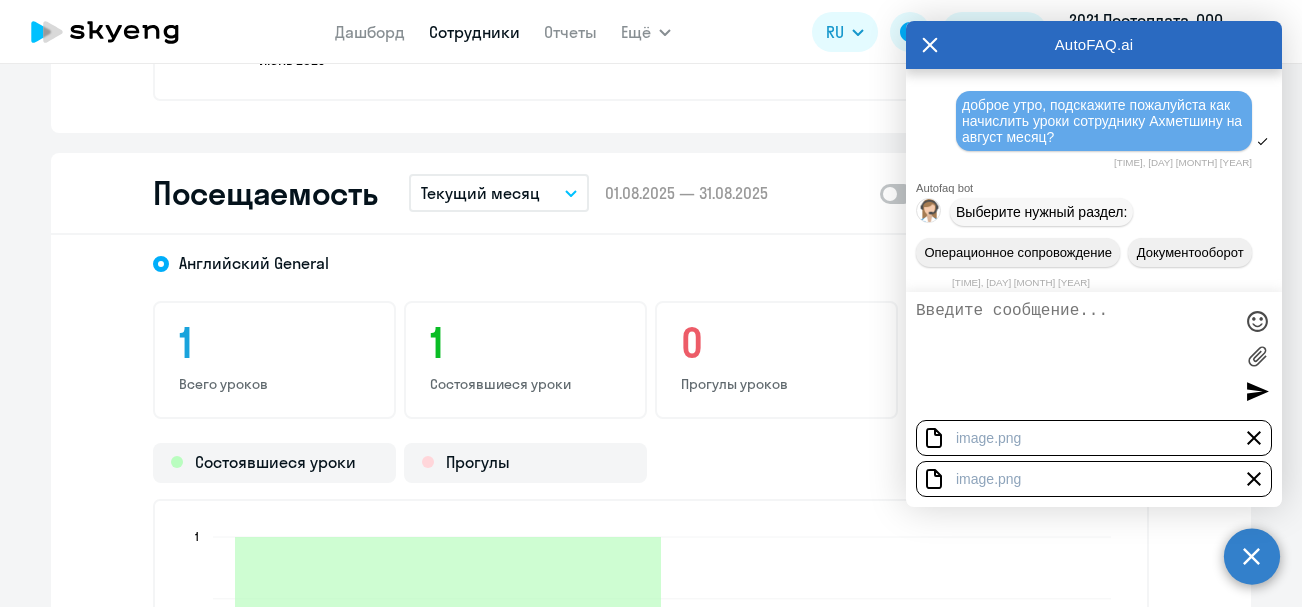 click at bounding box center (1254, 438) 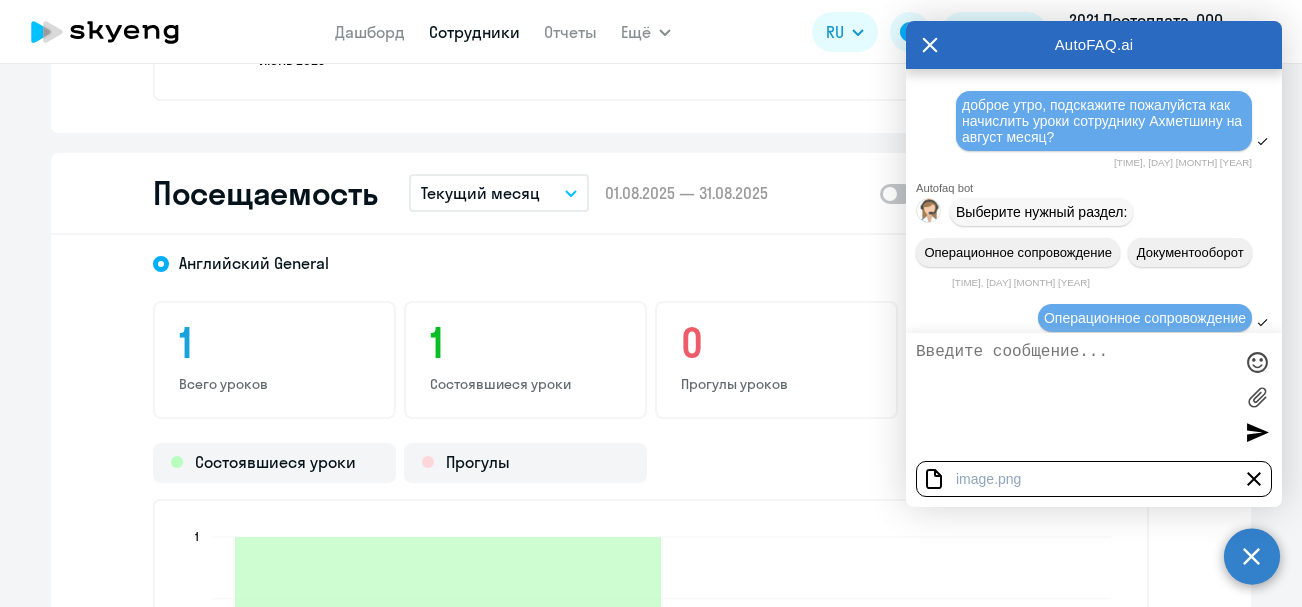 click at bounding box center (1254, 479) 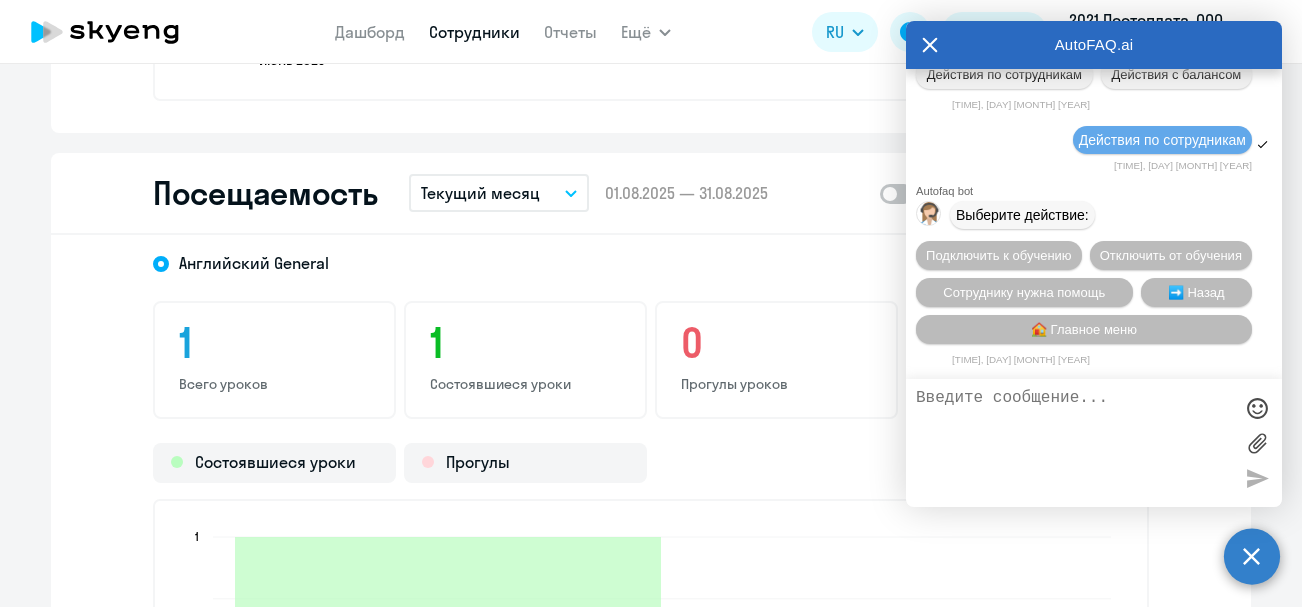 scroll, scrollTop: 474, scrollLeft: 0, axis: vertical 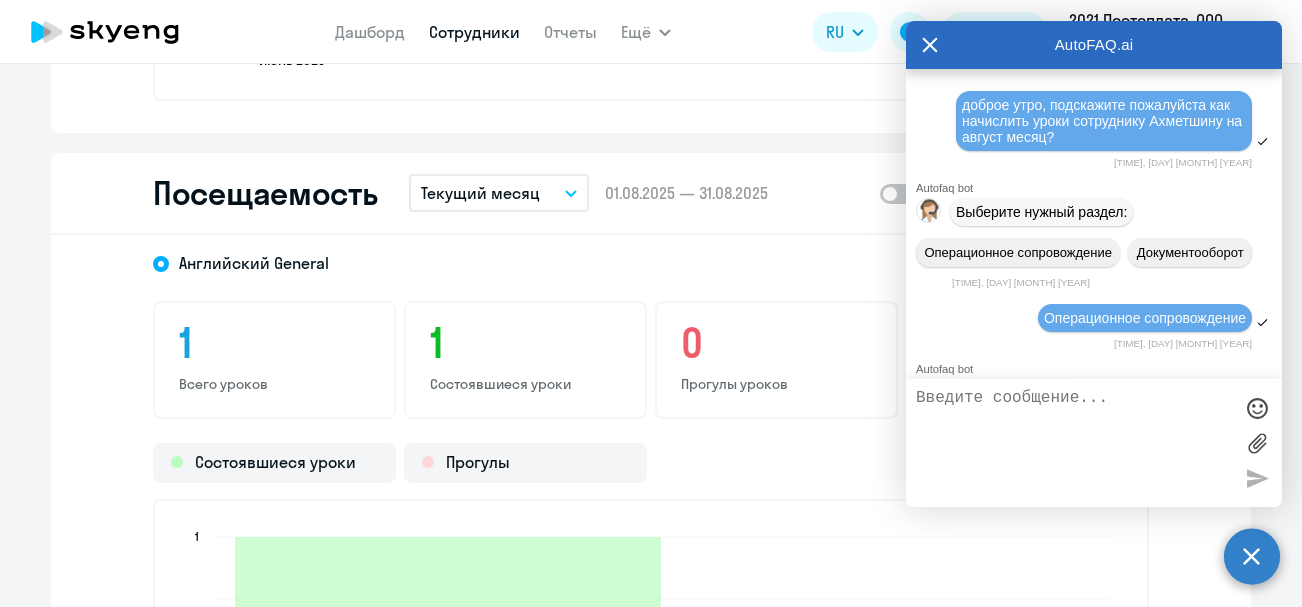 click on "доброе утро, подскажите пожалуйста как начислить уроки сотруднику Ахметшину на август месяц?" at bounding box center [1104, 121] 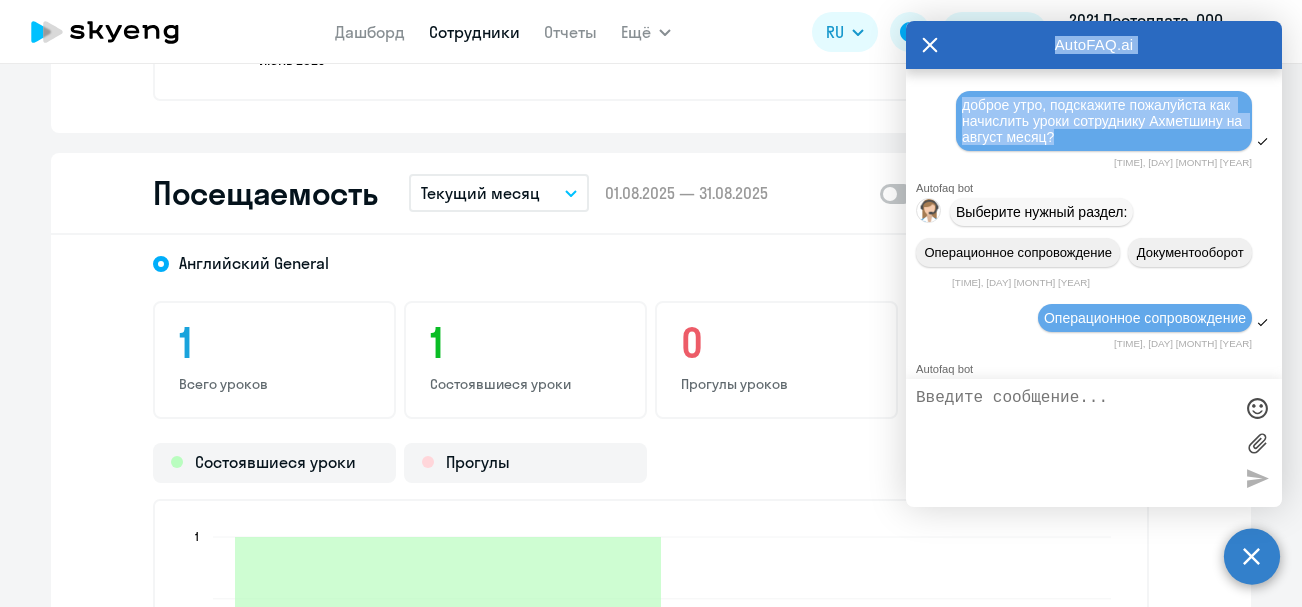 drag, startPoint x: 1148, startPoint y: 136, endPoint x: 911, endPoint y: 65, distance: 247.40656 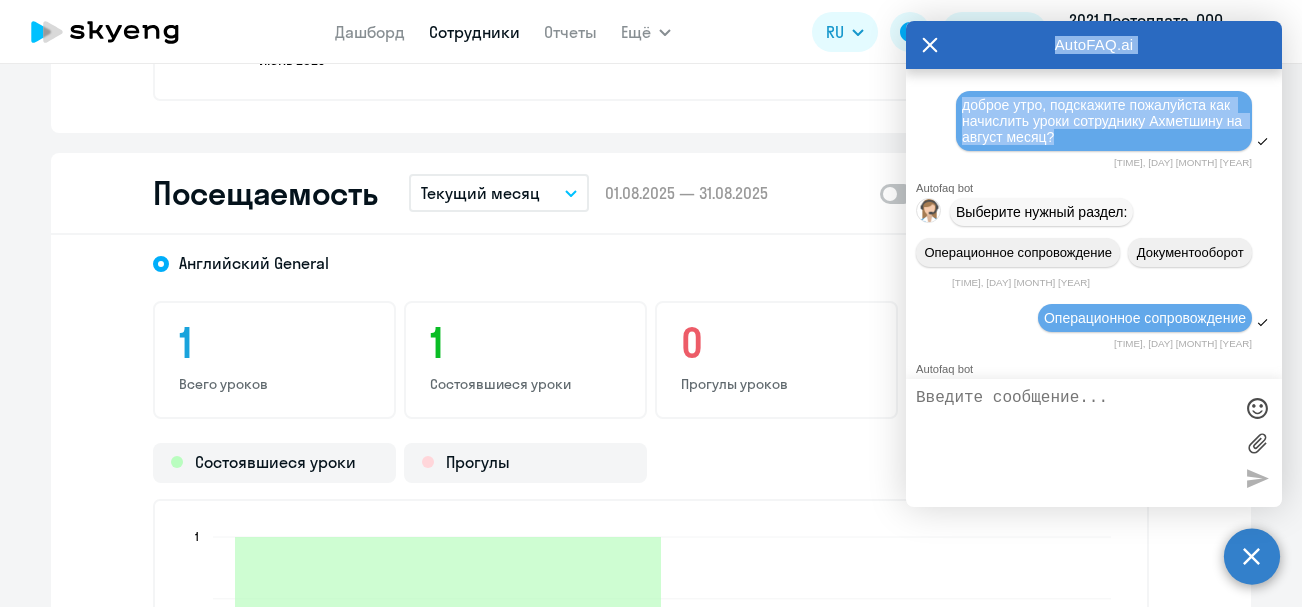 click on "доброе утро, подскажите пожалуйста как начислить уроки сотруднику Ахметшину на август месяц?" at bounding box center [1104, 121] 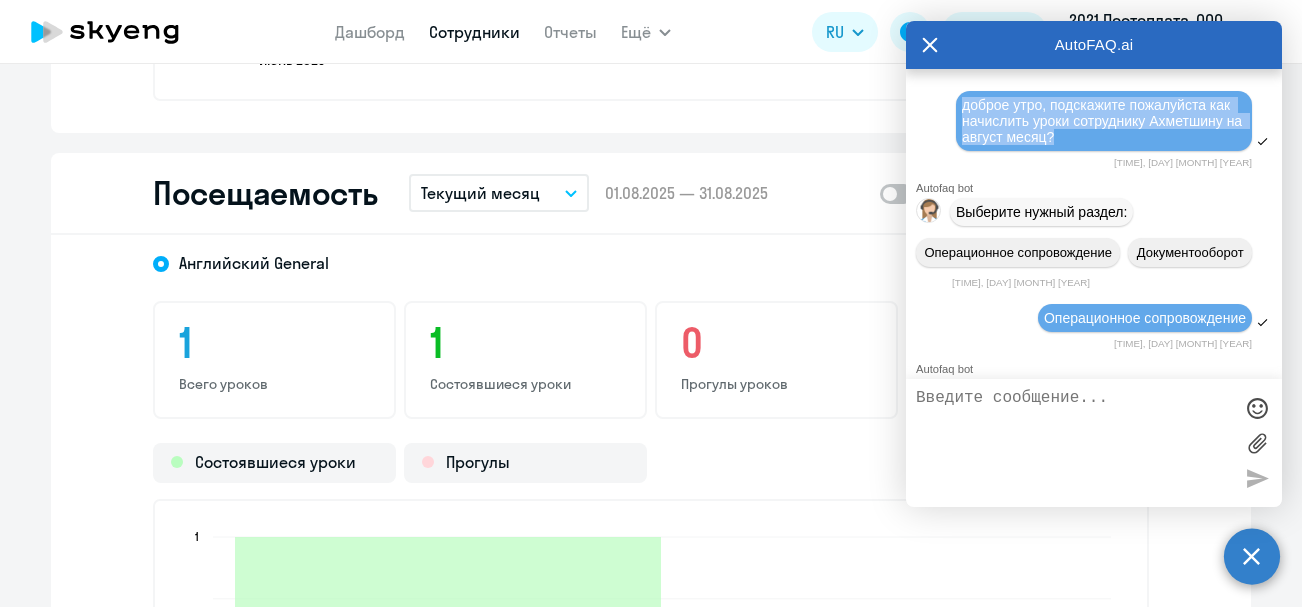drag, startPoint x: 1151, startPoint y: 134, endPoint x: 957, endPoint y: 105, distance: 196.15555 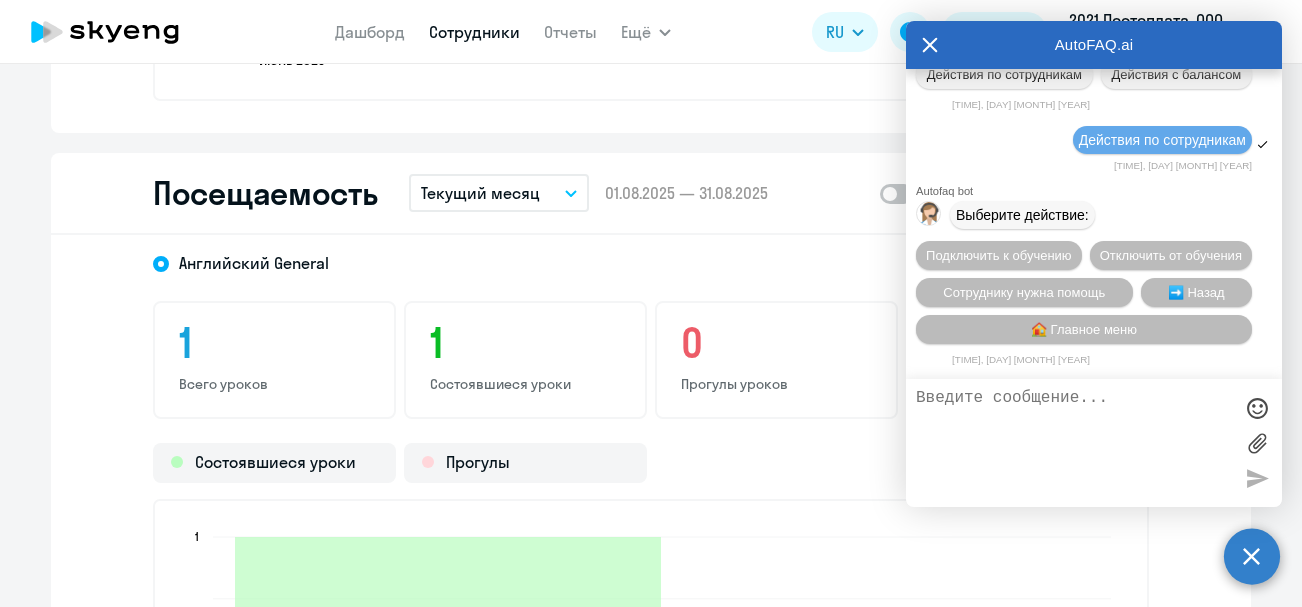 scroll, scrollTop: 474, scrollLeft: 0, axis: vertical 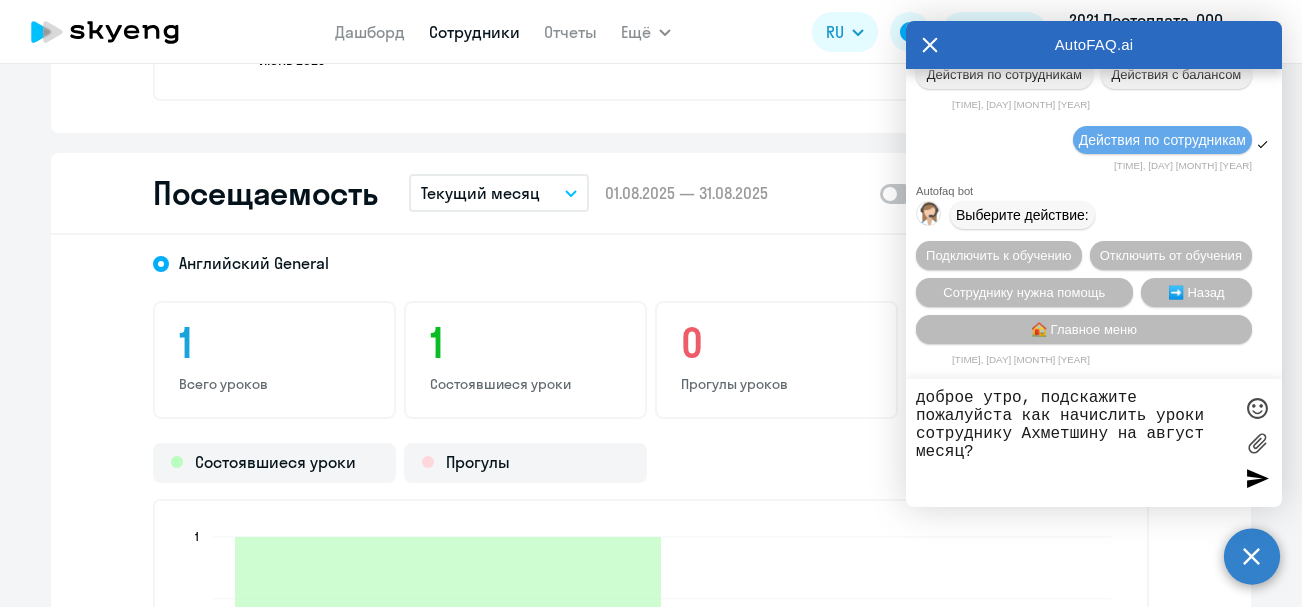 type on "доброе утро, подскажите пожалуйста как начислить уроки сотруднику Ахметшину на август месяц?" 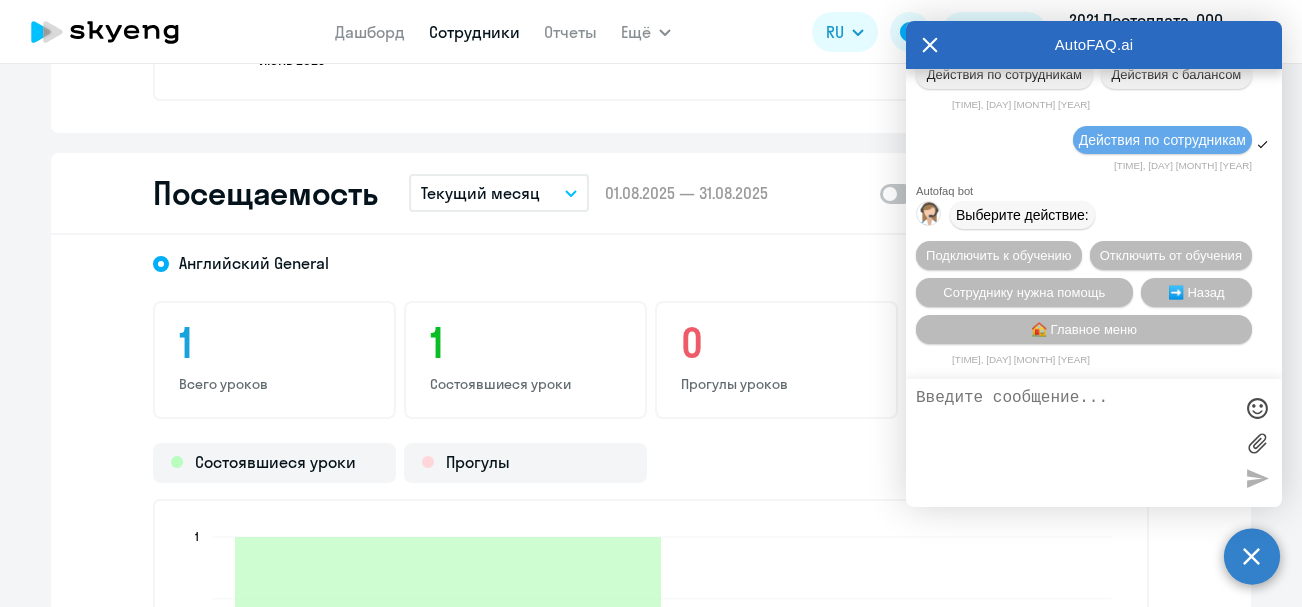 scroll, scrollTop: 567, scrollLeft: 0, axis: vertical 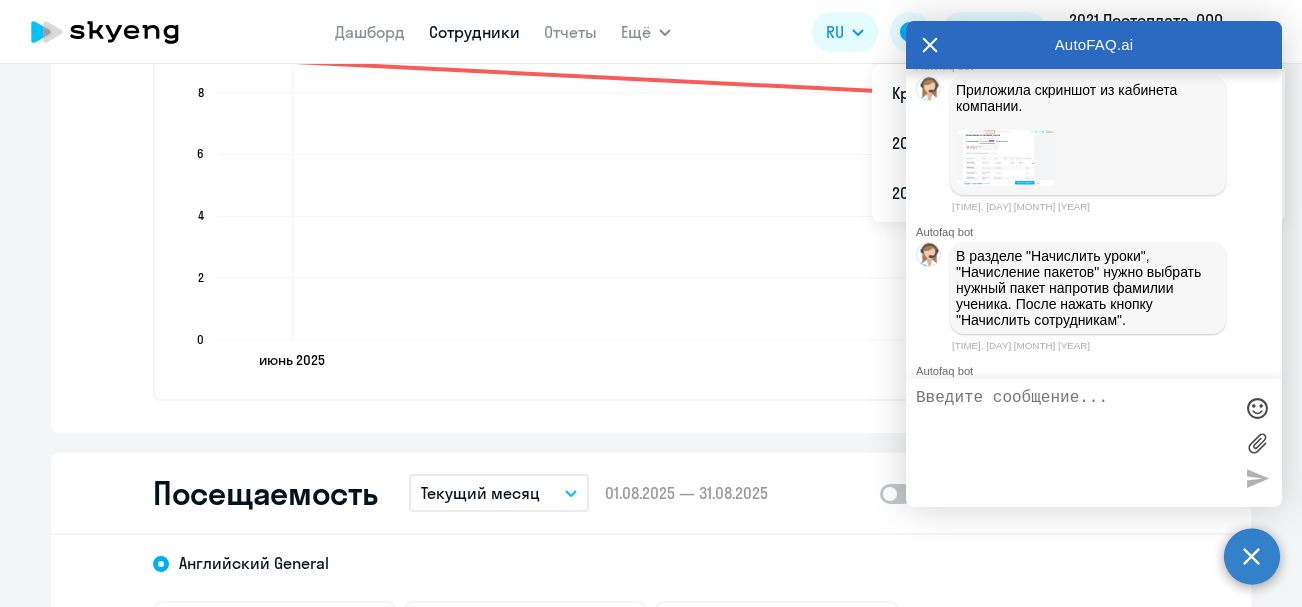 click at bounding box center [1088, 159] 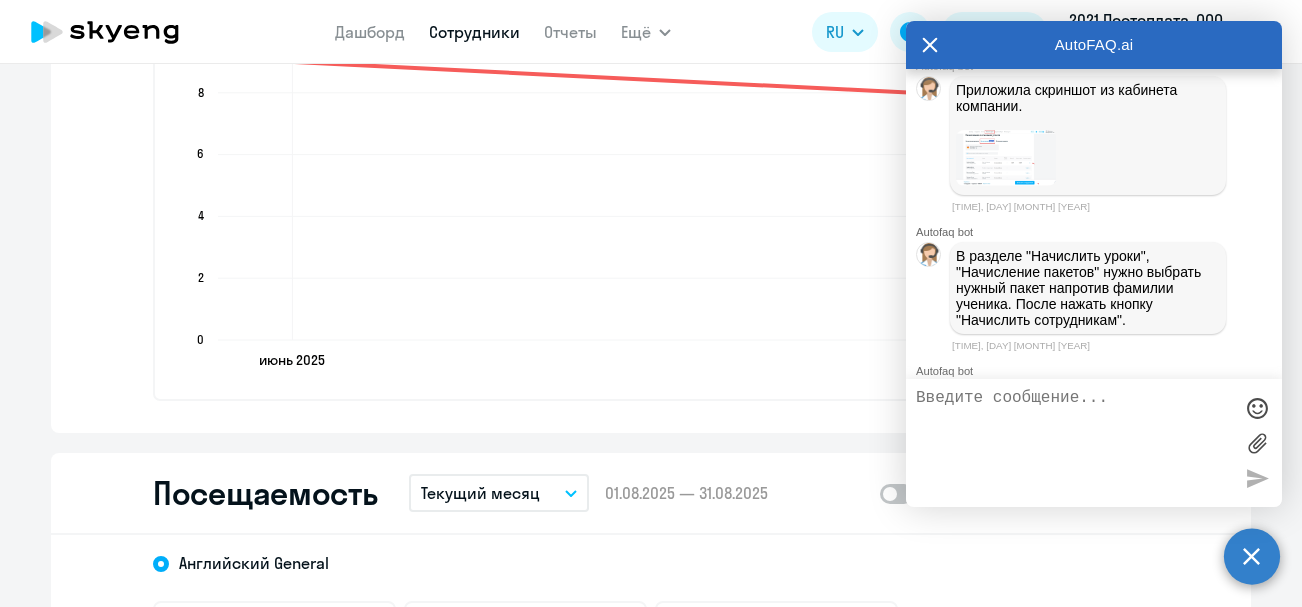 click at bounding box center (1088, 159) 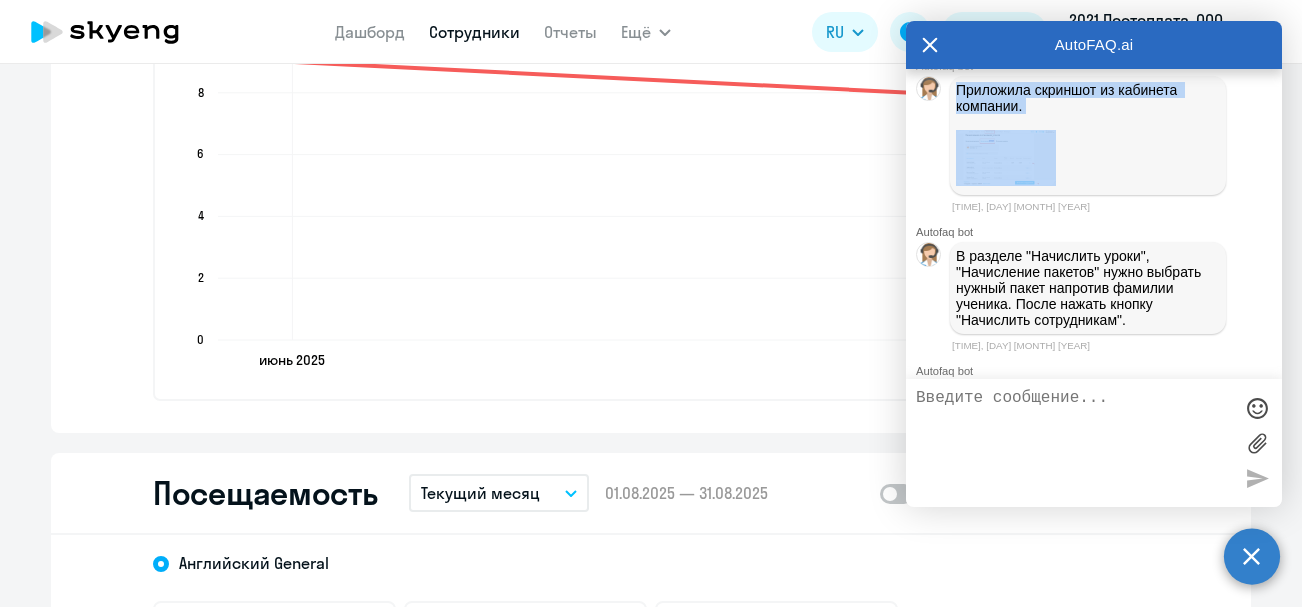 click at bounding box center (1088, 159) 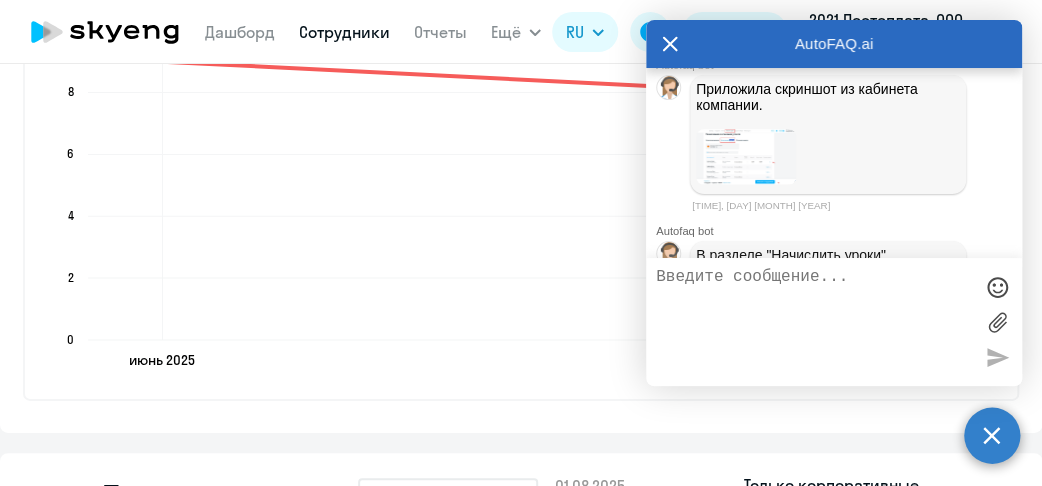 scroll, scrollTop: 2004, scrollLeft: 0, axis: vertical 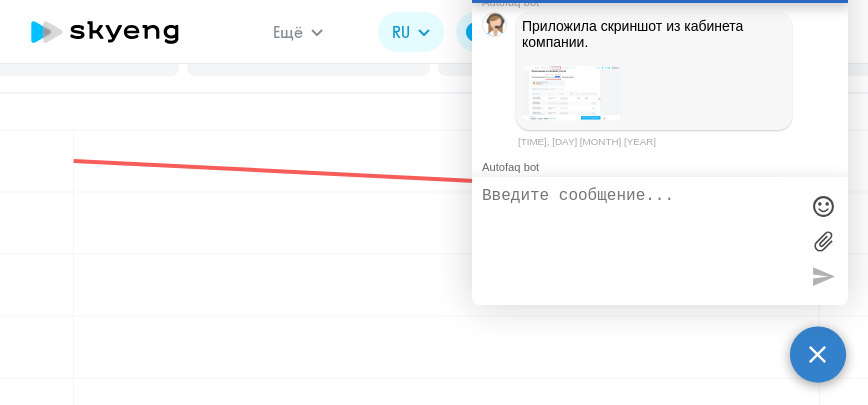 click at bounding box center (572, 93) 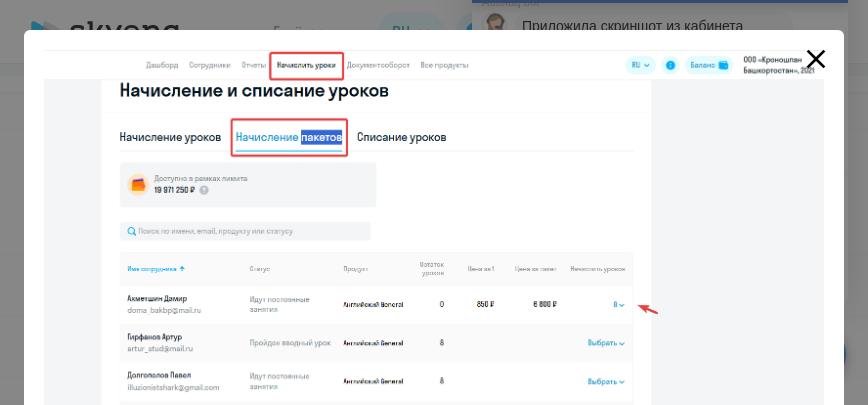click 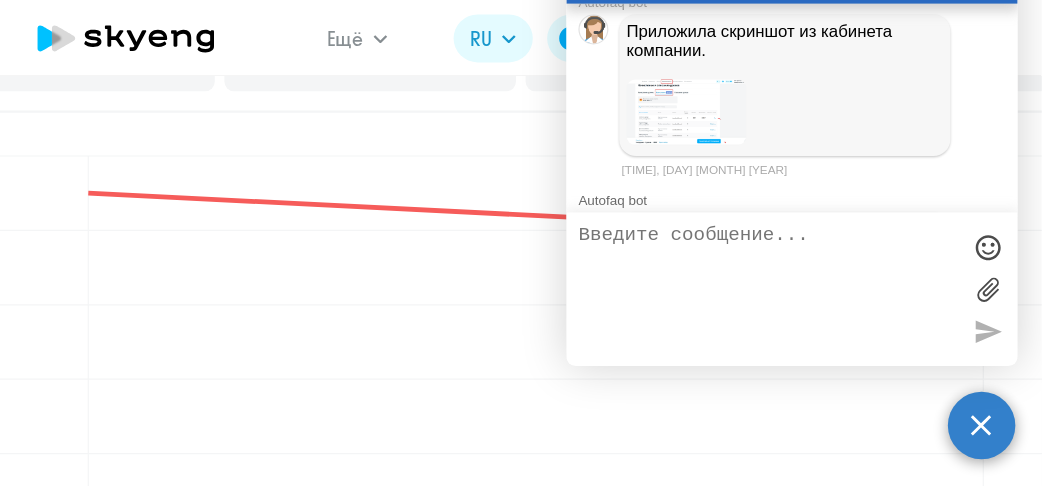 scroll, scrollTop: 2004, scrollLeft: 0, axis: vertical 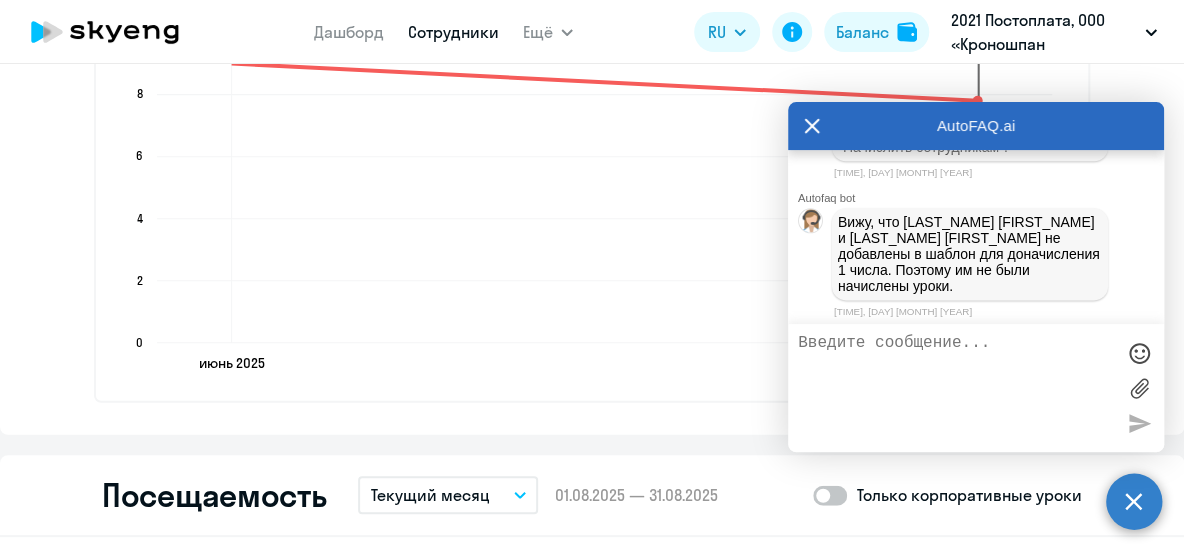 click 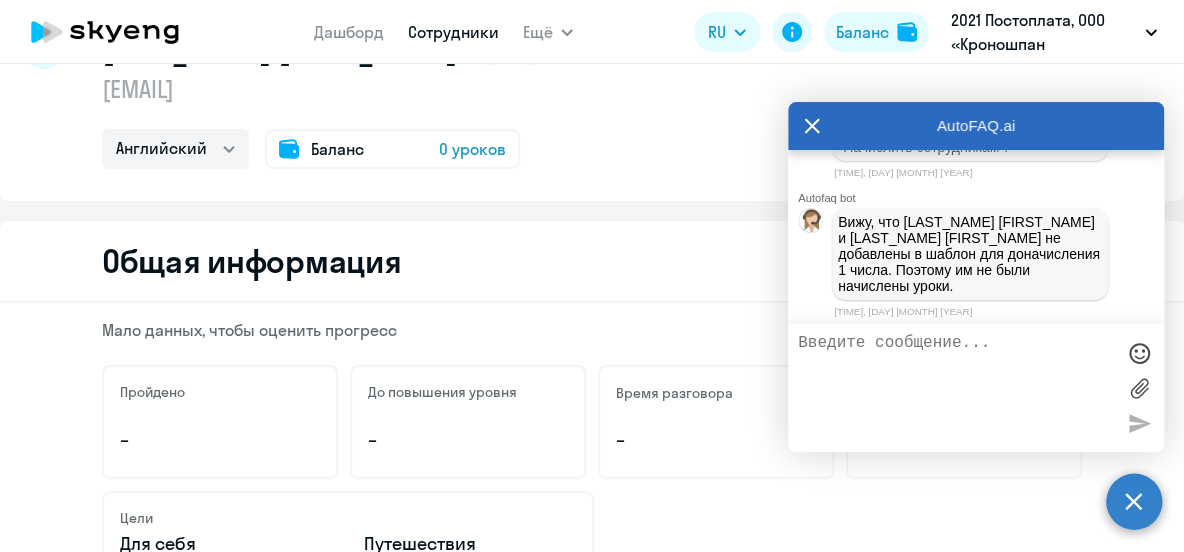 scroll, scrollTop: 0, scrollLeft: 0, axis: both 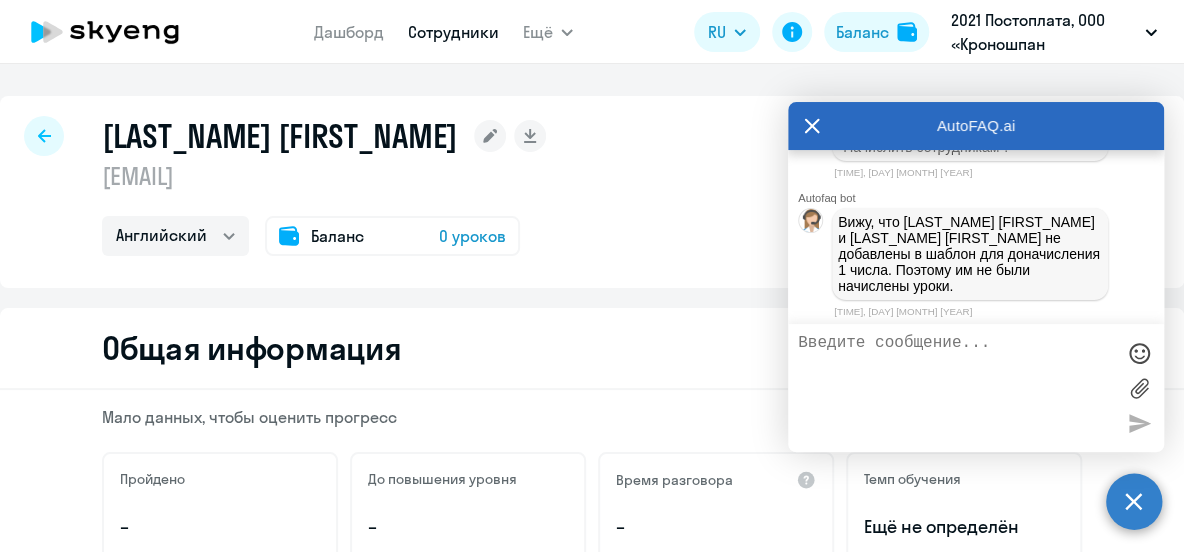 click on "Сотрудники" at bounding box center (453, 32) 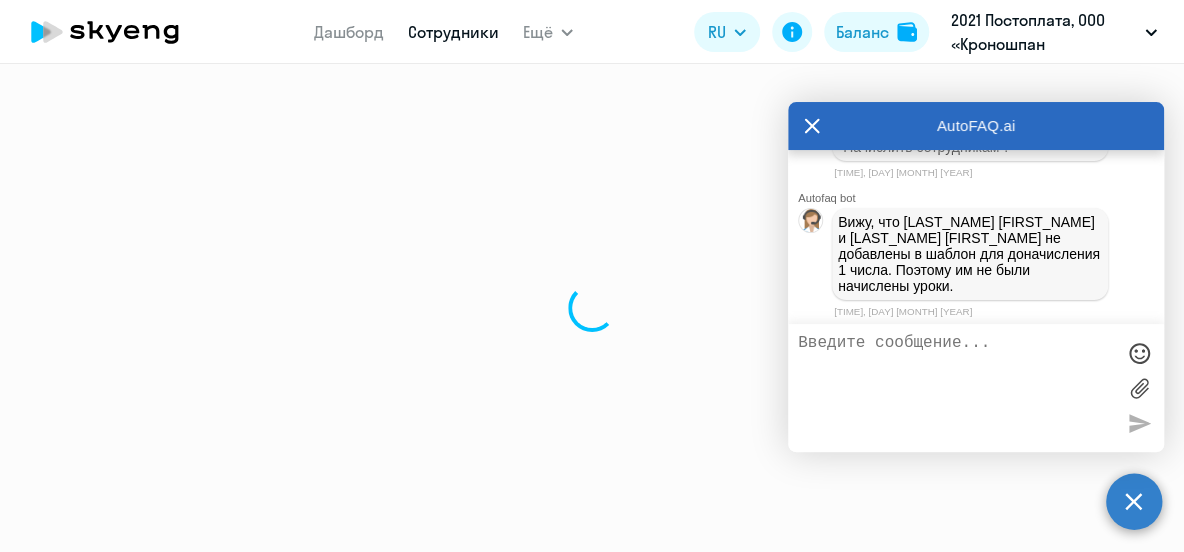 select on "30" 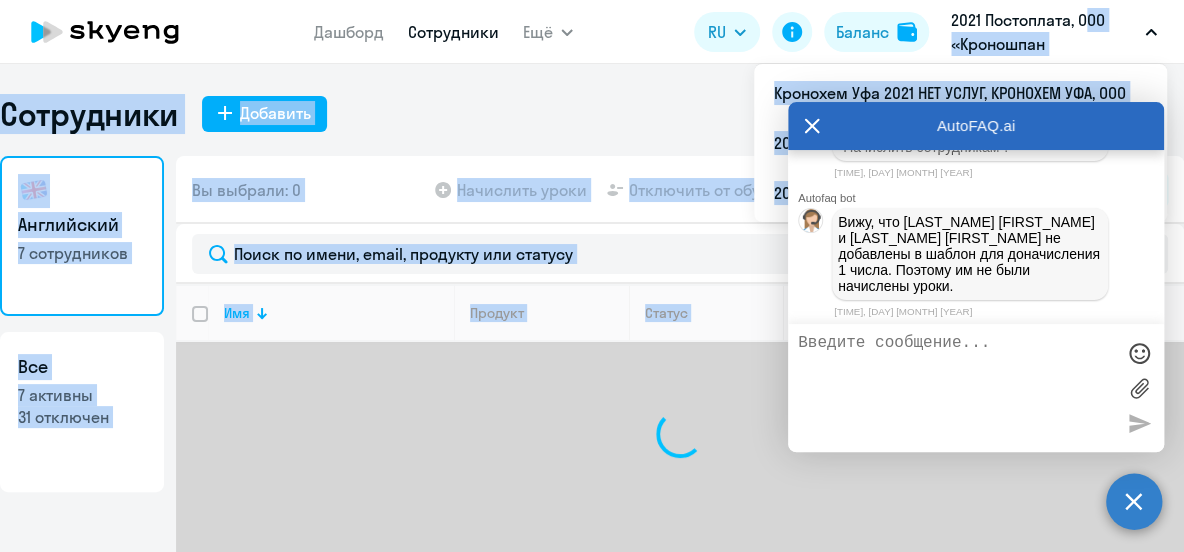 drag, startPoint x: 1071, startPoint y: 20, endPoint x: 1077, endPoint y: 11, distance: 10.816654 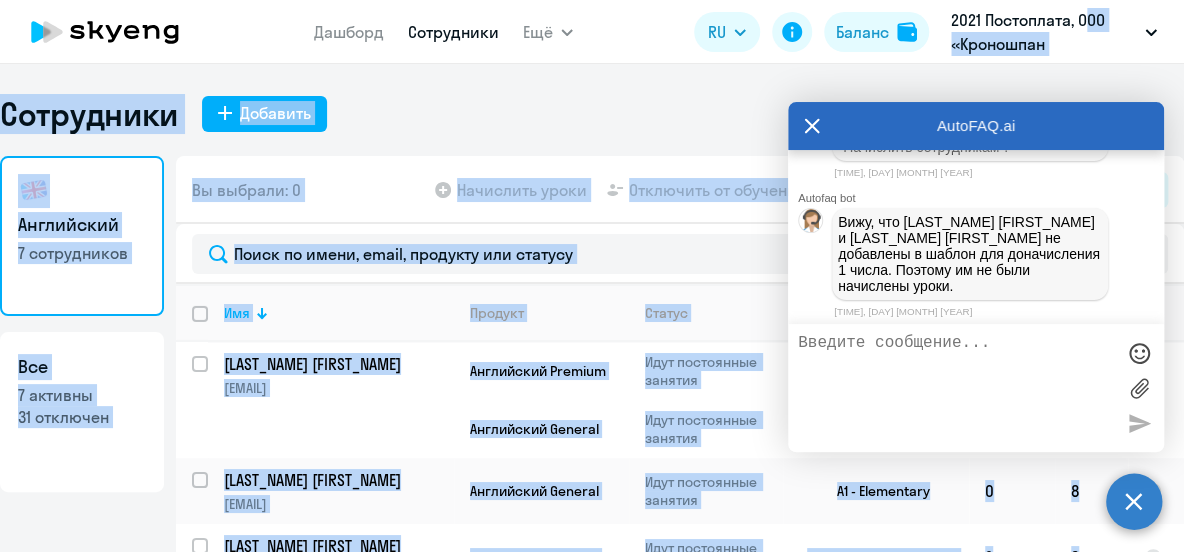 click on "AutoFAQ.ai" at bounding box center [976, 126] 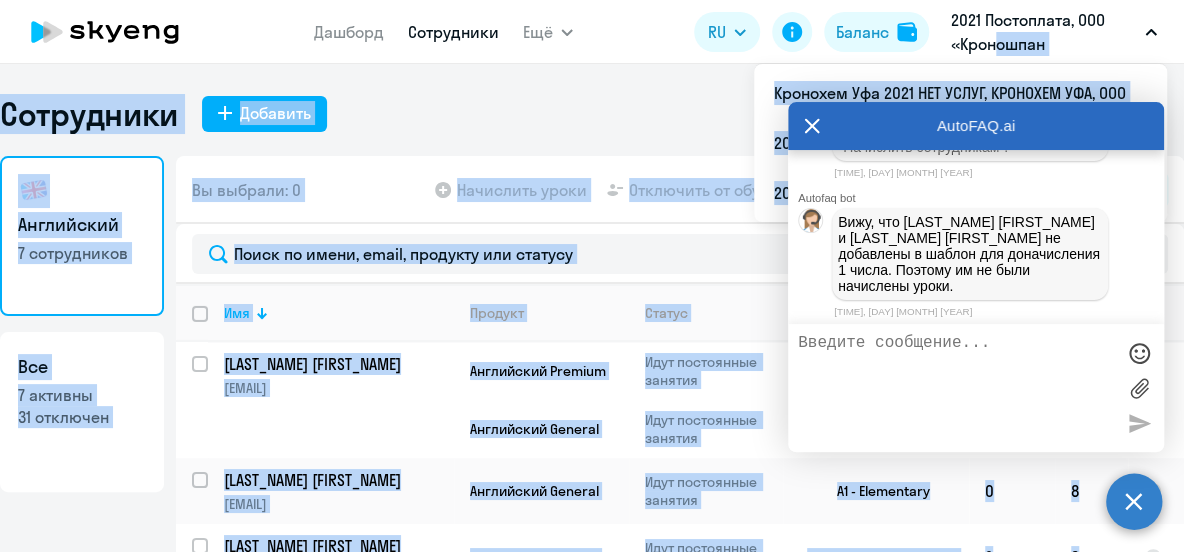 drag, startPoint x: 935, startPoint y: 132, endPoint x: 923, endPoint y: 116, distance: 20 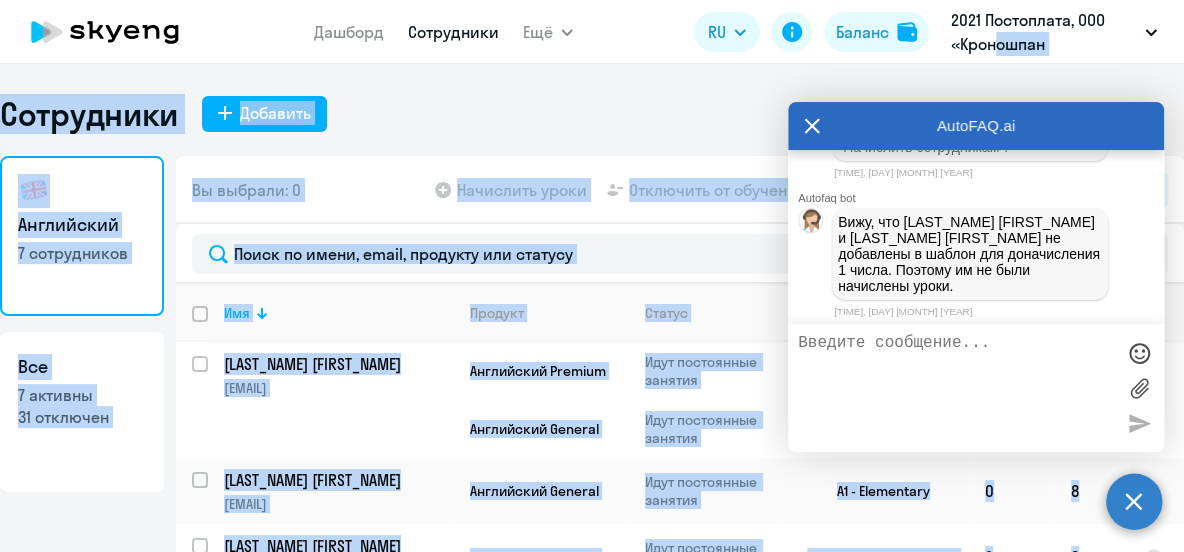 click on "Сотрудники
Добавить" 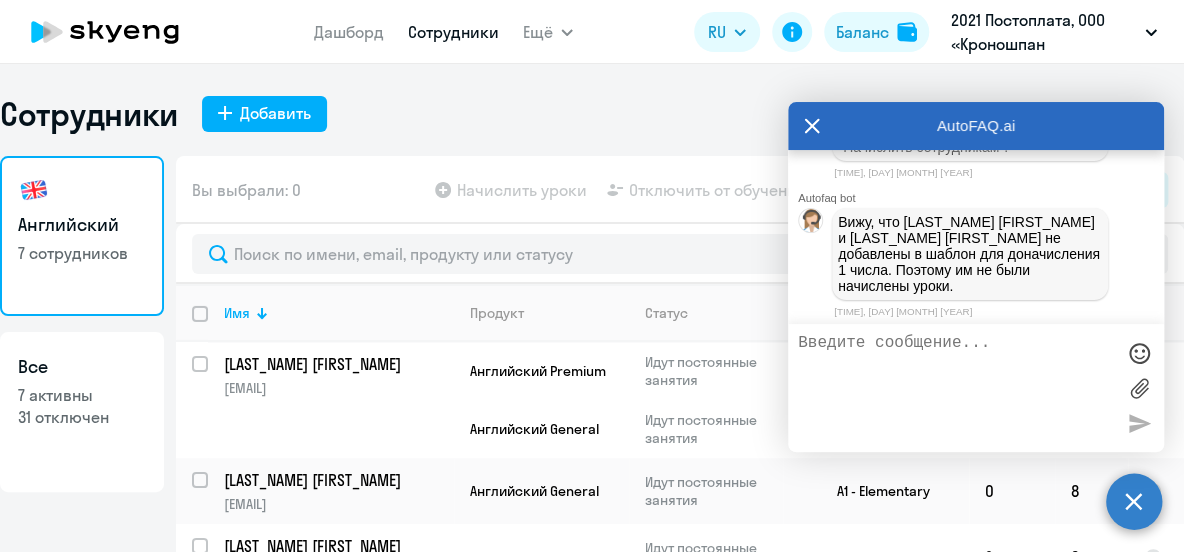 scroll, scrollTop: 88, scrollLeft: 0, axis: vertical 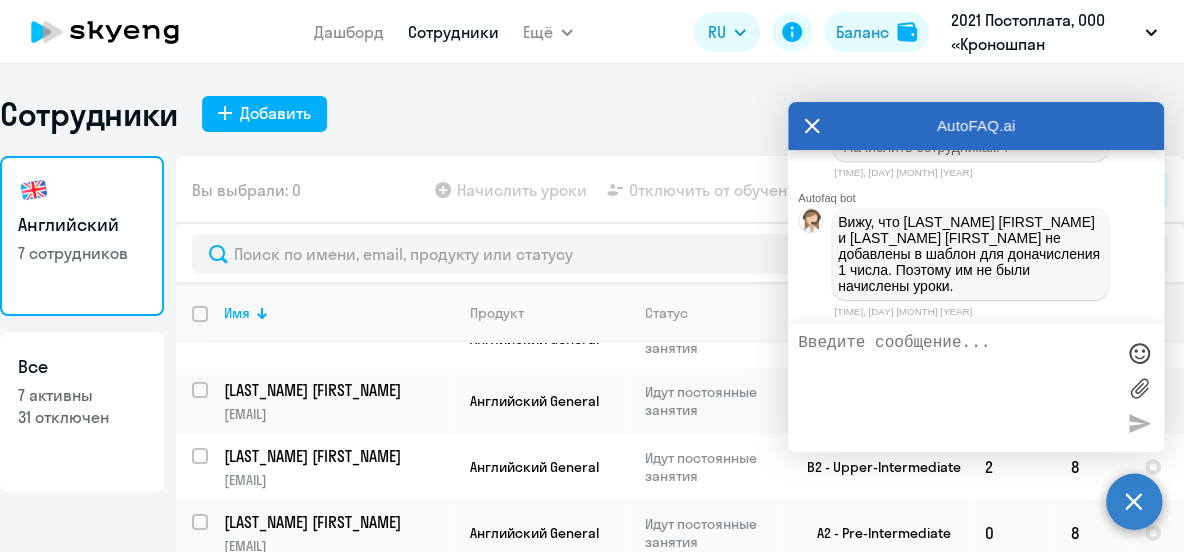 drag, startPoint x: 1100, startPoint y: 134, endPoint x: 1133, endPoint y: 155, distance: 39.115215 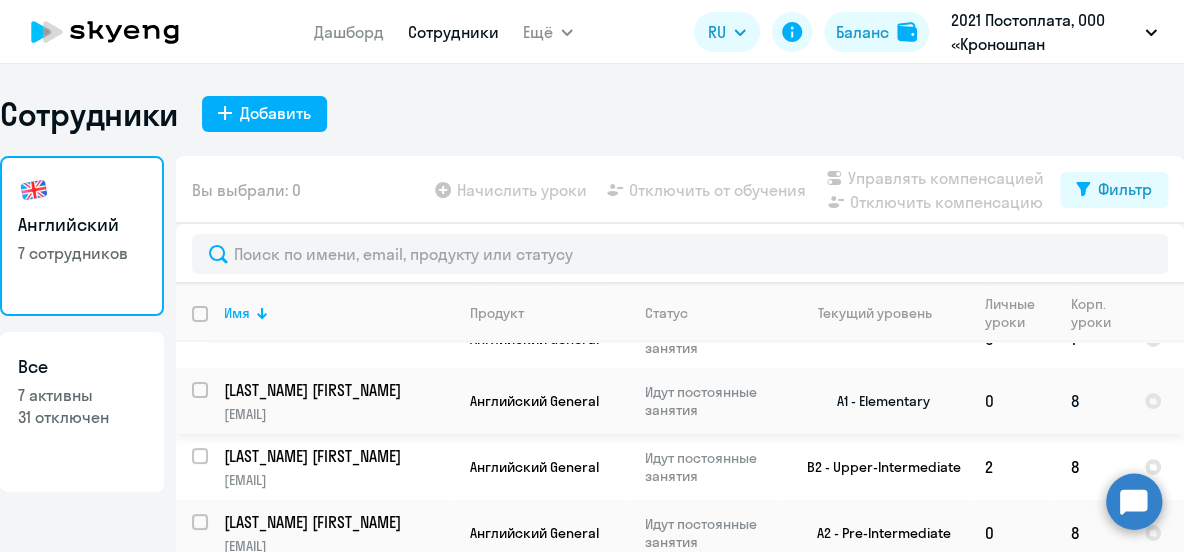 scroll, scrollTop: 0, scrollLeft: 0, axis: both 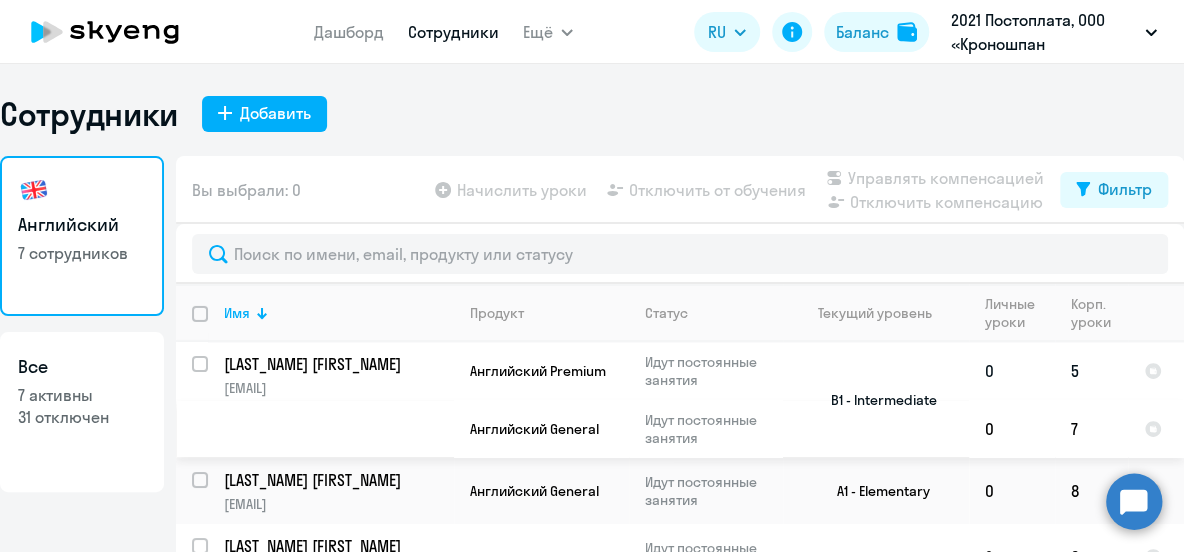 click at bounding box center [212, 376] 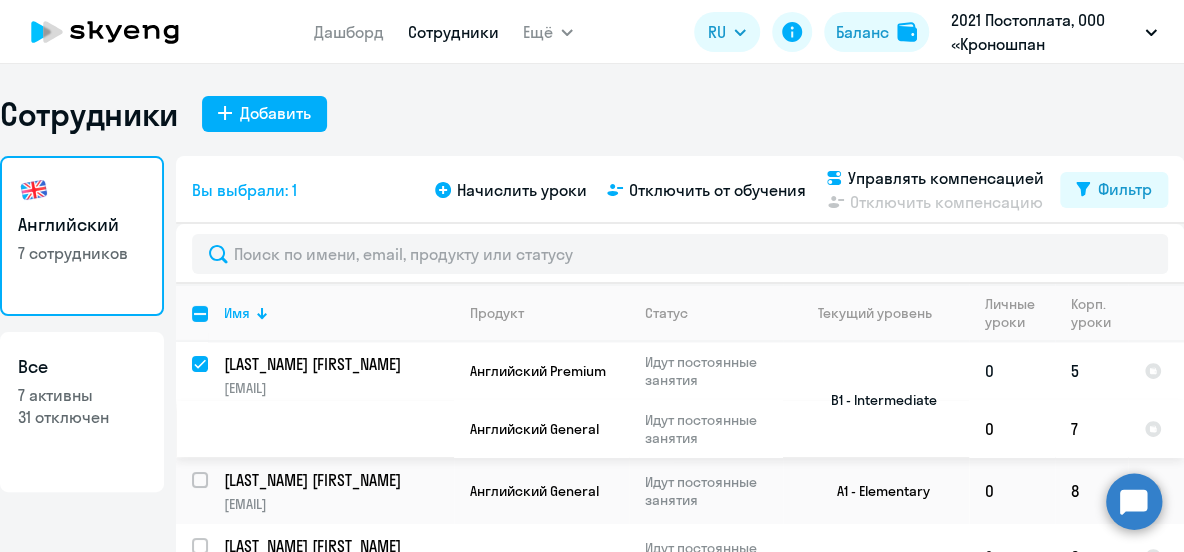 drag, startPoint x: 188, startPoint y: 364, endPoint x: 303, endPoint y: 381, distance: 116.24973 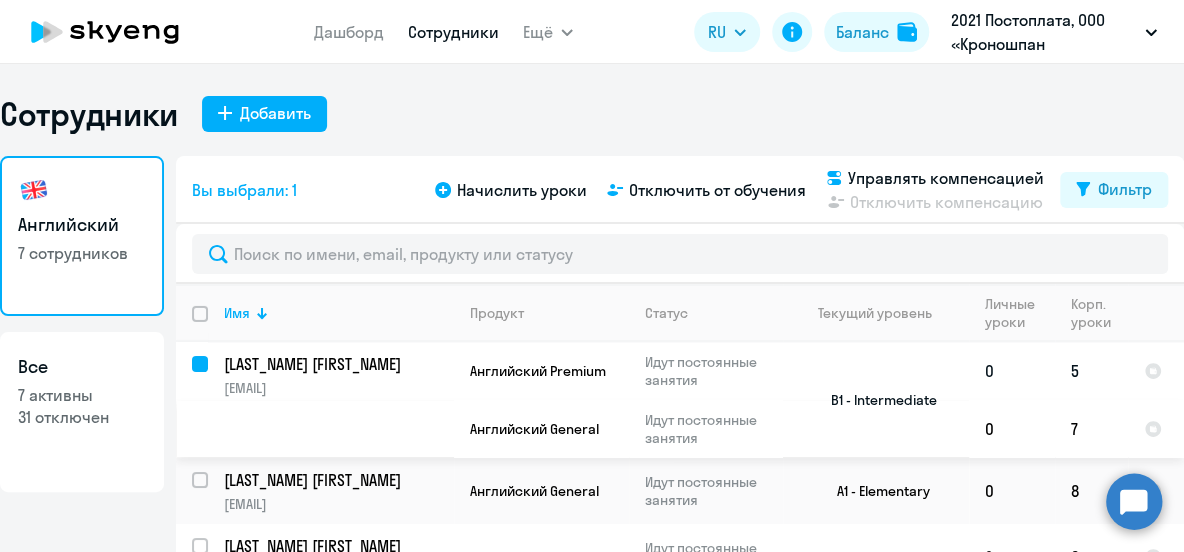 checkbox on "false" 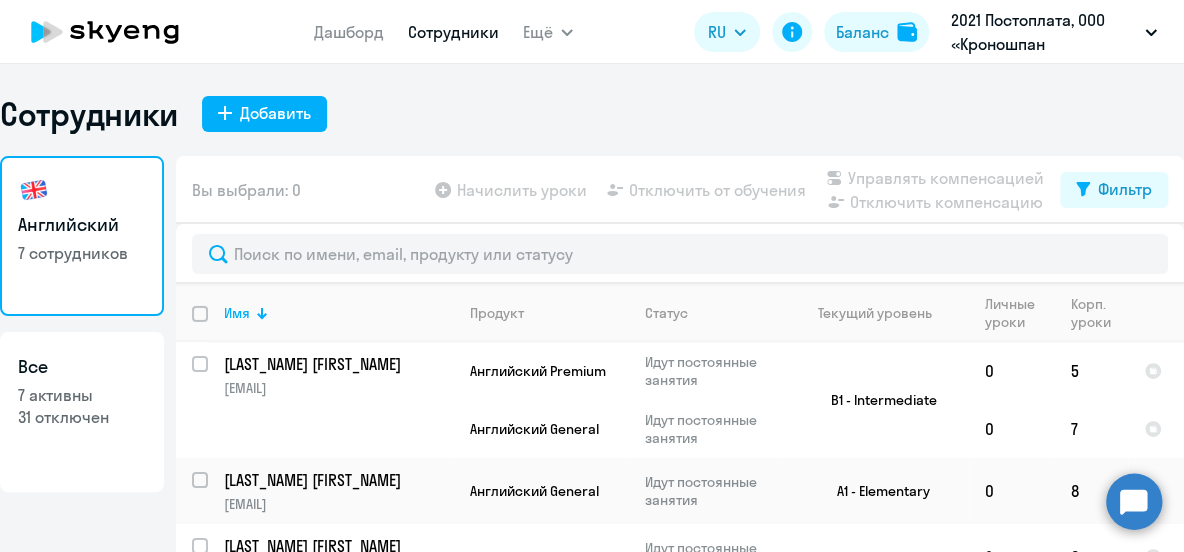 scroll, scrollTop: 262, scrollLeft: 0, axis: vertical 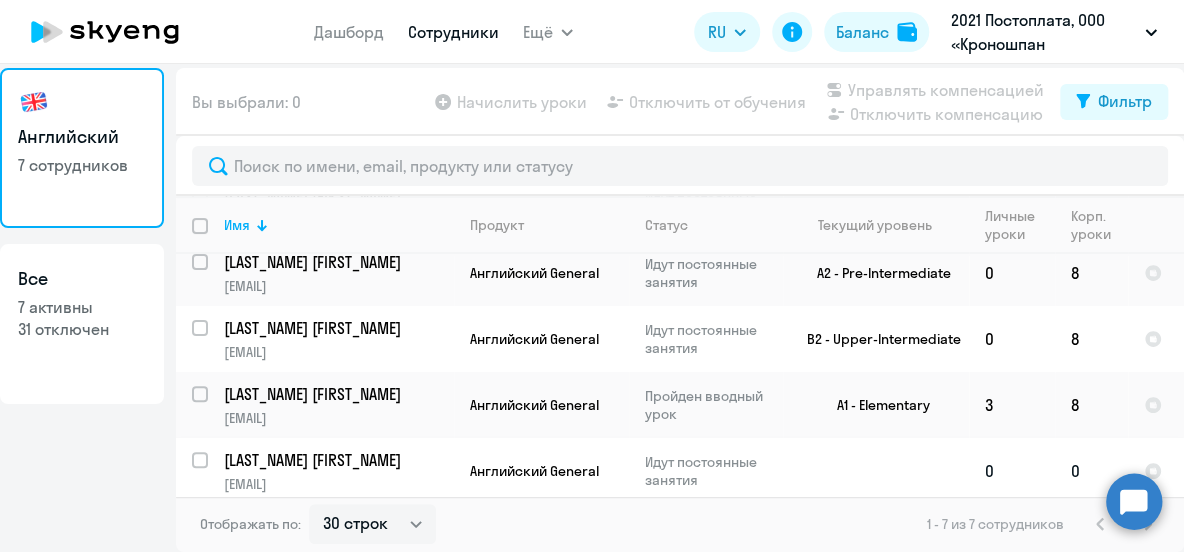 click at bounding box center (212, 472) 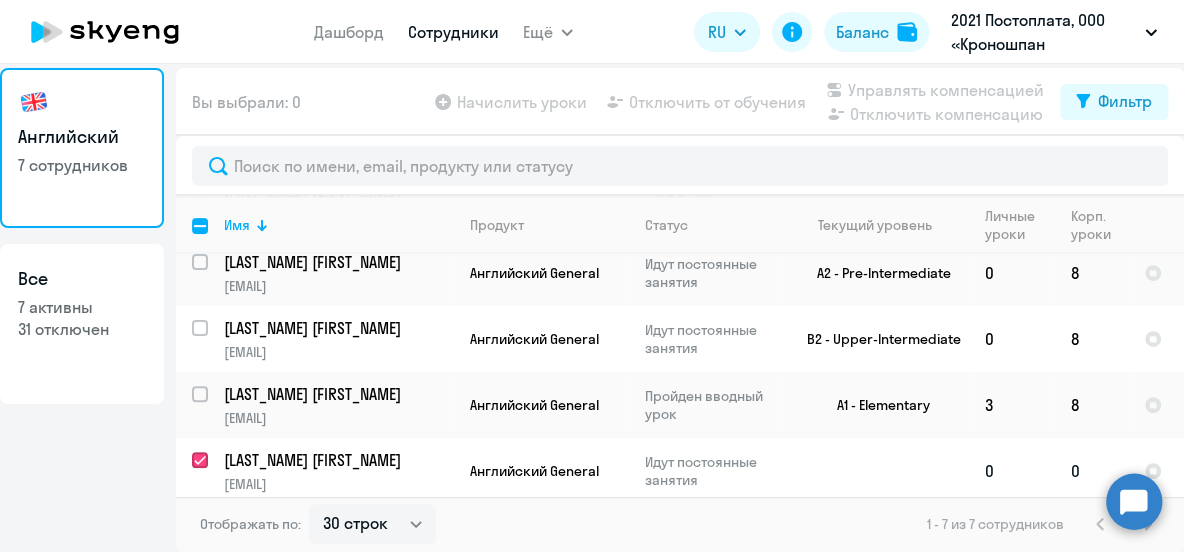 checkbox on "true" 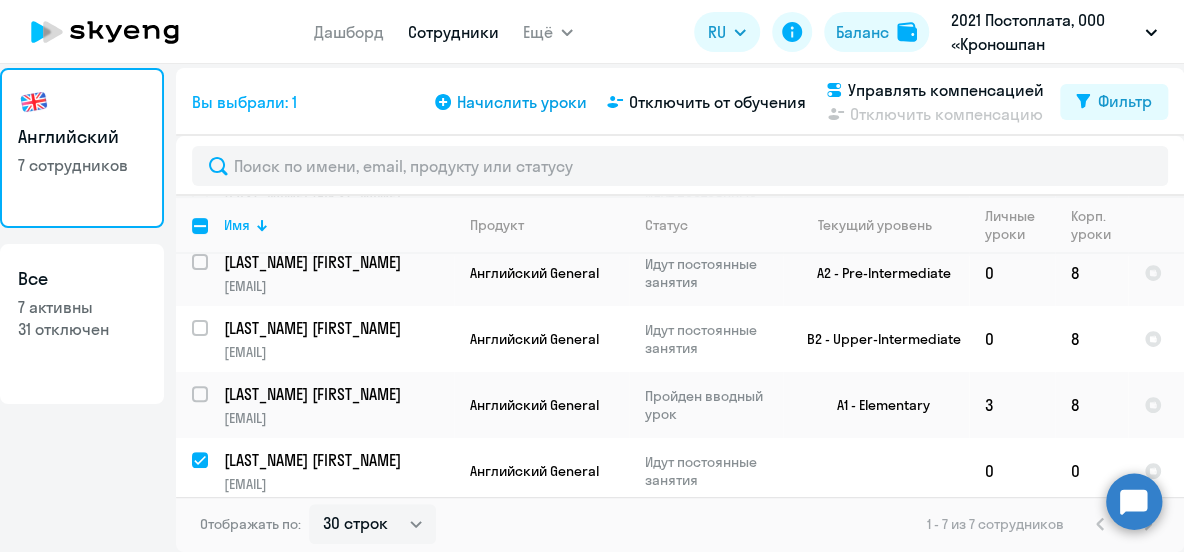click on "Начислить уроки" 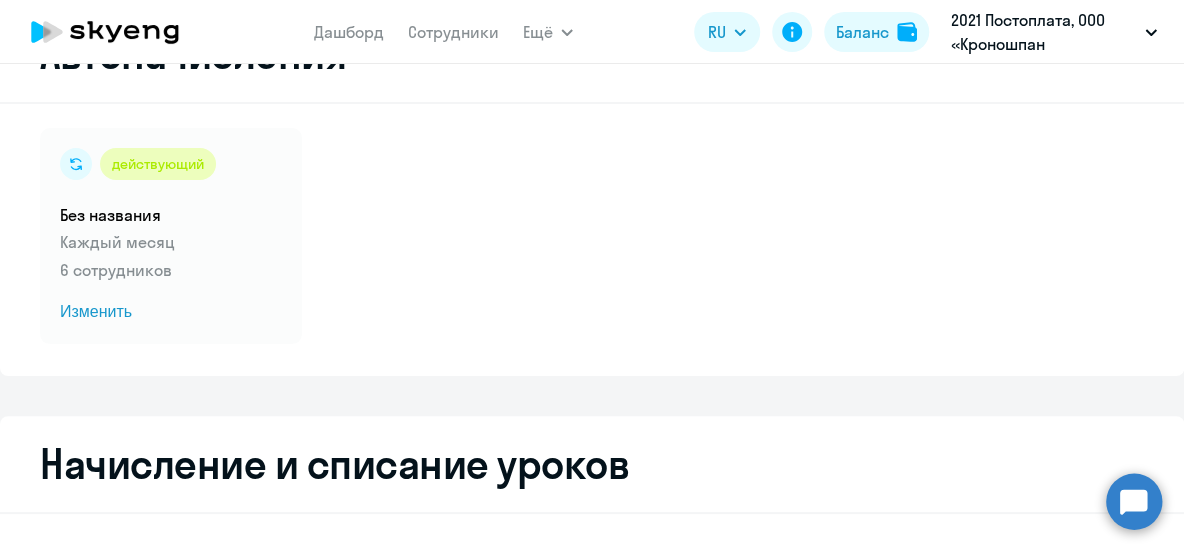 select on "10" 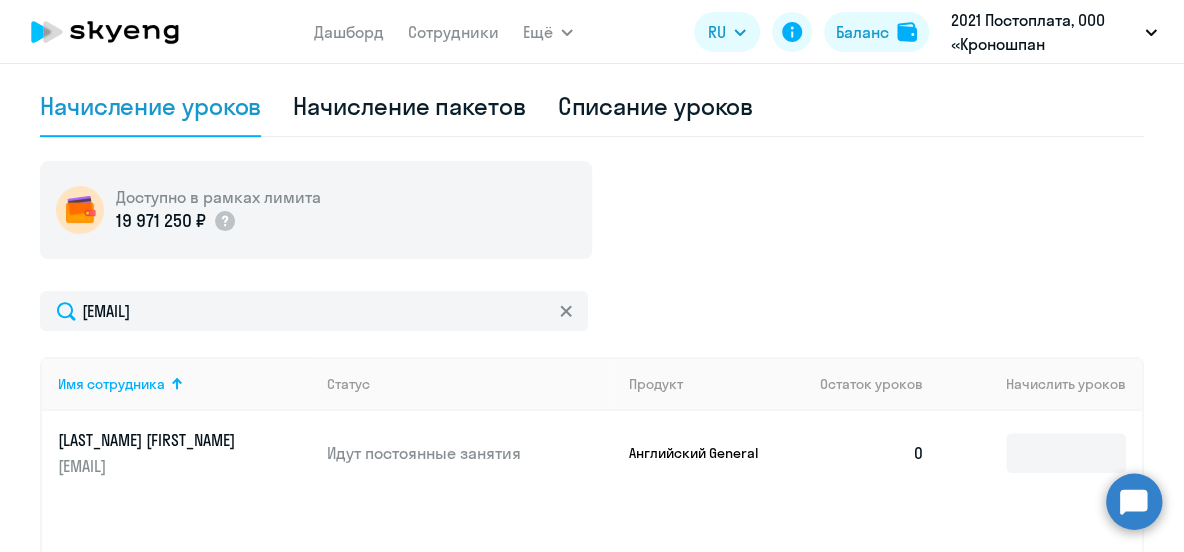 scroll, scrollTop: 640, scrollLeft: 0, axis: vertical 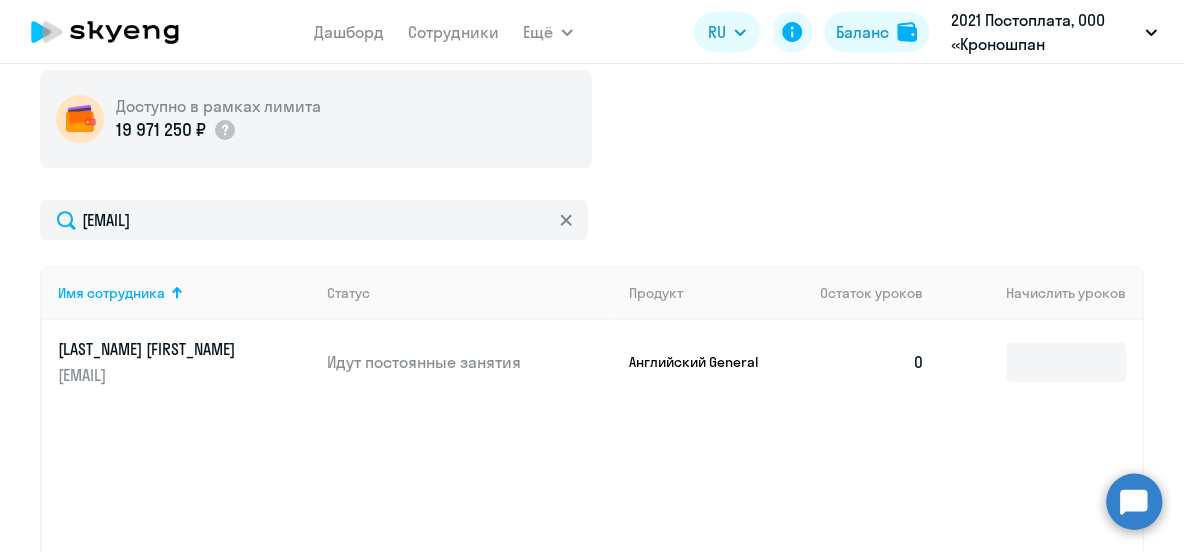 click on "Ахметшин Дамир" 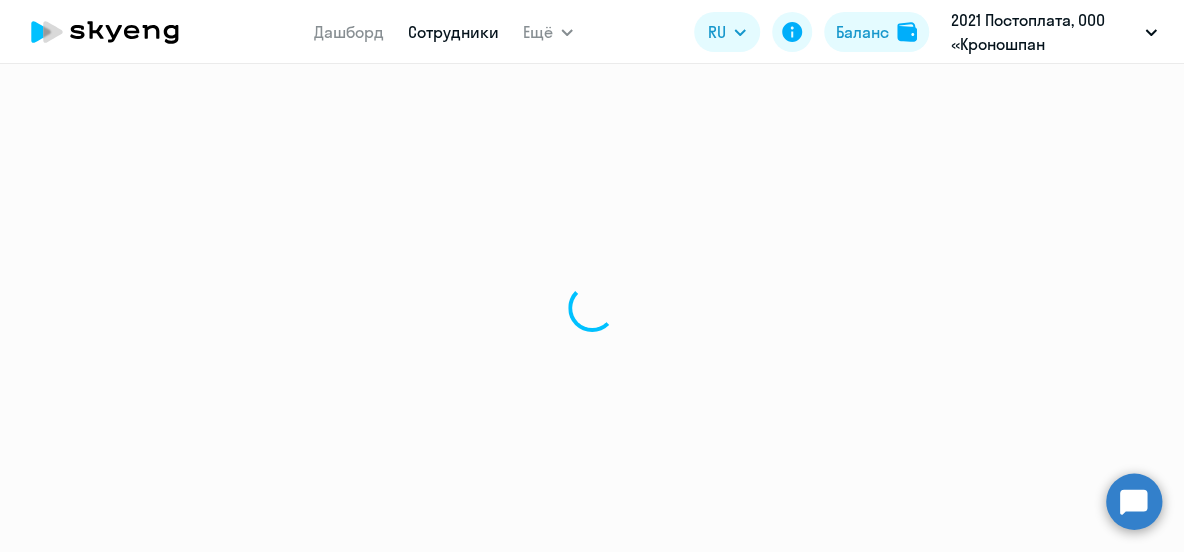 select on "english" 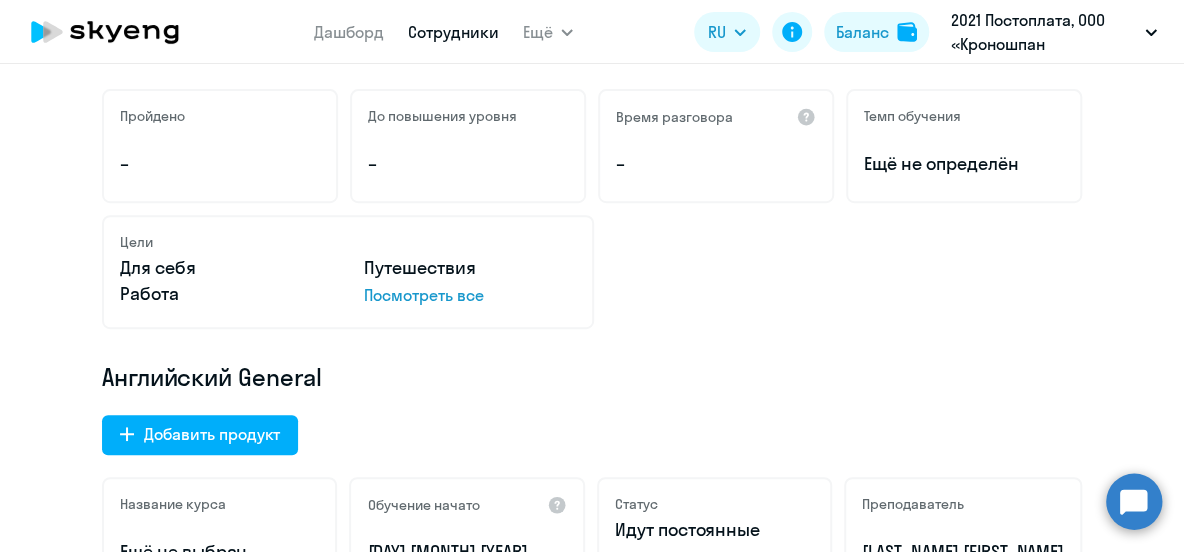 scroll, scrollTop: 0, scrollLeft: 0, axis: both 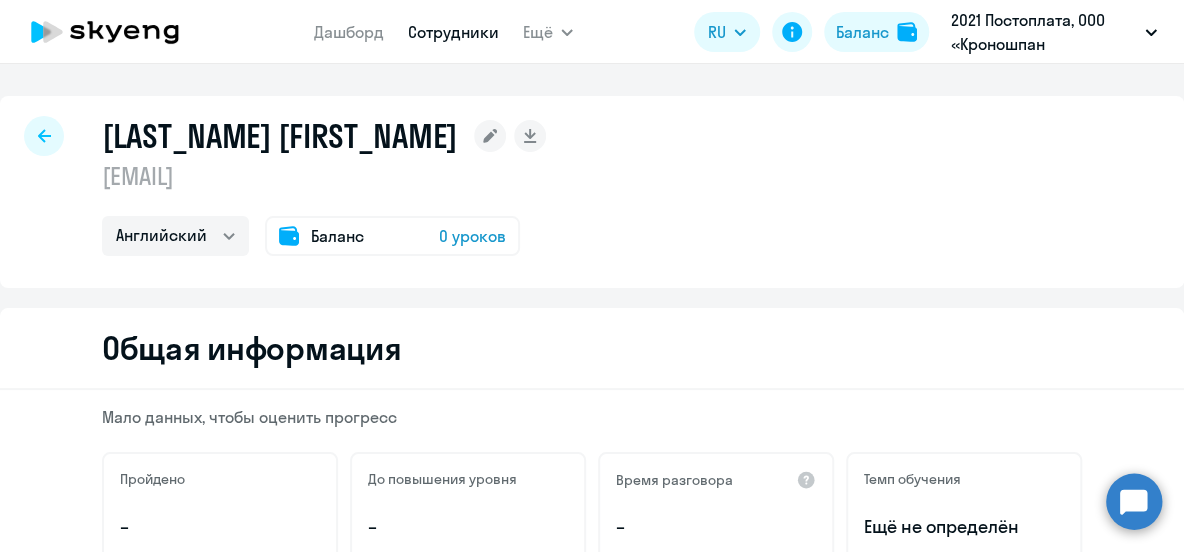 click on "Сотрудники" at bounding box center (453, 32) 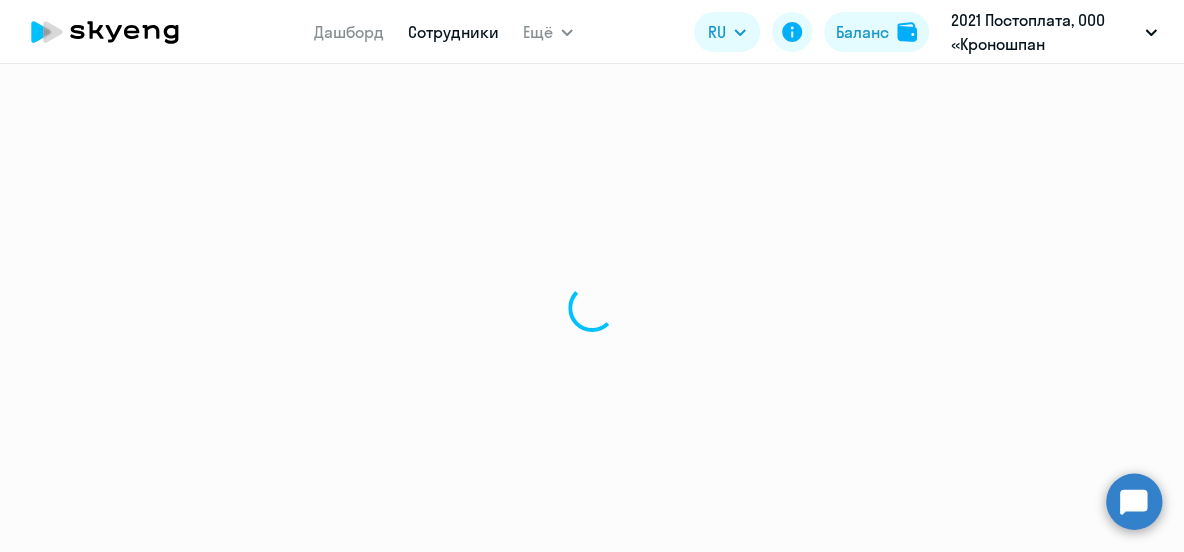 select on "30" 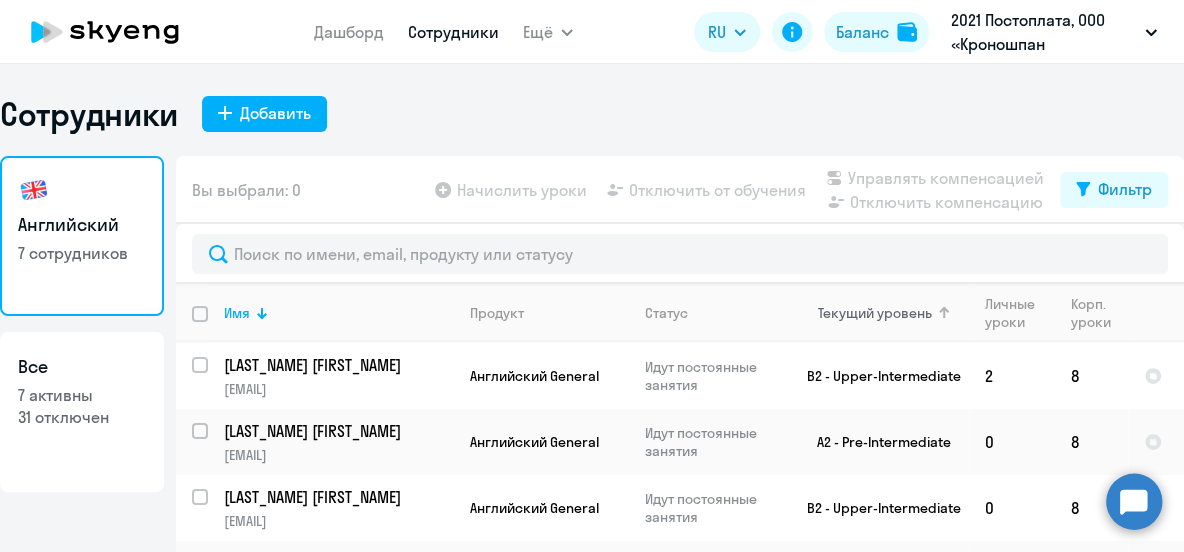 scroll, scrollTop: 262, scrollLeft: 0, axis: vertical 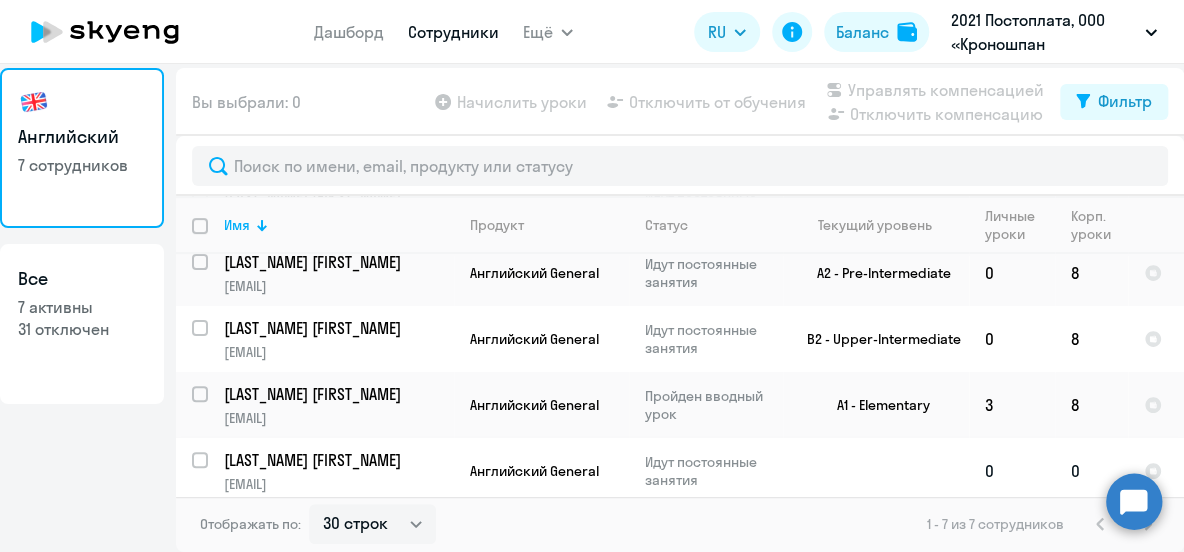 click at bounding box center [212, 472] 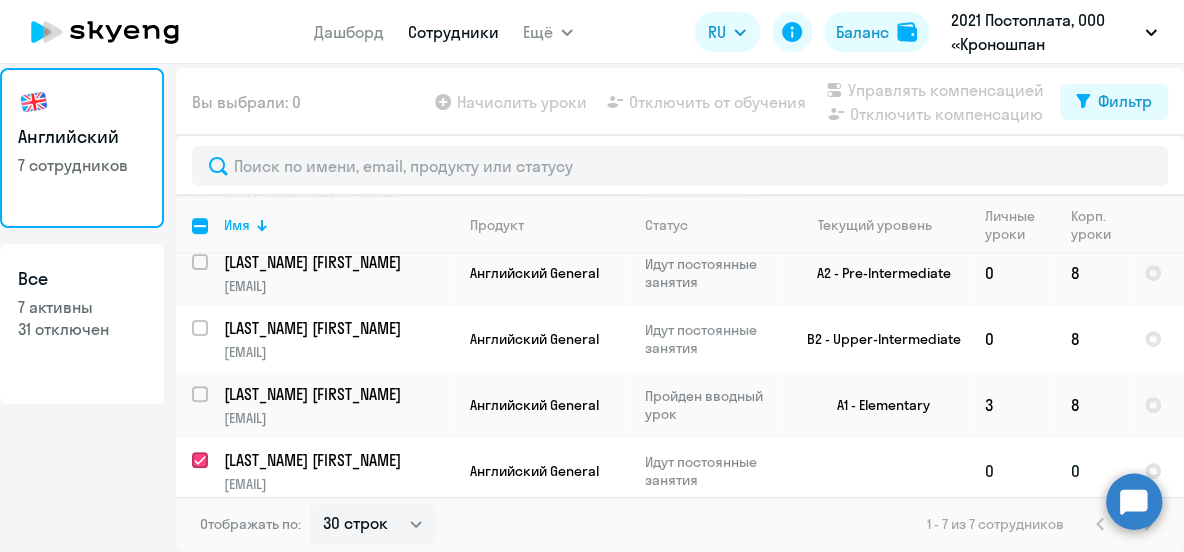 checkbox on "true" 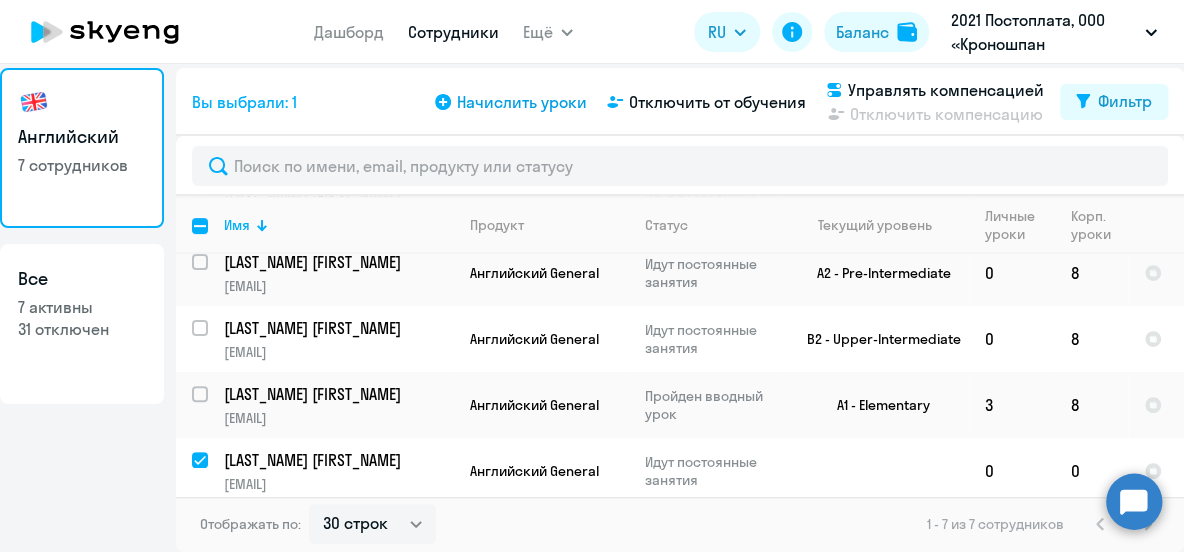 click on "Начислить уроки" 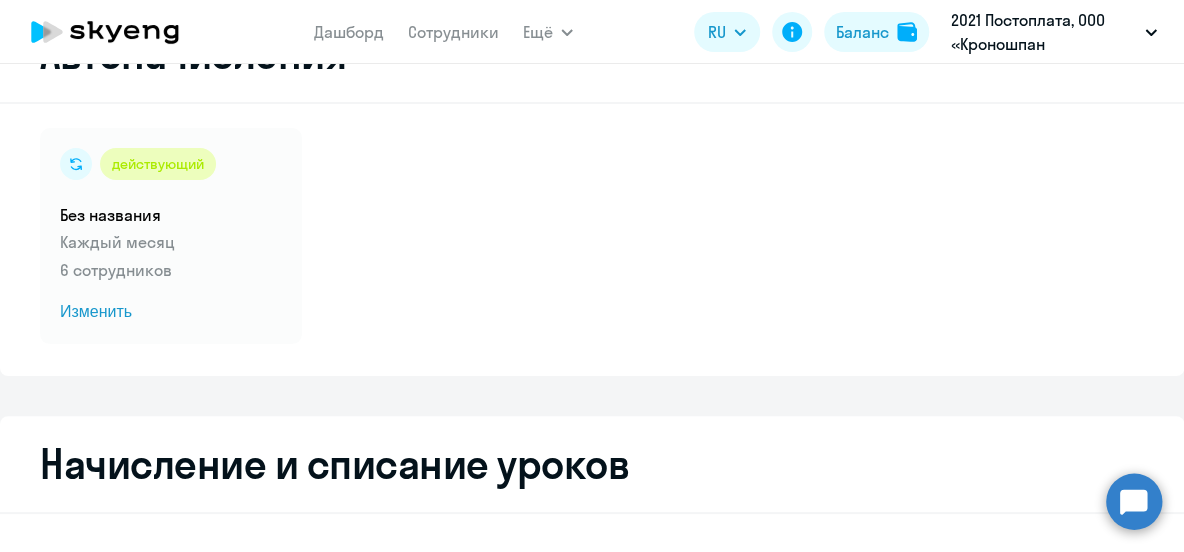 select on "10" 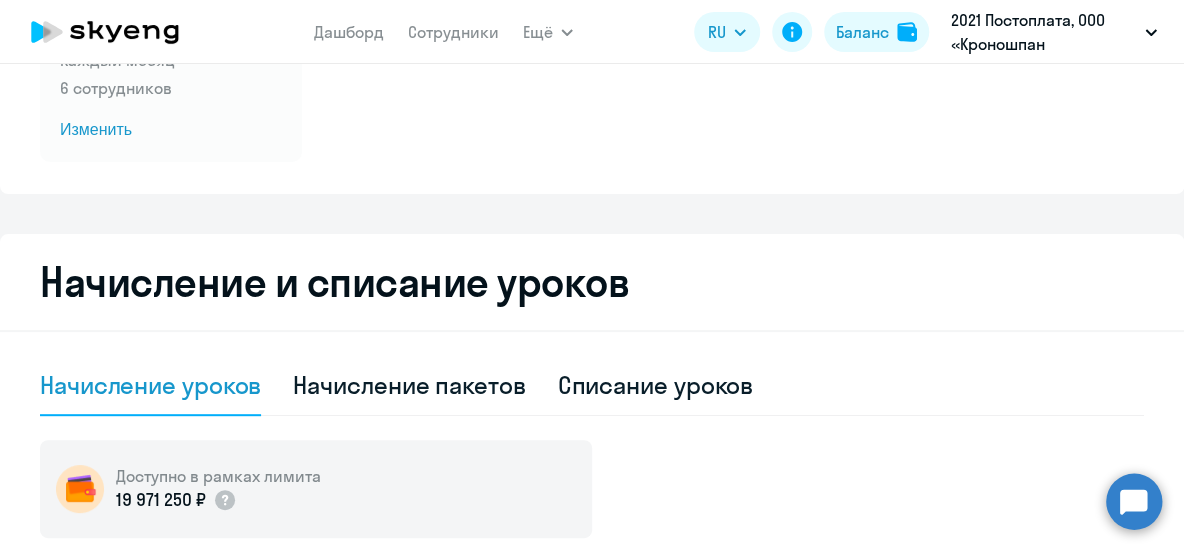 scroll, scrollTop: 360, scrollLeft: 0, axis: vertical 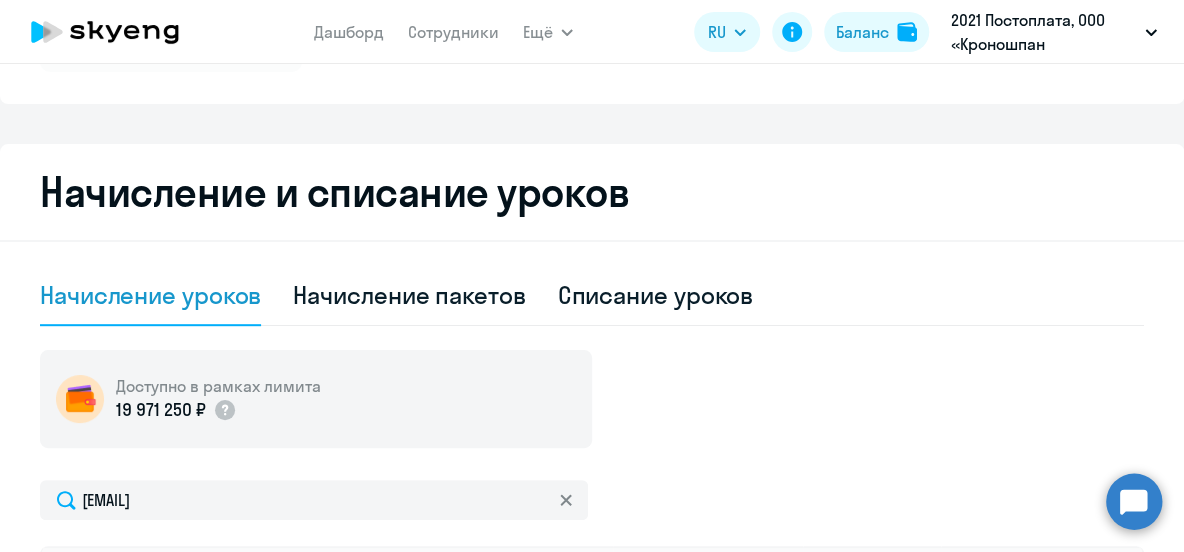 click on "Начисление уроков" 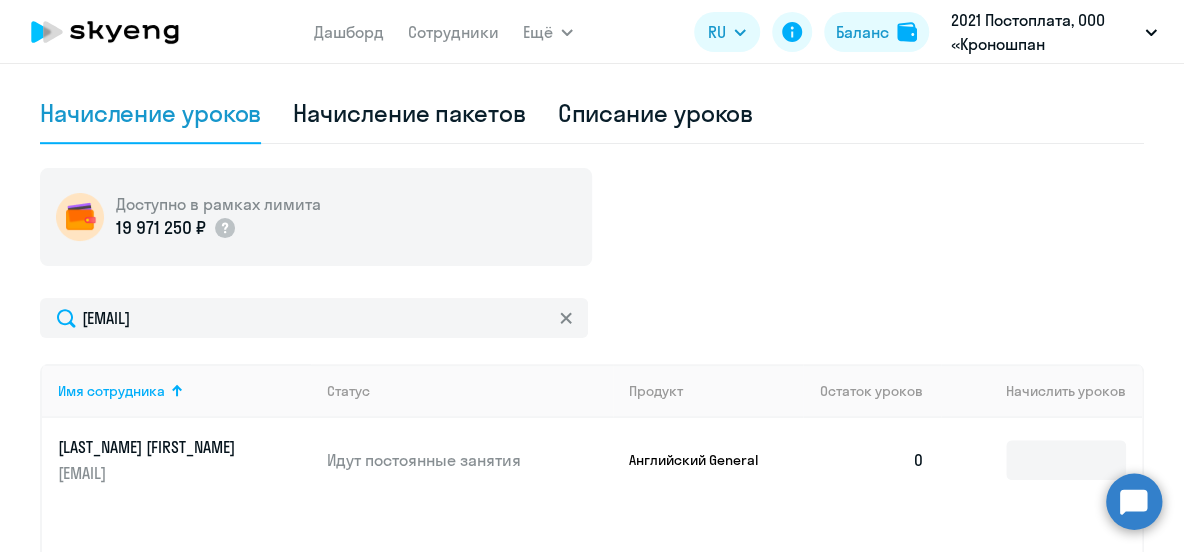 scroll, scrollTop: 633, scrollLeft: 0, axis: vertical 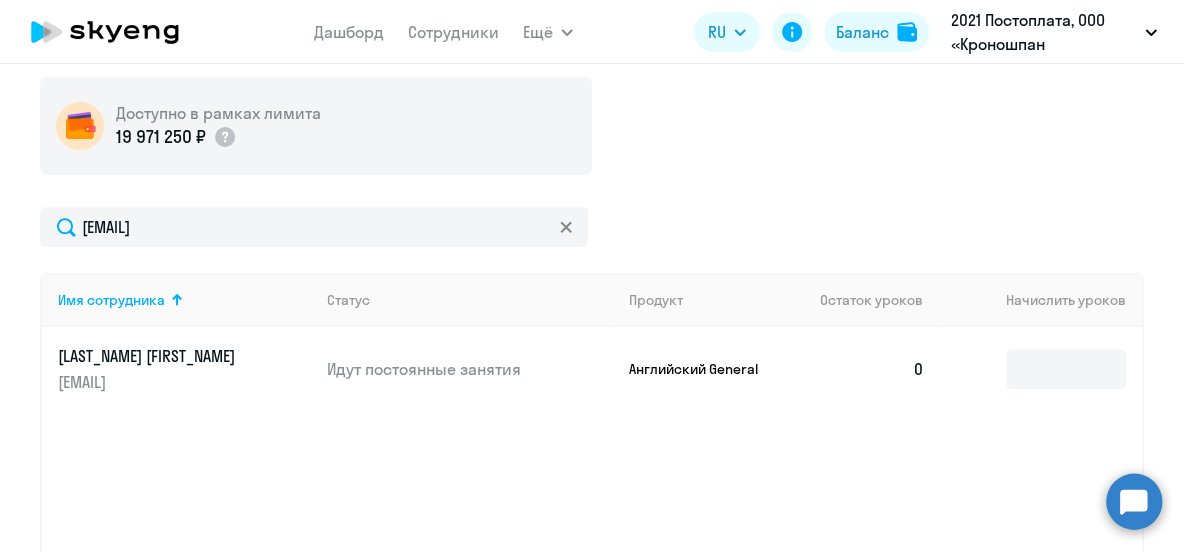 drag, startPoint x: 978, startPoint y: 410, endPoint x: 998, endPoint y: 399, distance: 22.825424 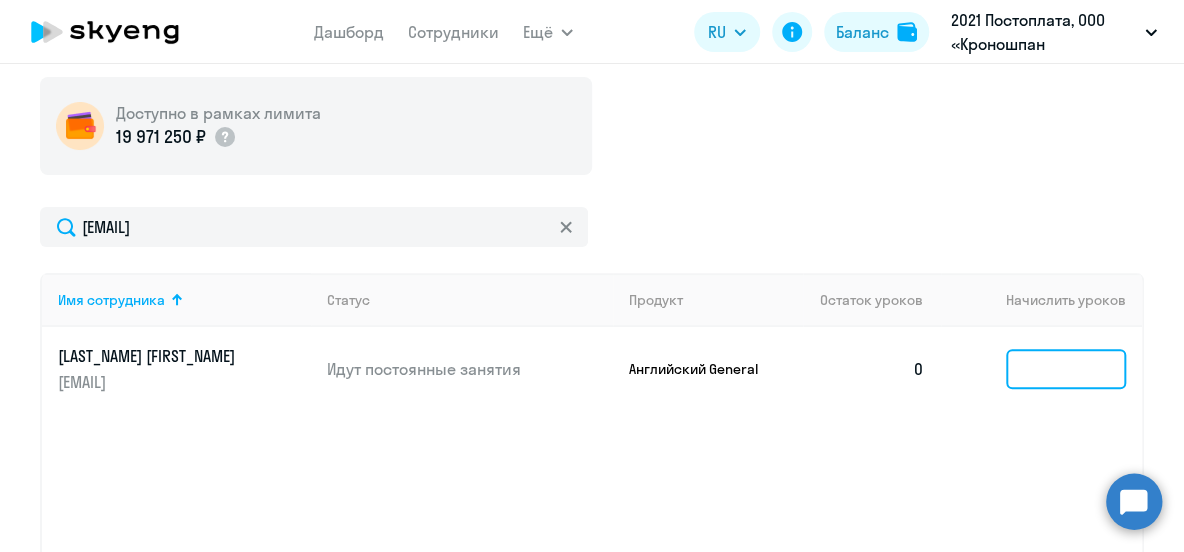 click 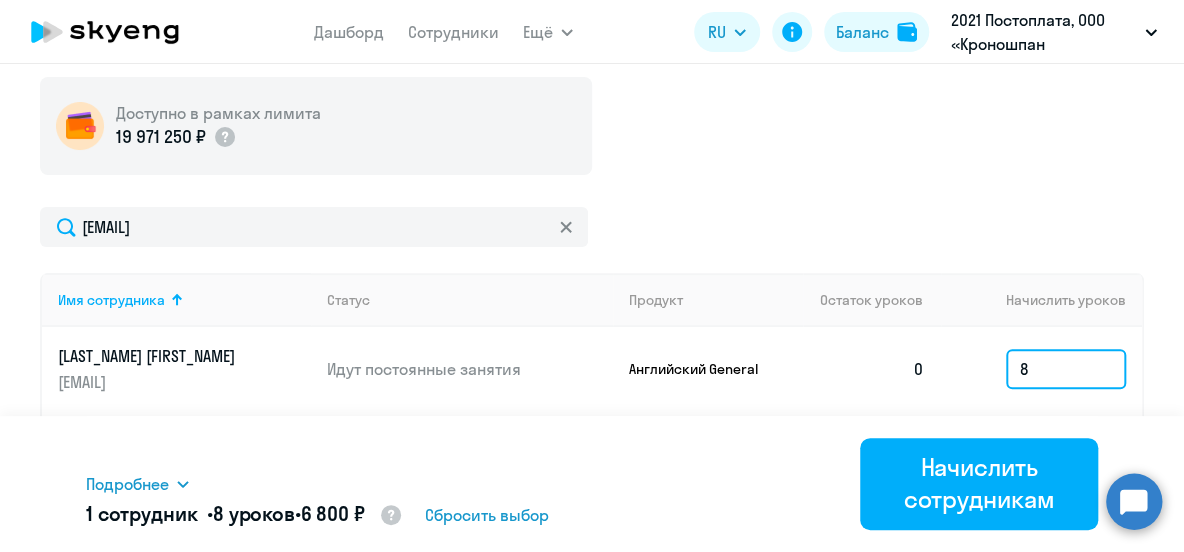 type on "8" 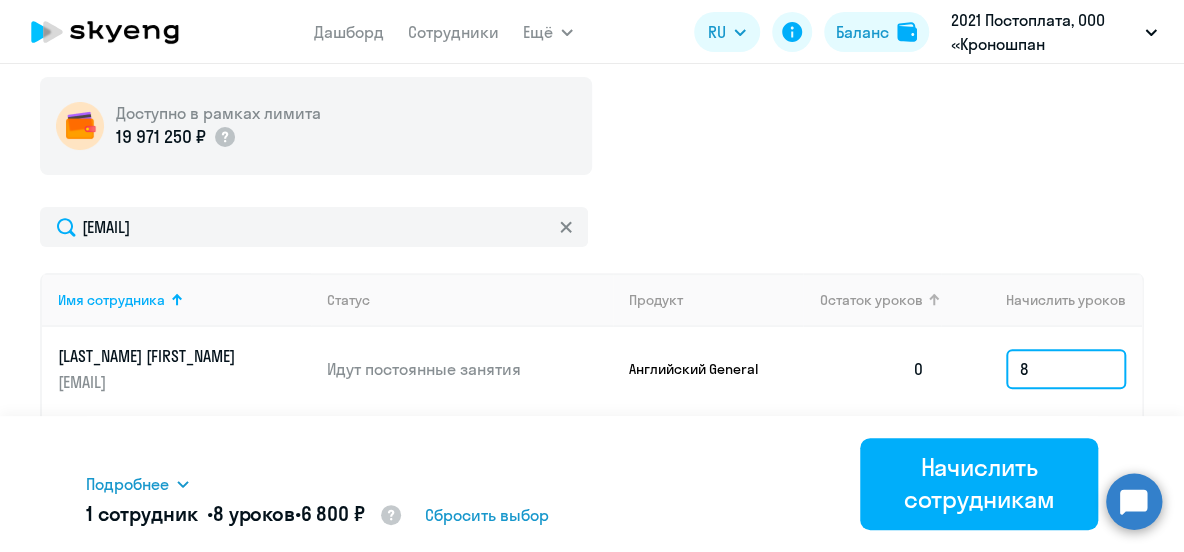 scroll, scrollTop: 815, scrollLeft: 0, axis: vertical 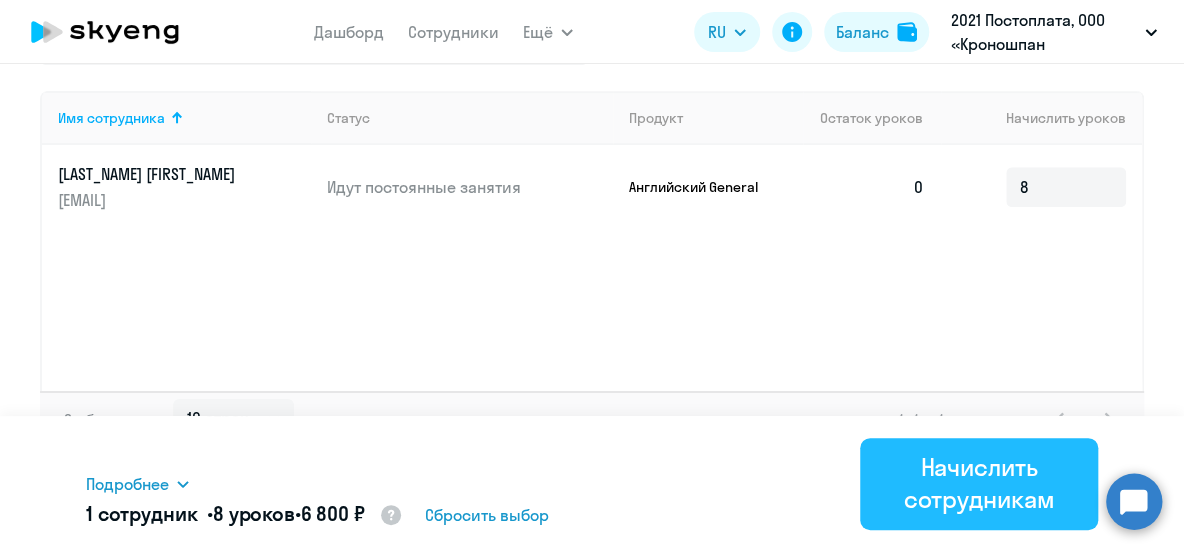 click on "Начислить сотрудникам" at bounding box center [979, 483] 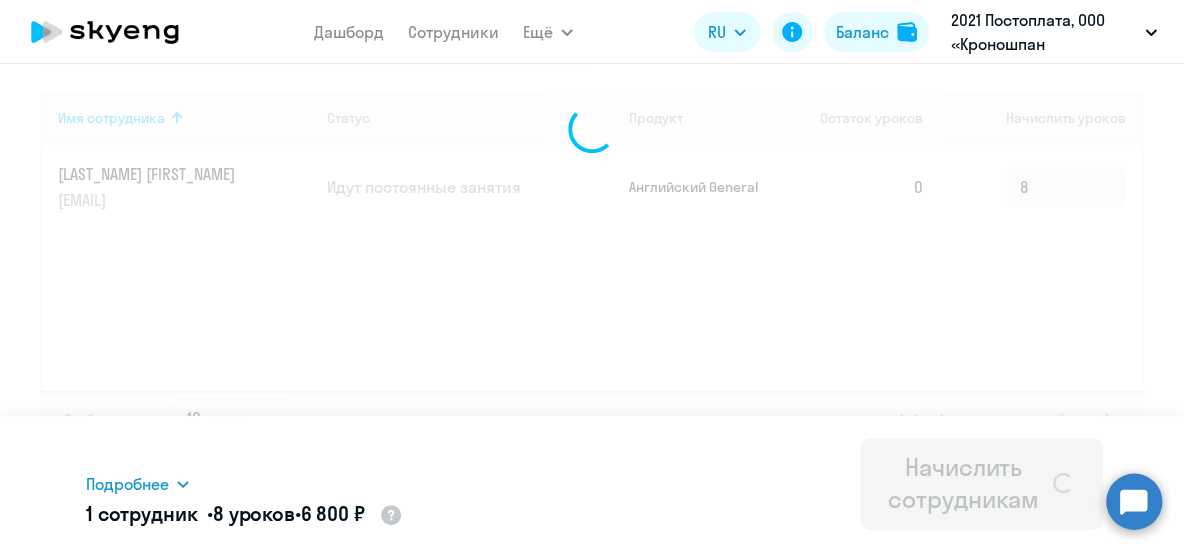 type 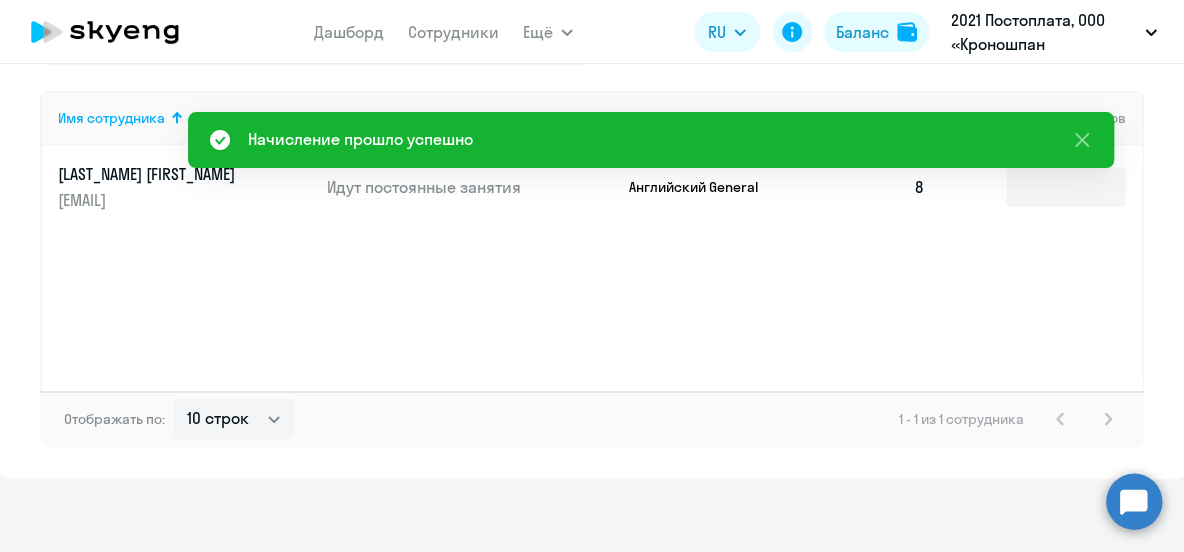 click 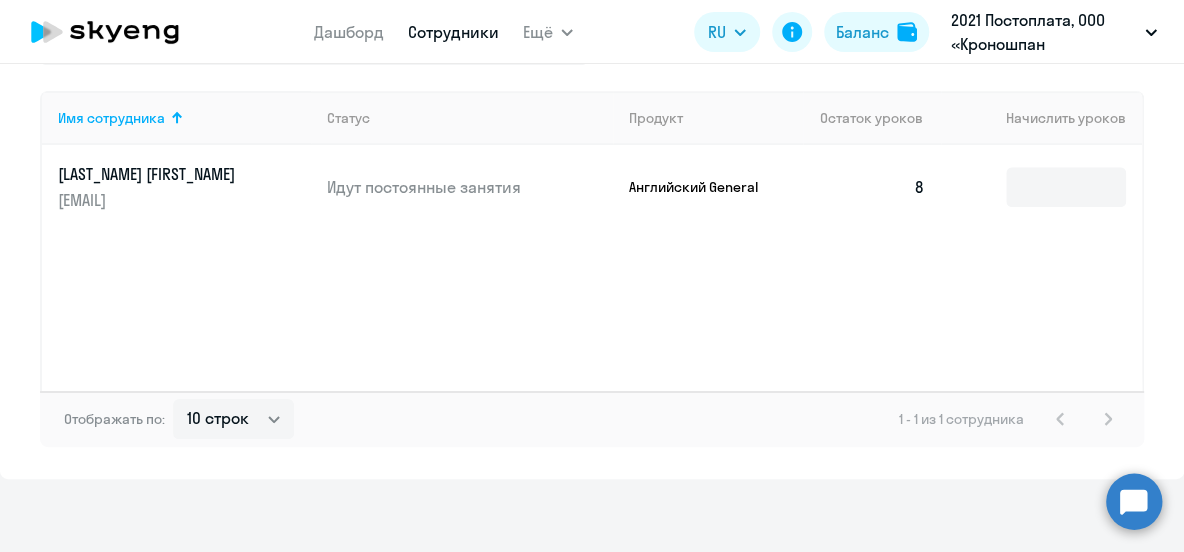 click on "Сотрудники" at bounding box center (453, 32) 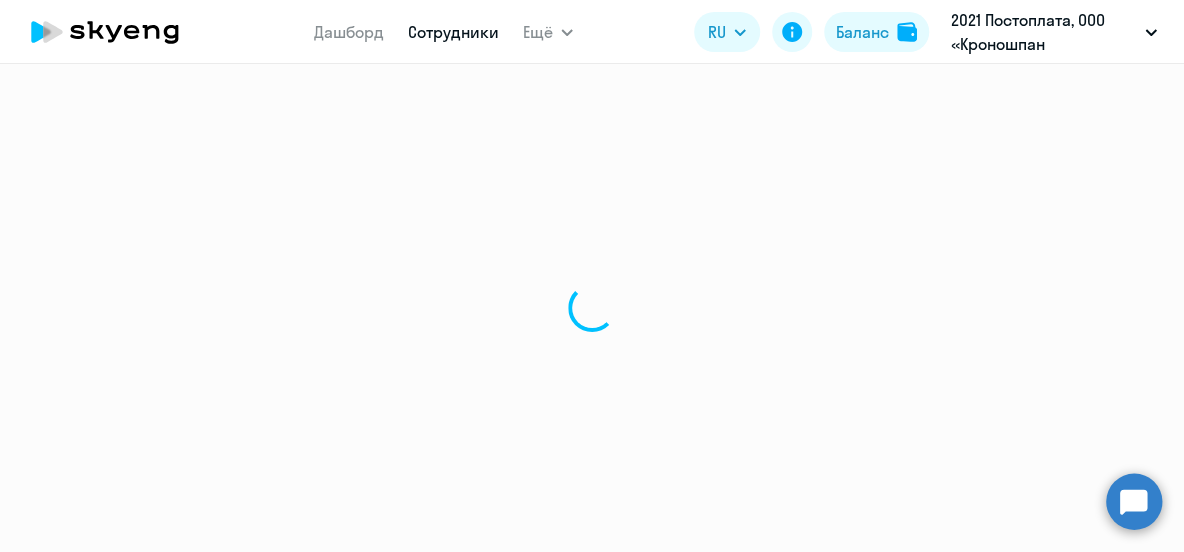 scroll, scrollTop: 0, scrollLeft: 0, axis: both 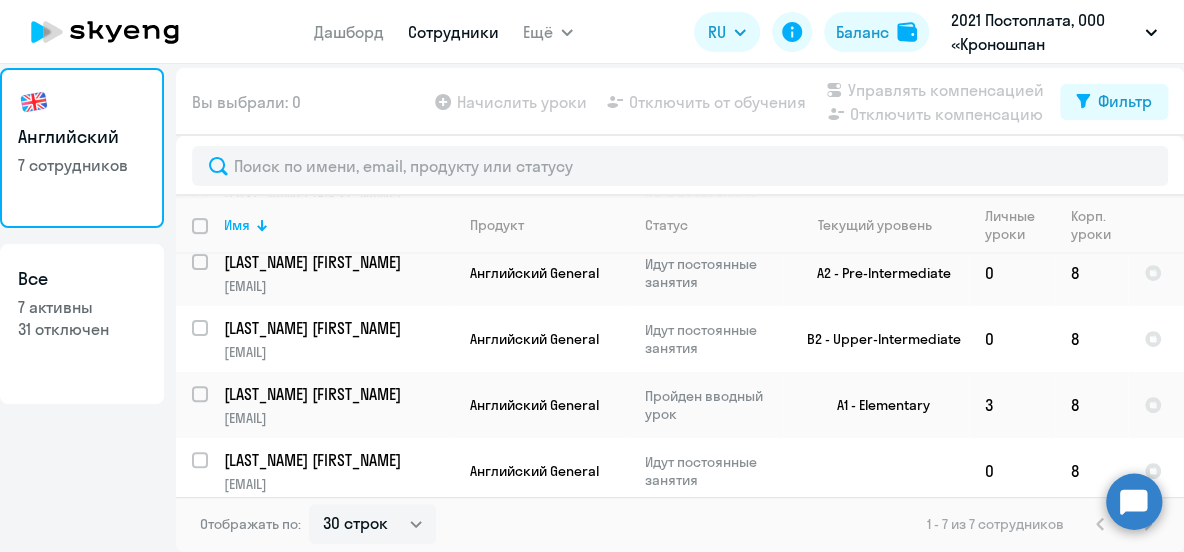 click on "Все  7 активны   31 отключен" 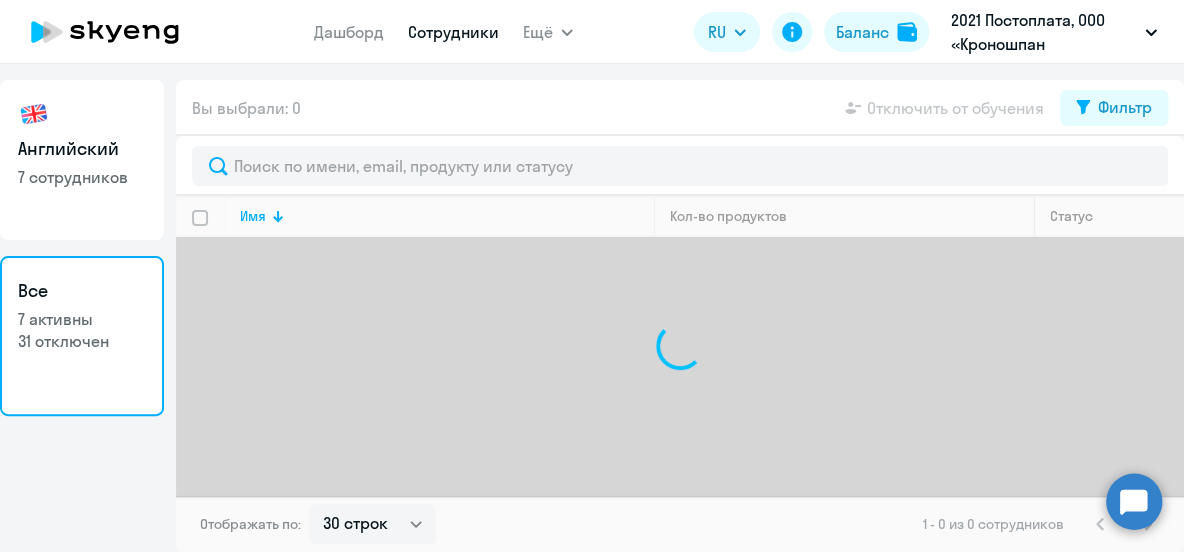 scroll, scrollTop: 76, scrollLeft: 0, axis: vertical 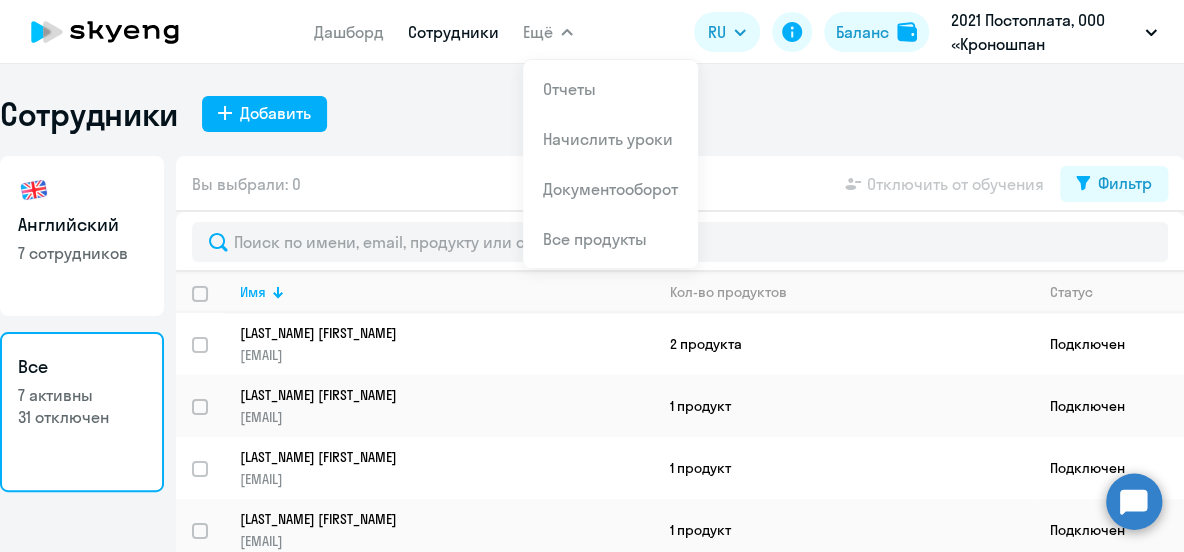 click 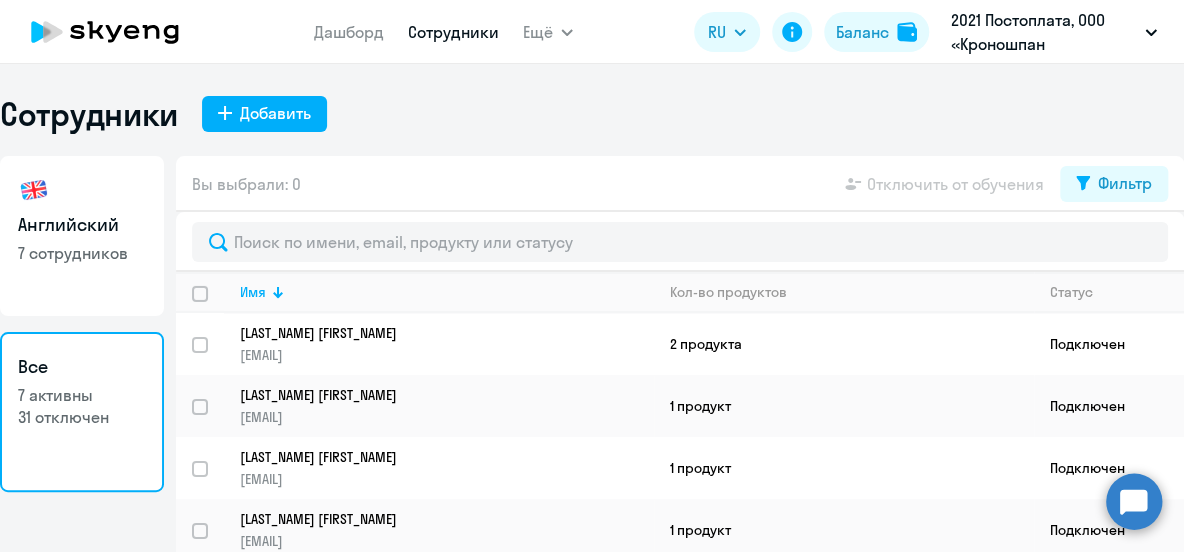 click 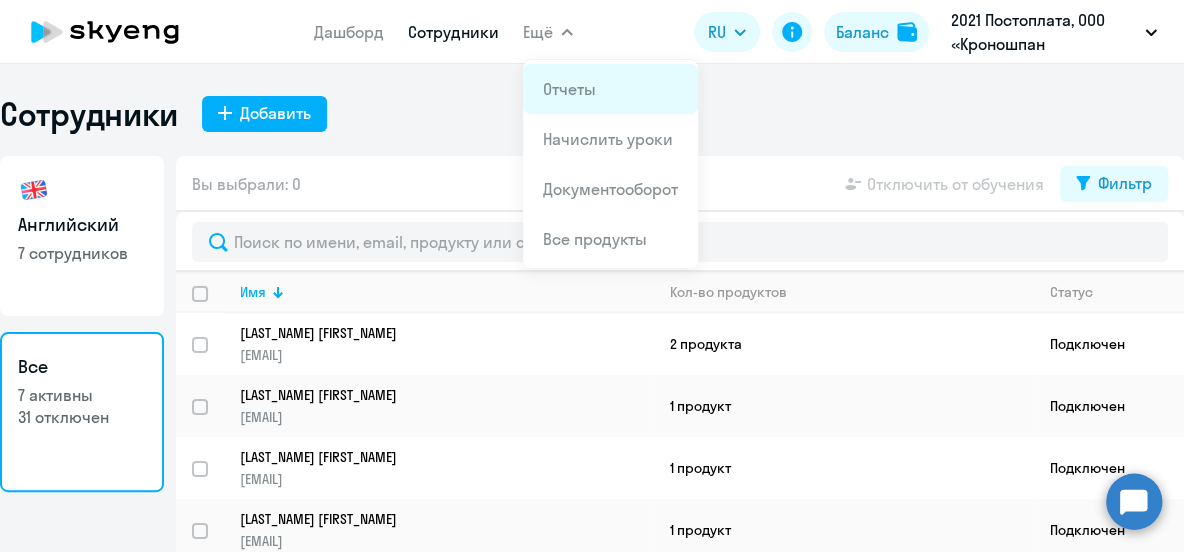 click on "Отчеты" at bounding box center [569, 89] 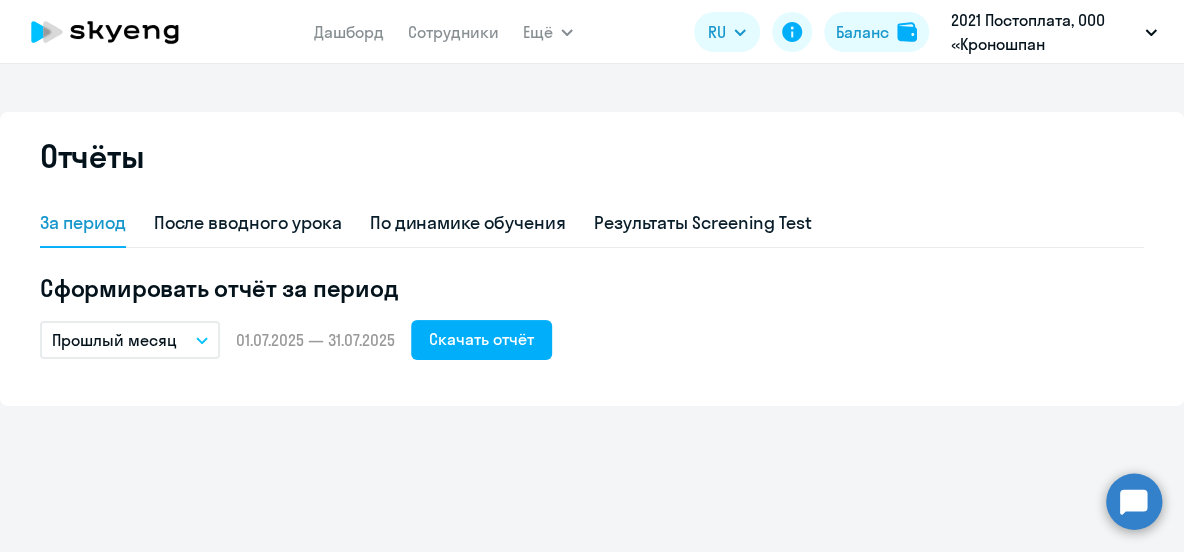 click on "Прошлый месяц" at bounding box center [114, 340] 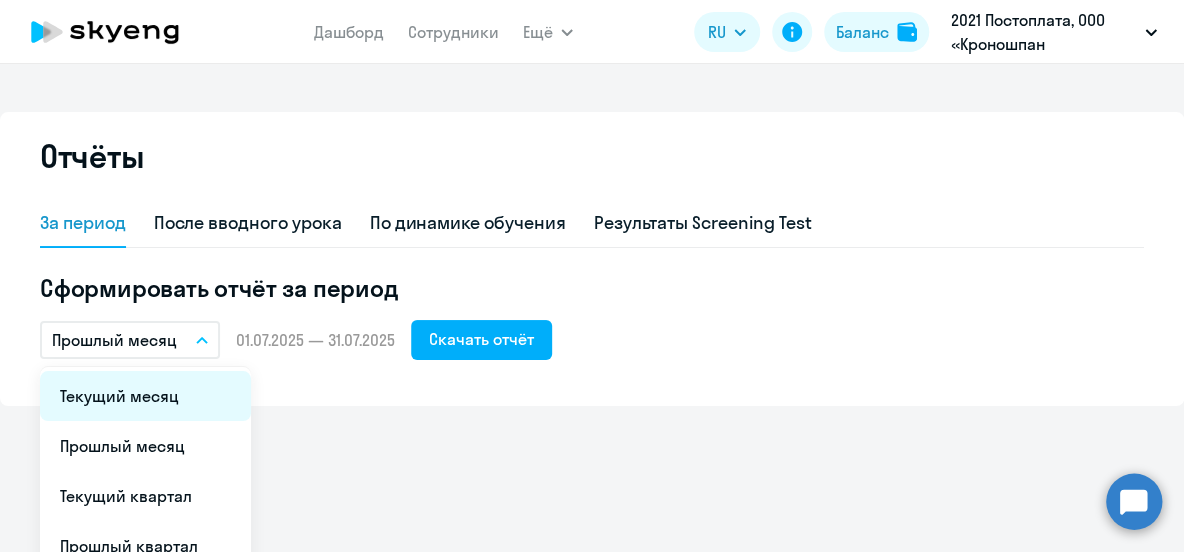 click on "Текущий месяц" at bounding box center [145, 396] 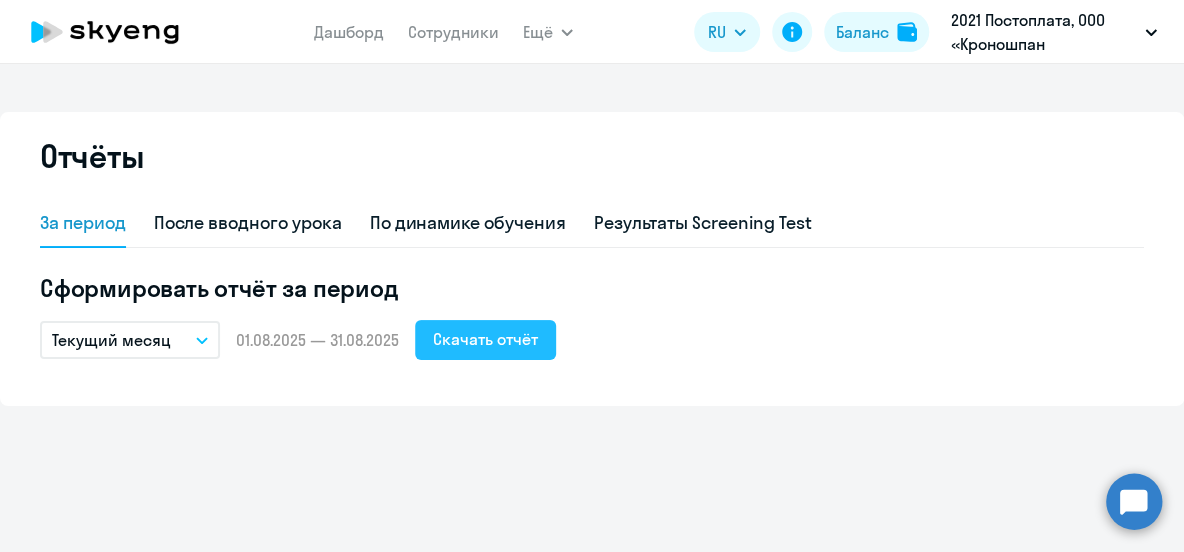 click on "Скачать отчёт" 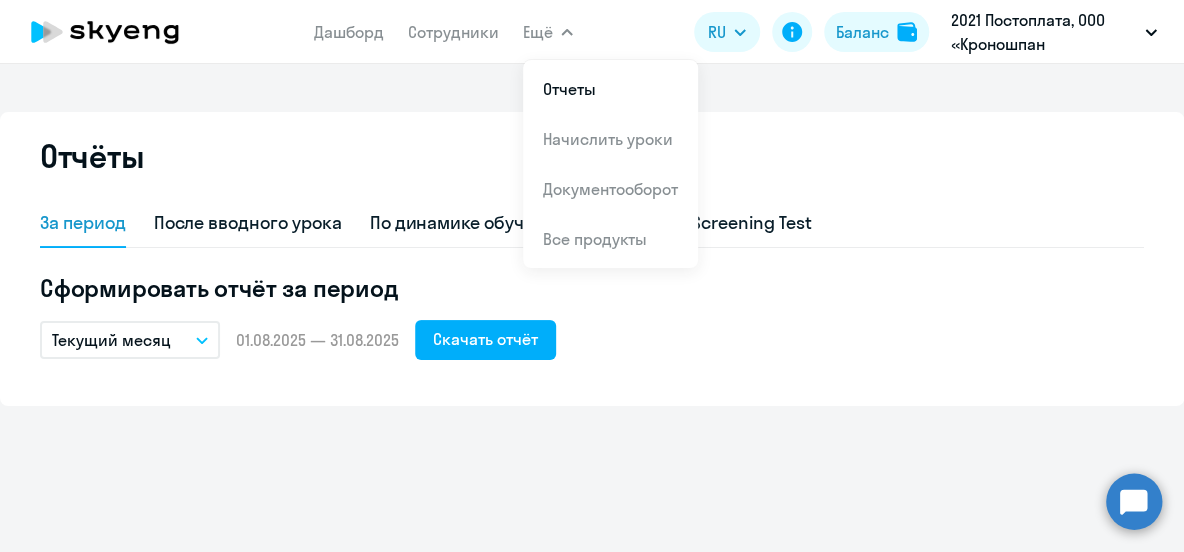 click on "Ещё" at bounding box center (548, 32) 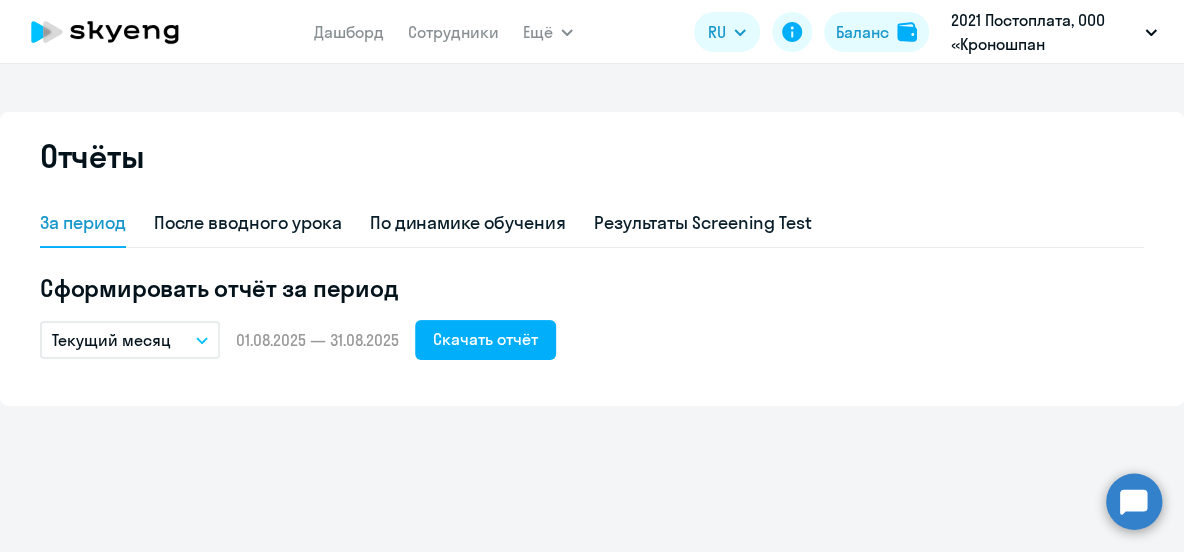 click on "Ещё" at bounding box center (548, 32) 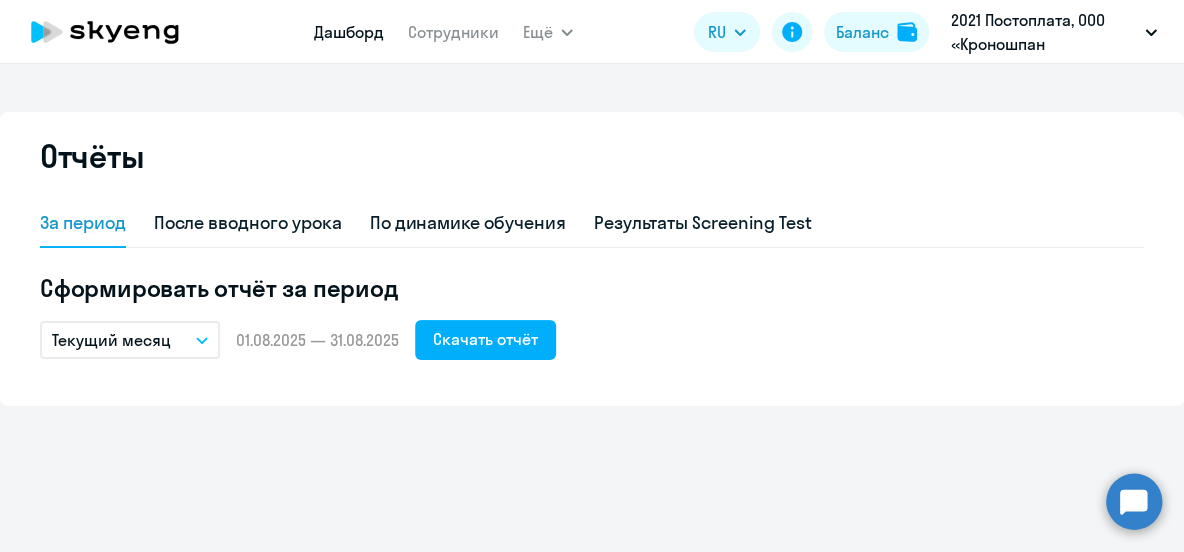 click on "Дашборд" at bounding box center [349, 32] 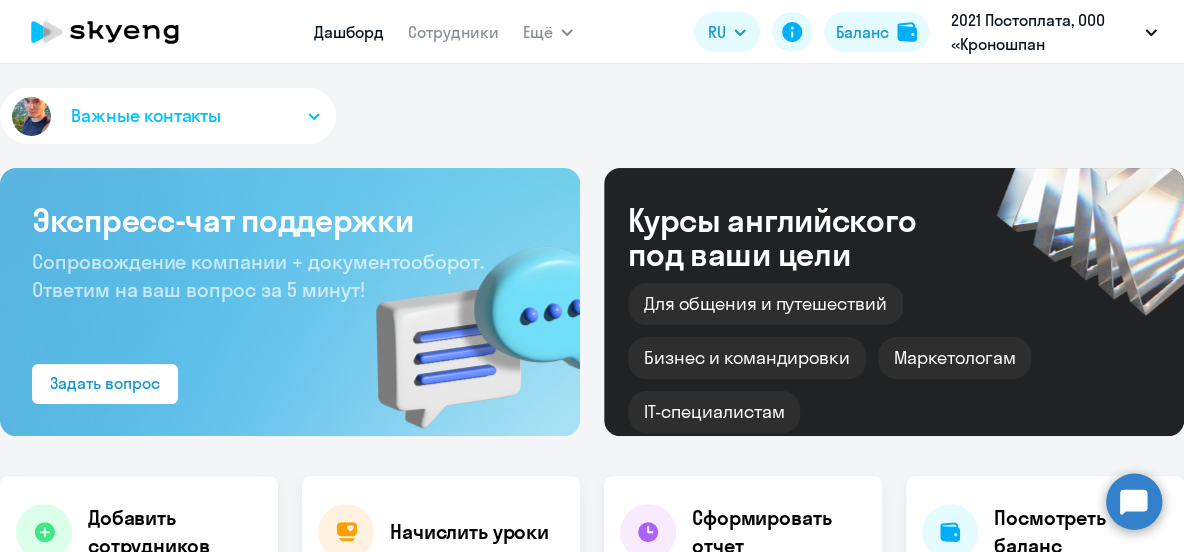 scroll, scrollTop: 90, scrollLeft: 0, axis: vertical 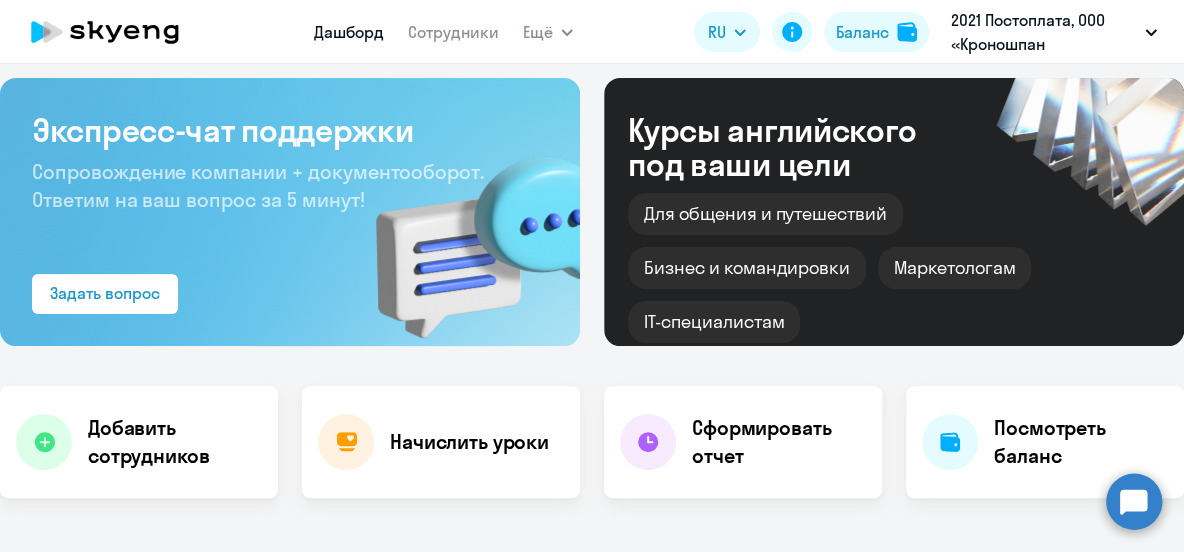 select on "30" 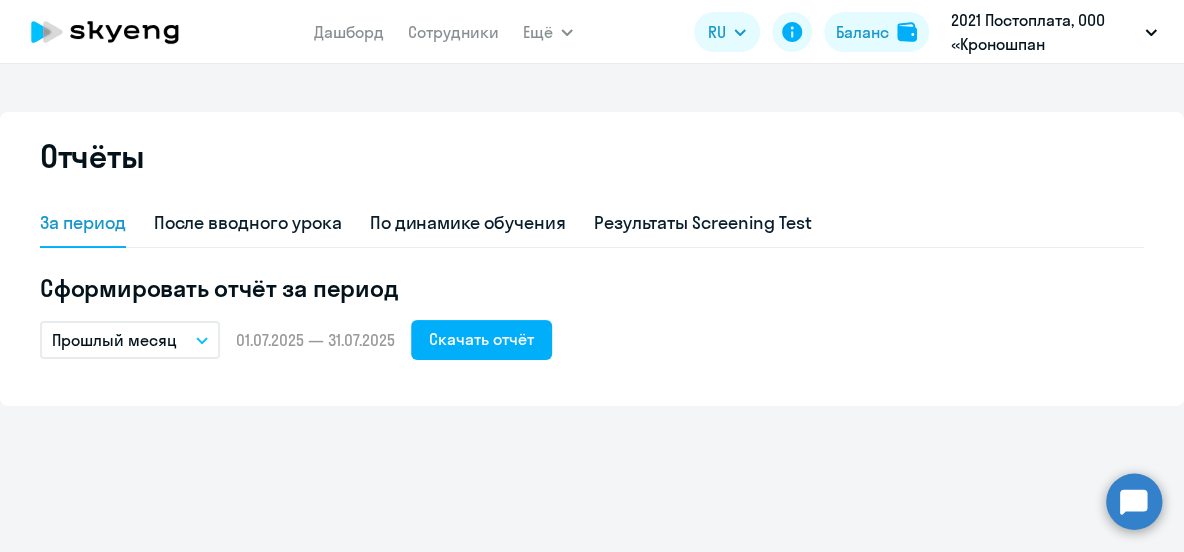 scroll, scrollTop: 0, scrollLeft: 0, axis: both 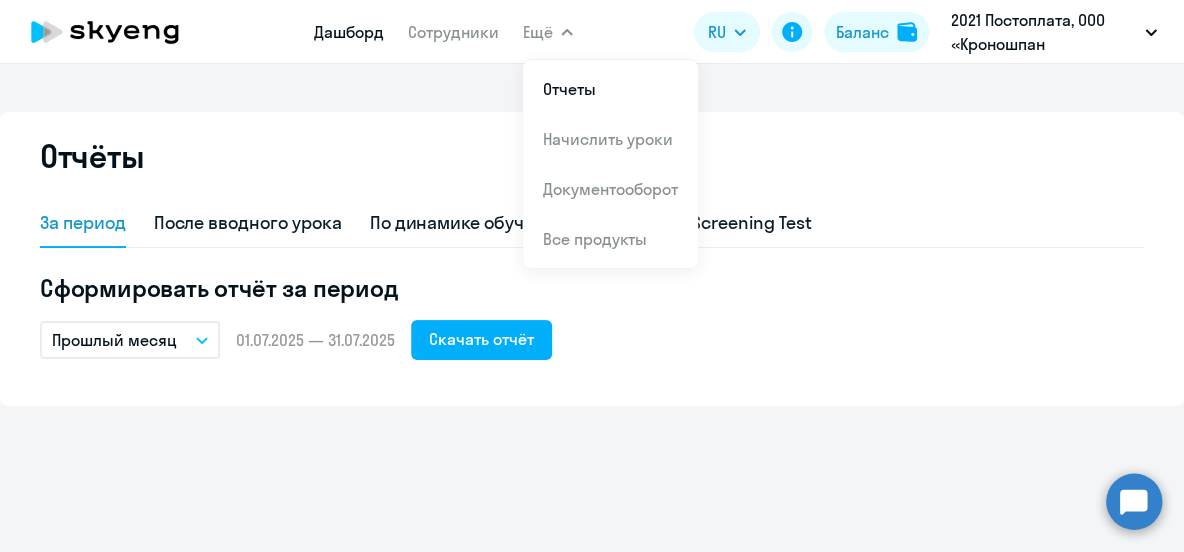 click on "Дашборд" at bounding box center [349, 32] 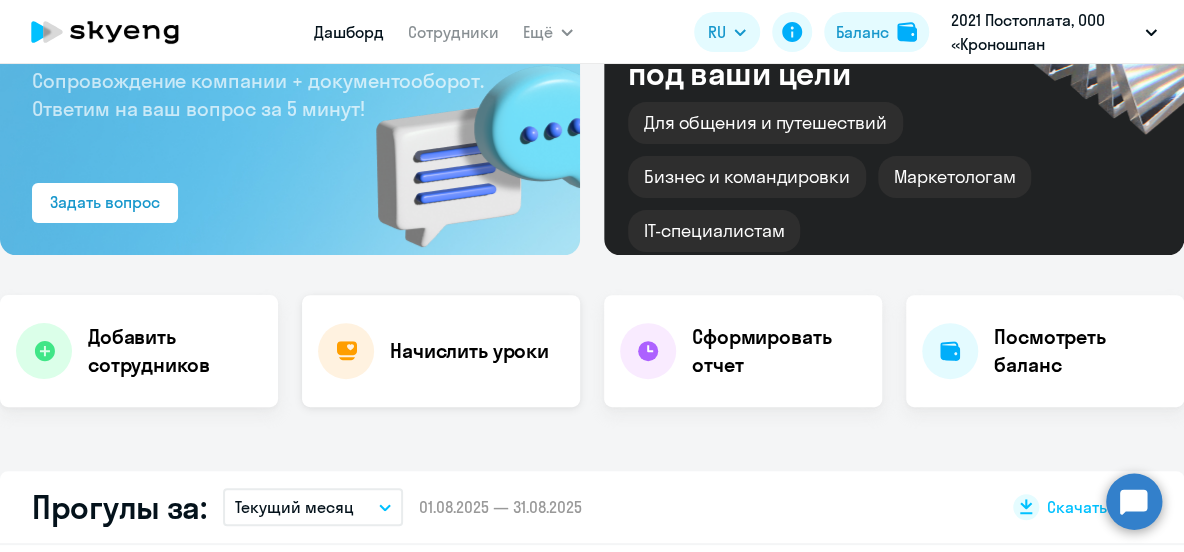 scroll, scrollTop: 454, scrollLeft: 0, axis: vertical 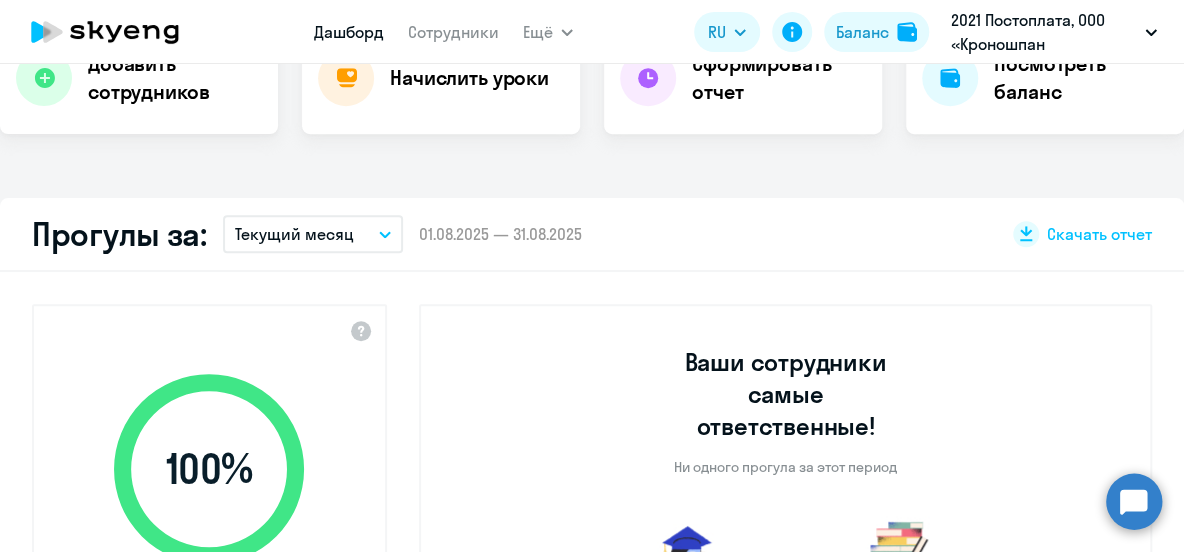 select on "30" 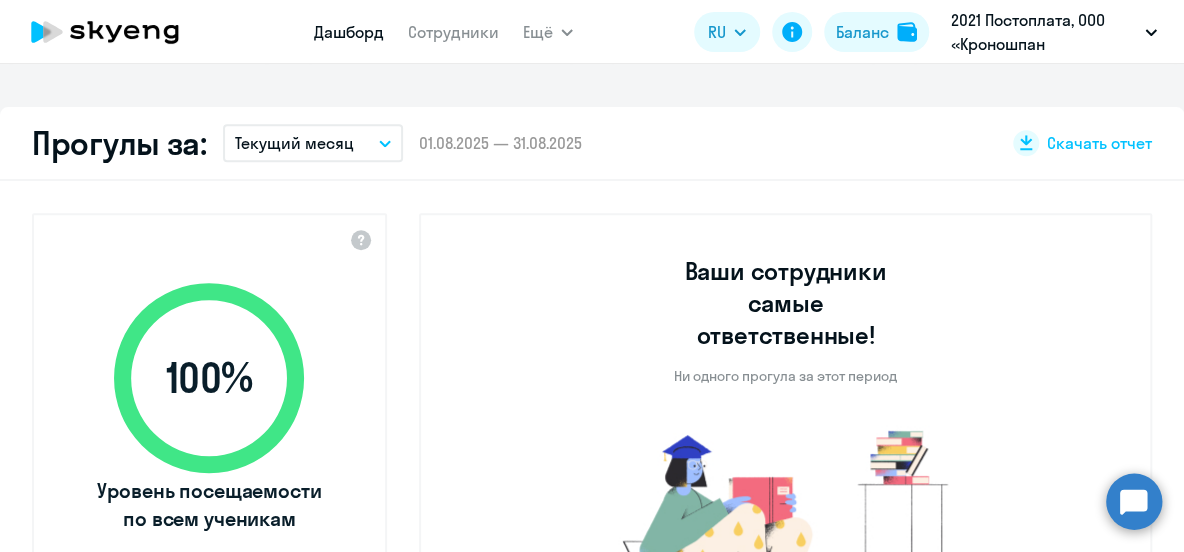 click on "Текущий месяц" at bounding box center [313, 143] 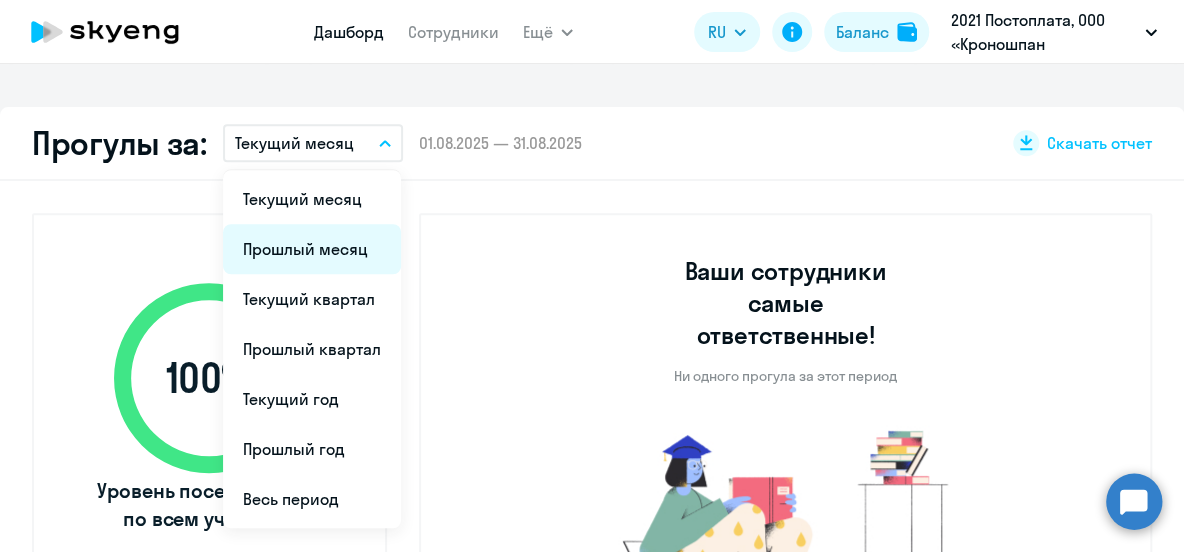 click on "Прошлый месяц" at bounding box center [312, 249] 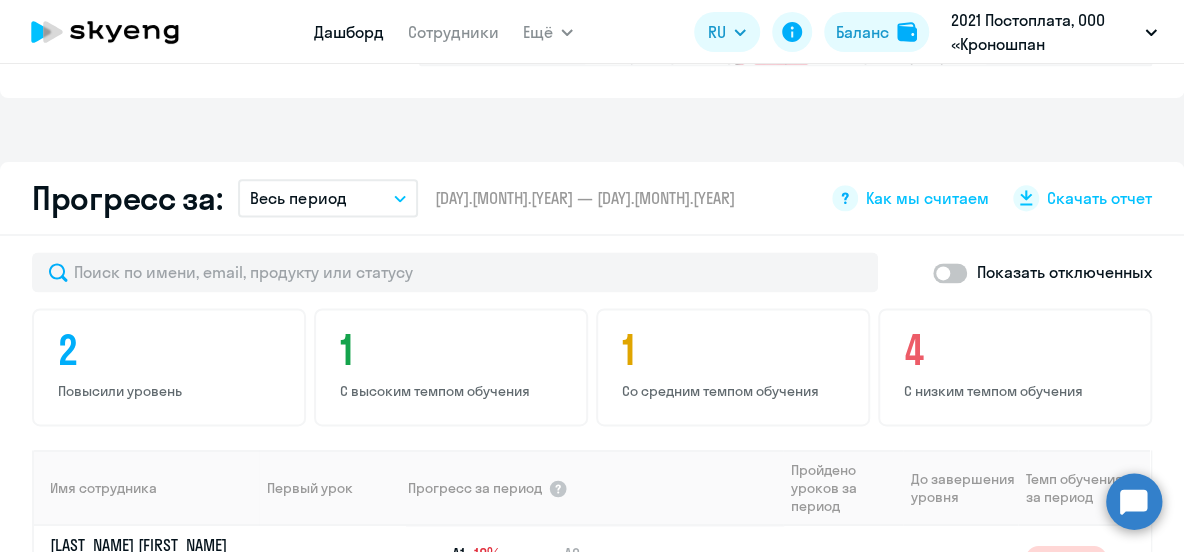 scroll, scrollTop: 1272, scrollLeft: 0, axis: vertical 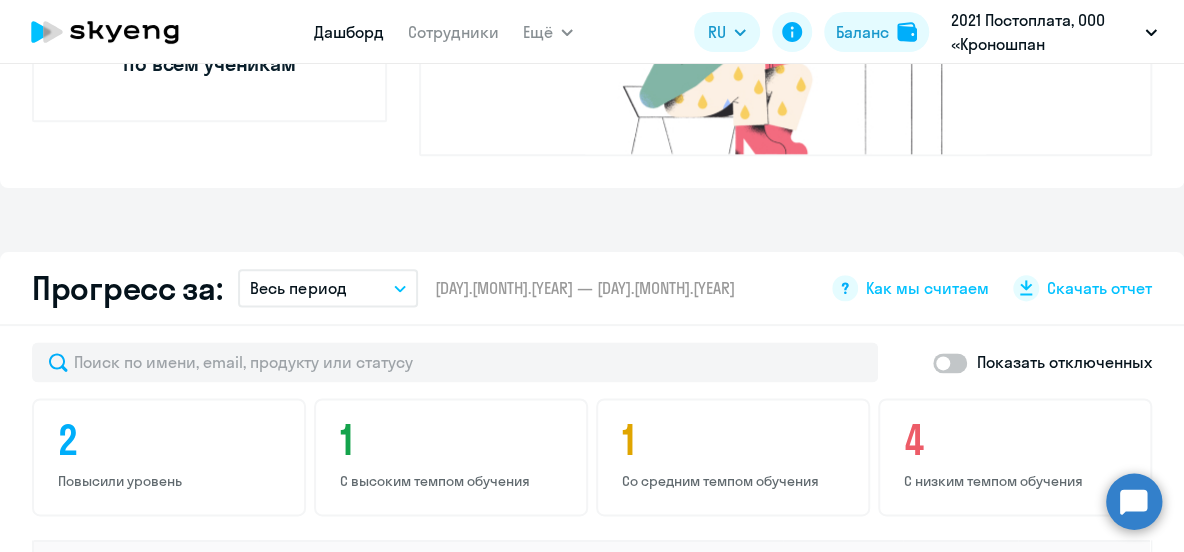 click 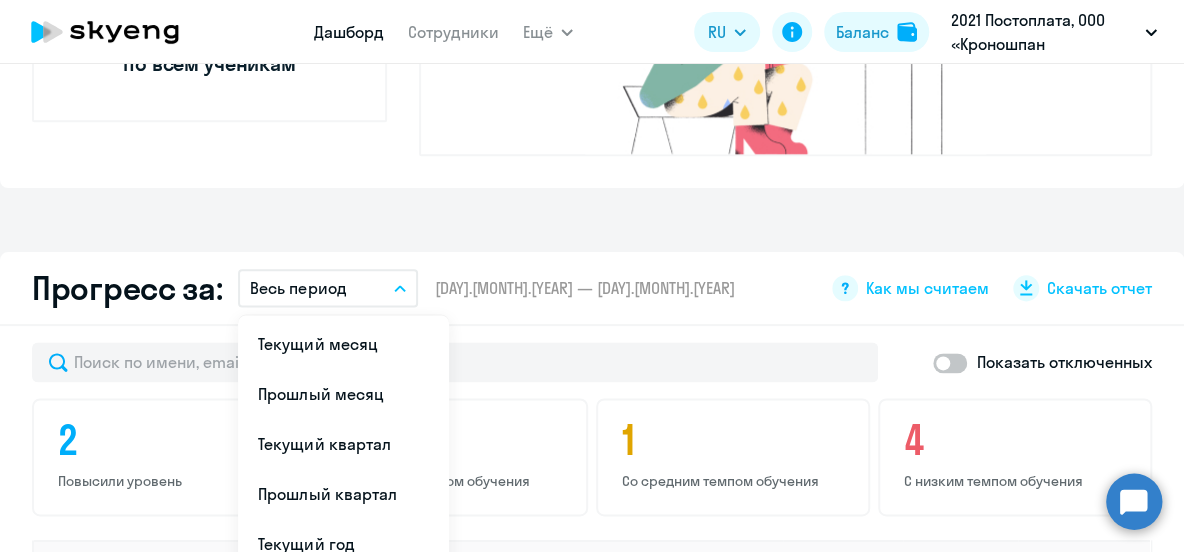 drag, startPoint x: 302, startPoint y: 358, endPoint x: 328, endPoint y: 356, distance: 26.076809 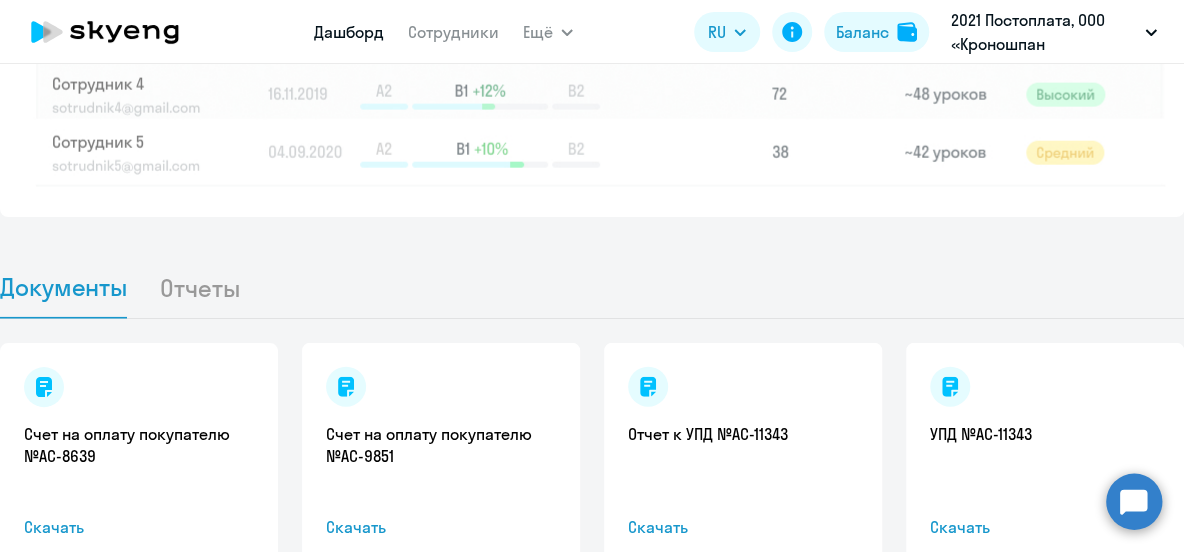 scroll, scrollTop: 2056, scrollLeft: 0, axis: vertical 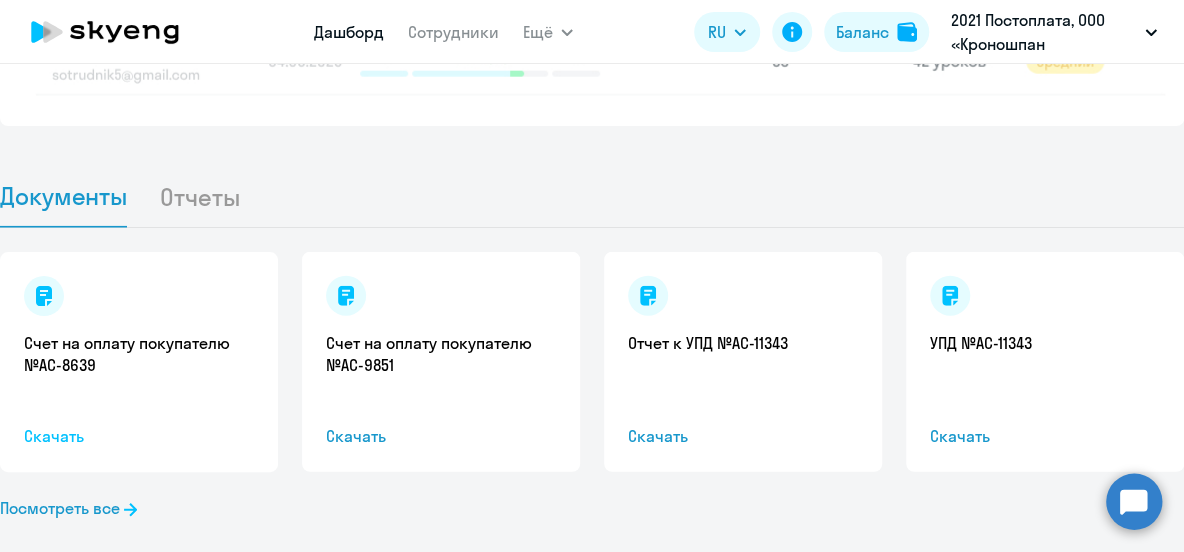 click on "Скачать" 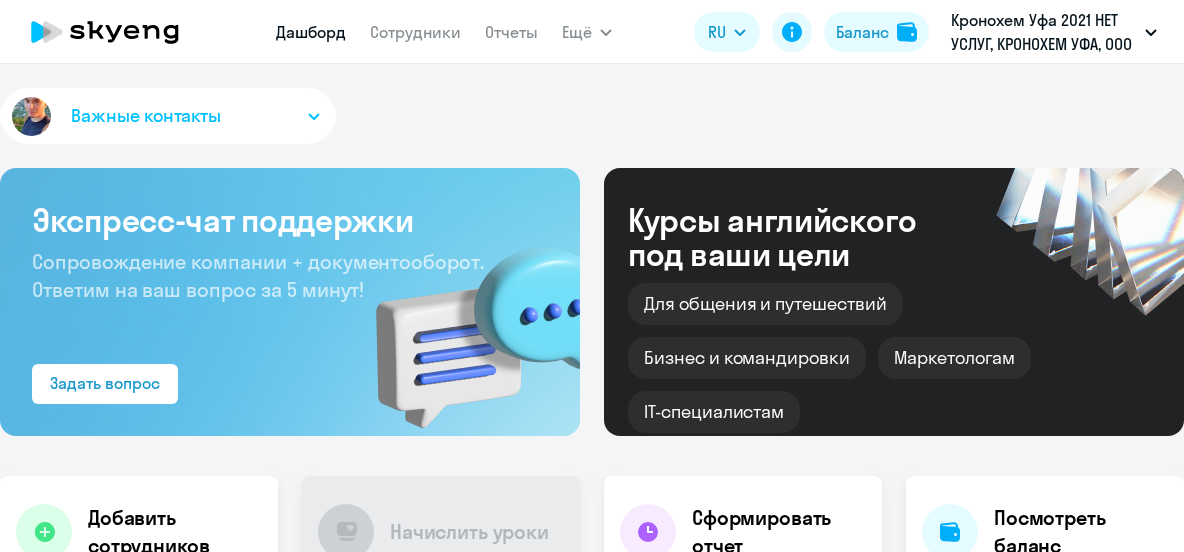 scroll, scrollTop: 0, scrollLeft: 0, axis: both 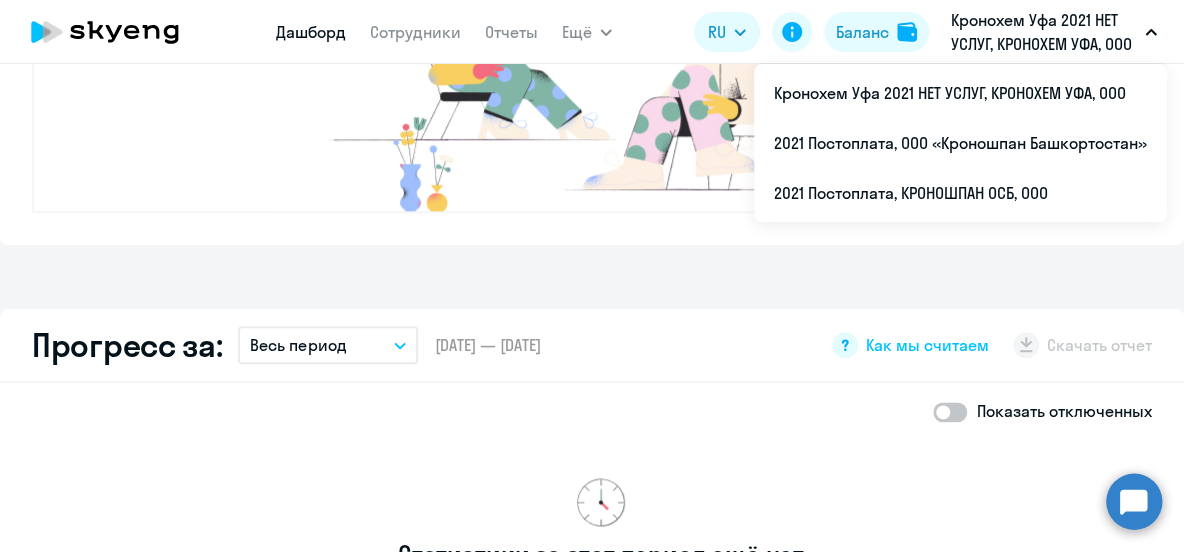 click on "Кронохем Уфа 2021 НЕТ УСЛУГ, КРОНОХЕМ УФА, ООО" at bounding box center [1044, 32] 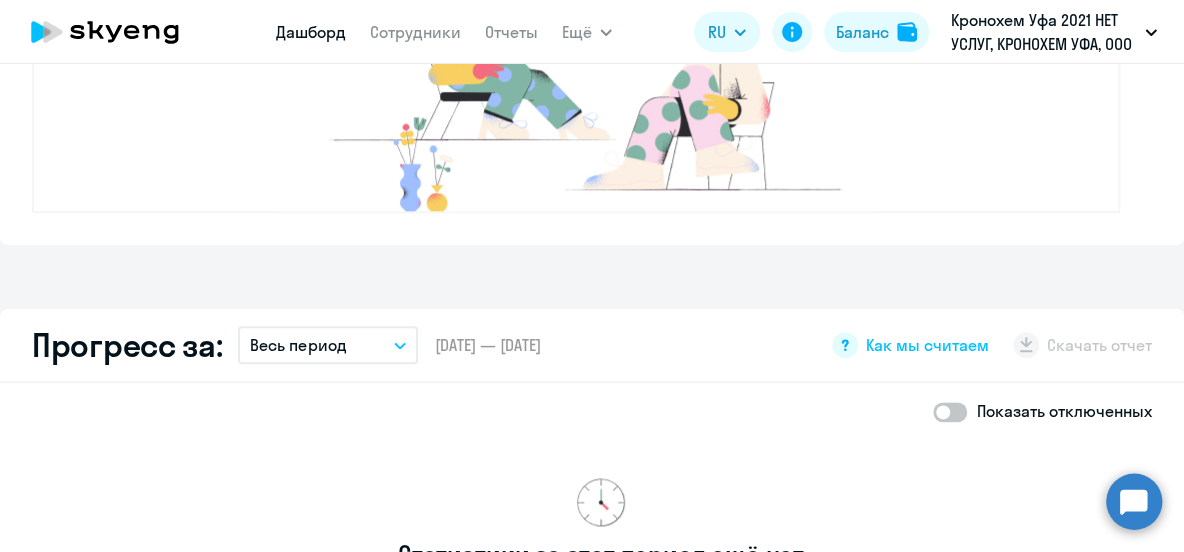 click 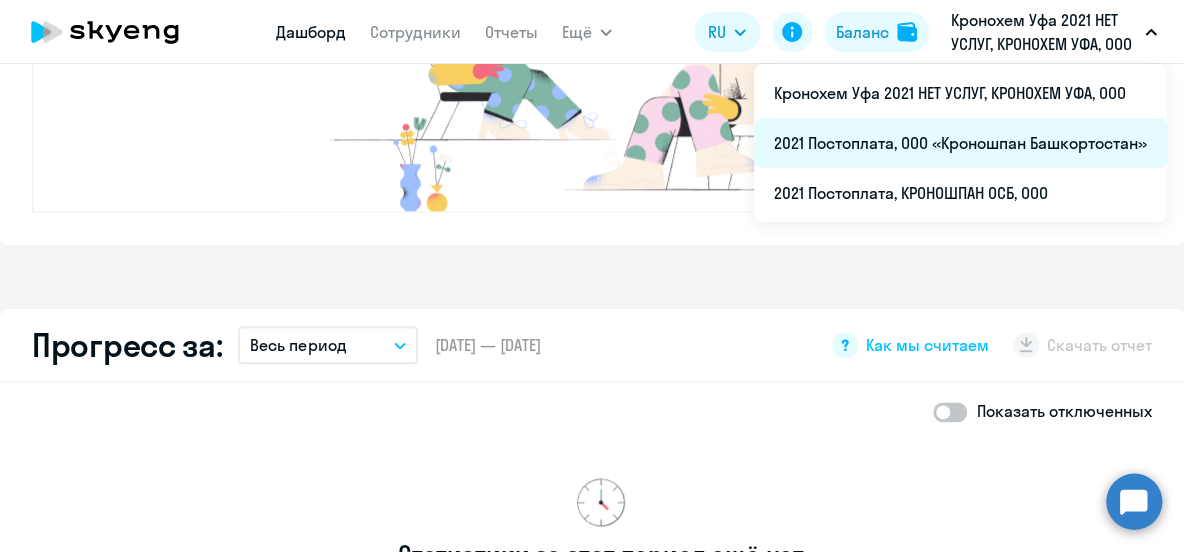 click on "2021 Постоплата, ООО «Кроношпан Башкортостан»" at bounding box center (960, 143) 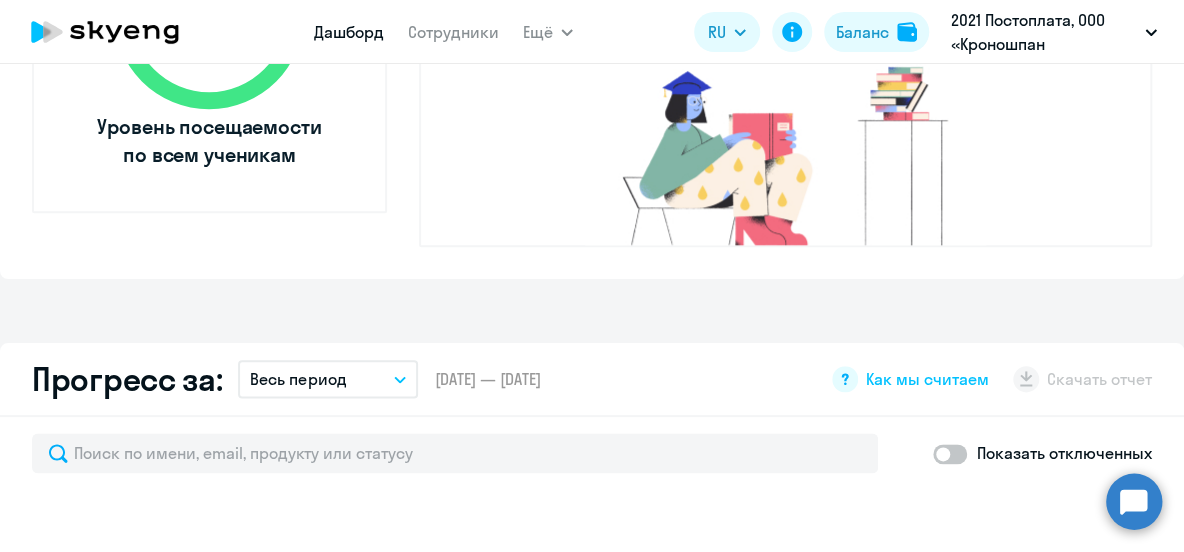 select on "30" 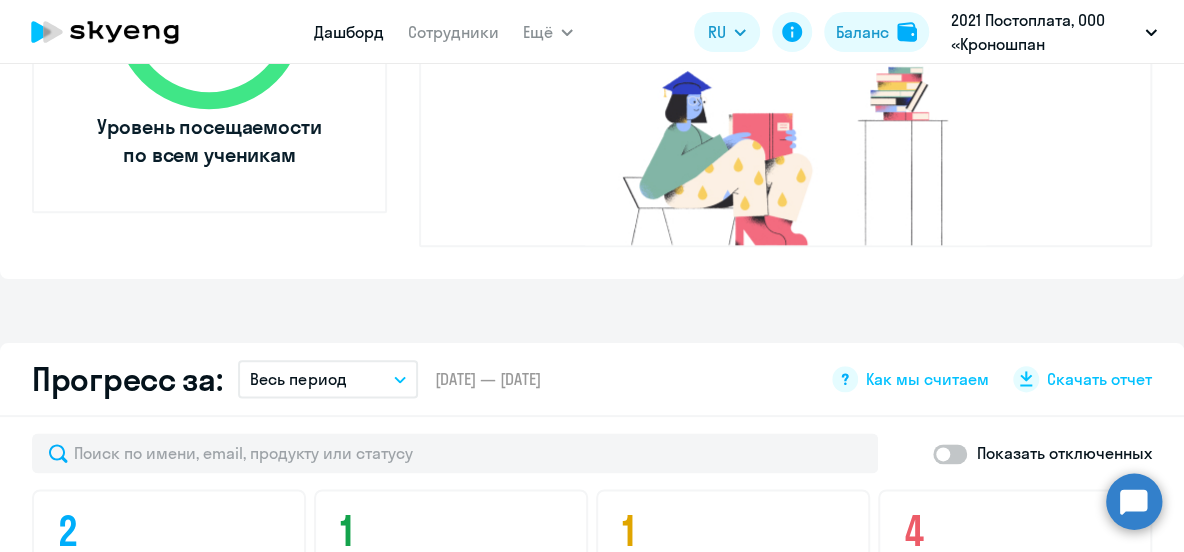 scroll, scrollTop: 1181, scrollLeft: 0, axis: vertical 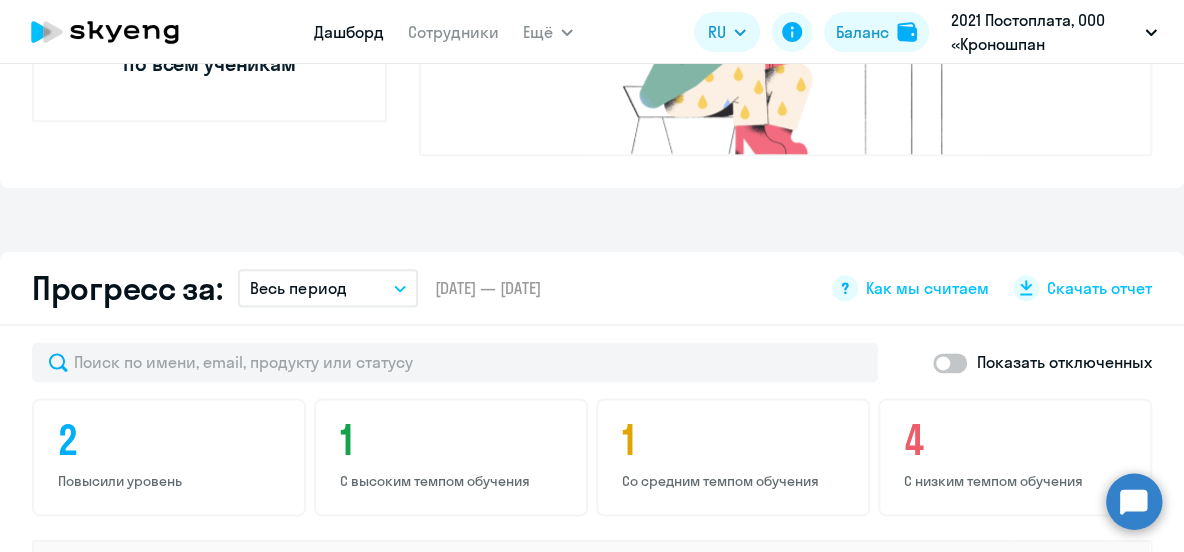 click 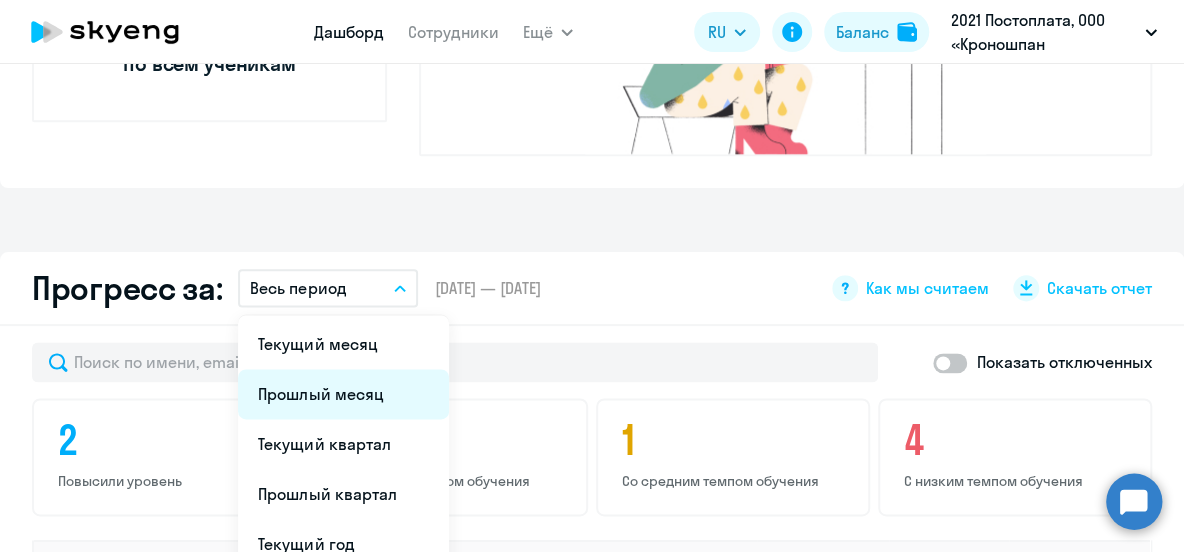 click on "Прошлый месяц" at bounding box center (343, 394) 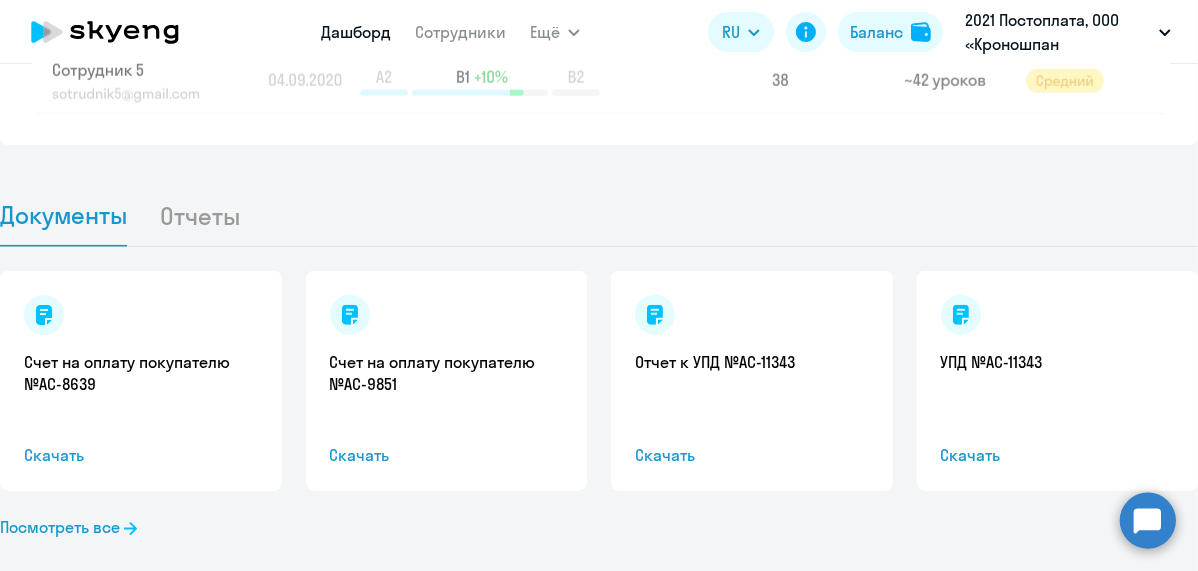 scroll, scrollTop: 1946, scrollLeft: 0, axis: vertical 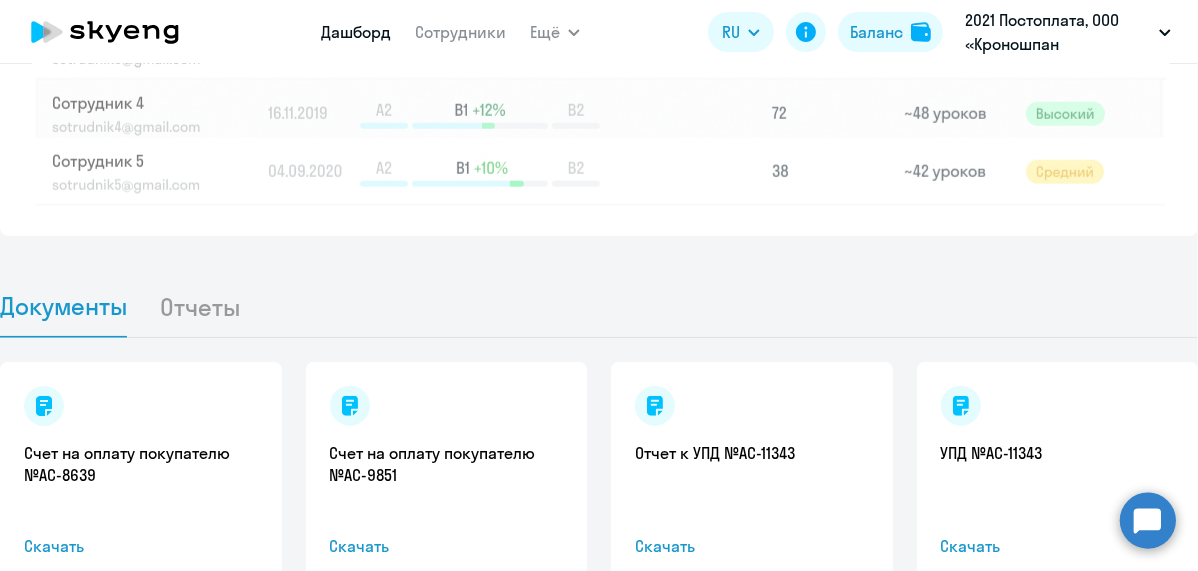 click on "Отчеты" 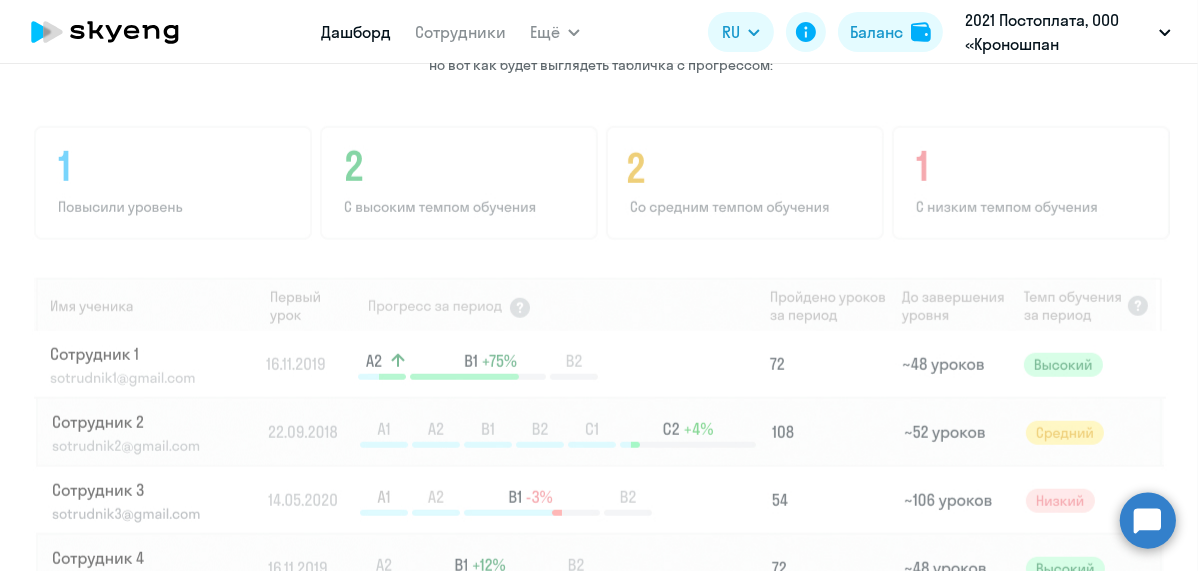scroll, scrollTop: 1310, scrollLeft: 0, axis: vertical 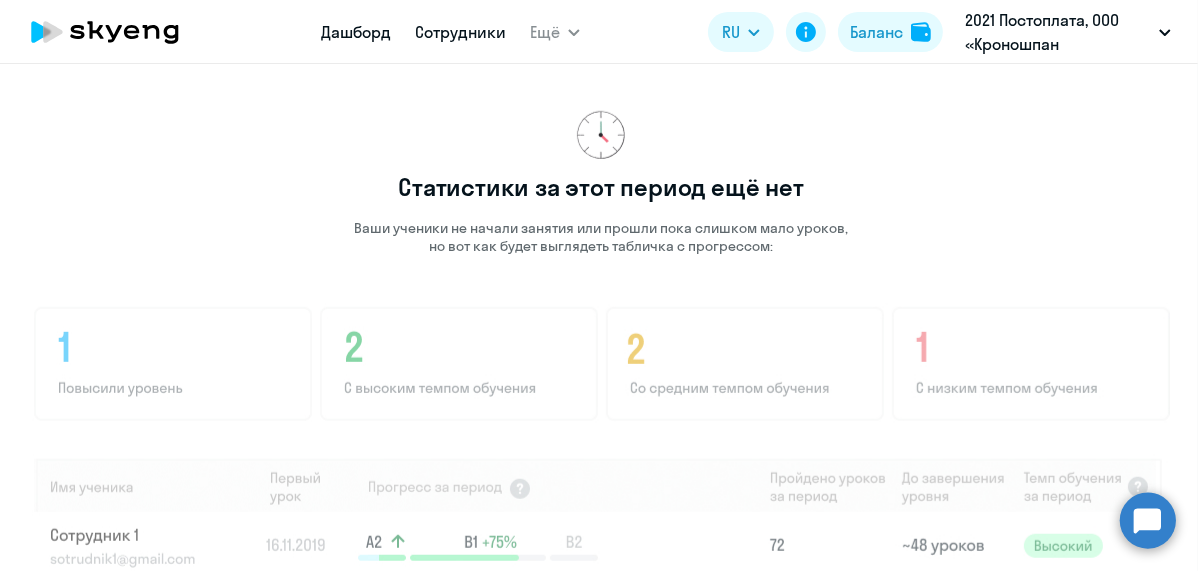 click on "Сотрудники" at bounding box center (460, 32) 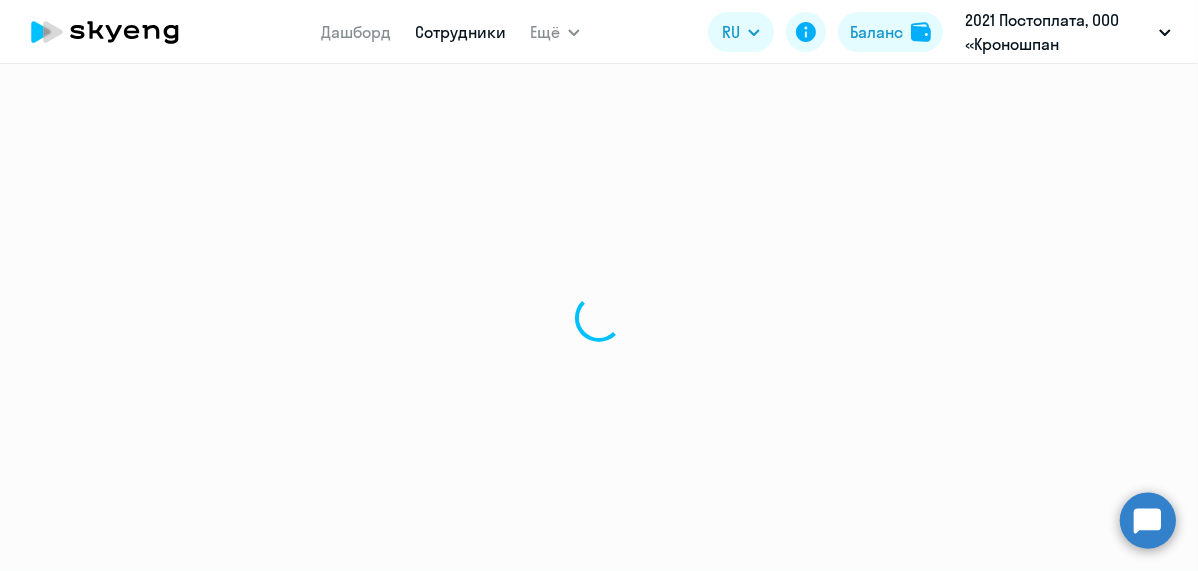 scroll, scrollTop: 0, scrollLeft: 0, axis: both 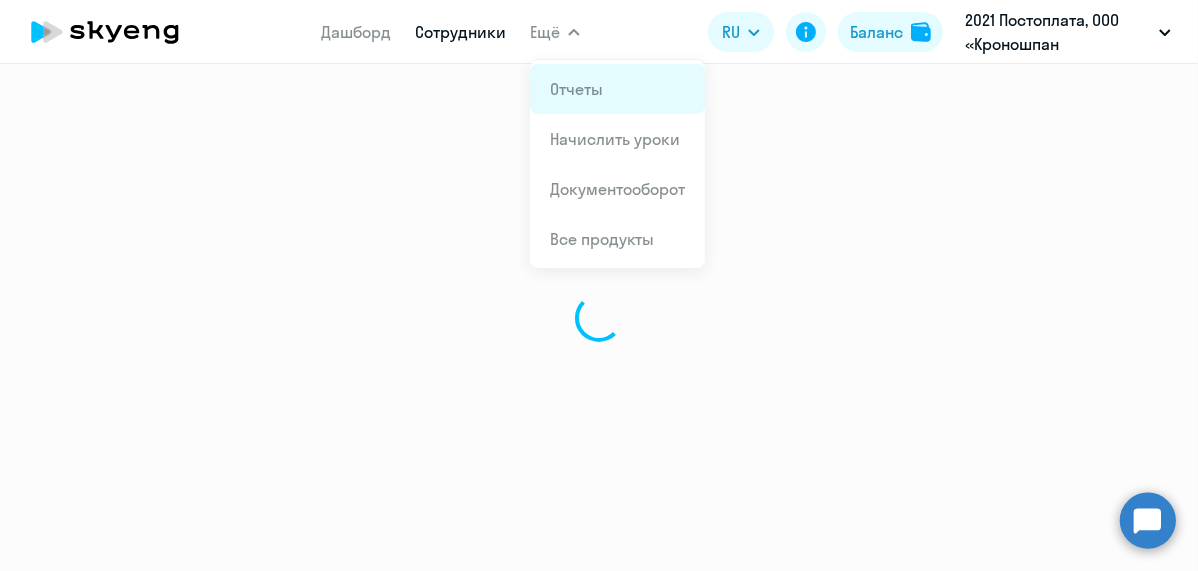 select on "30" 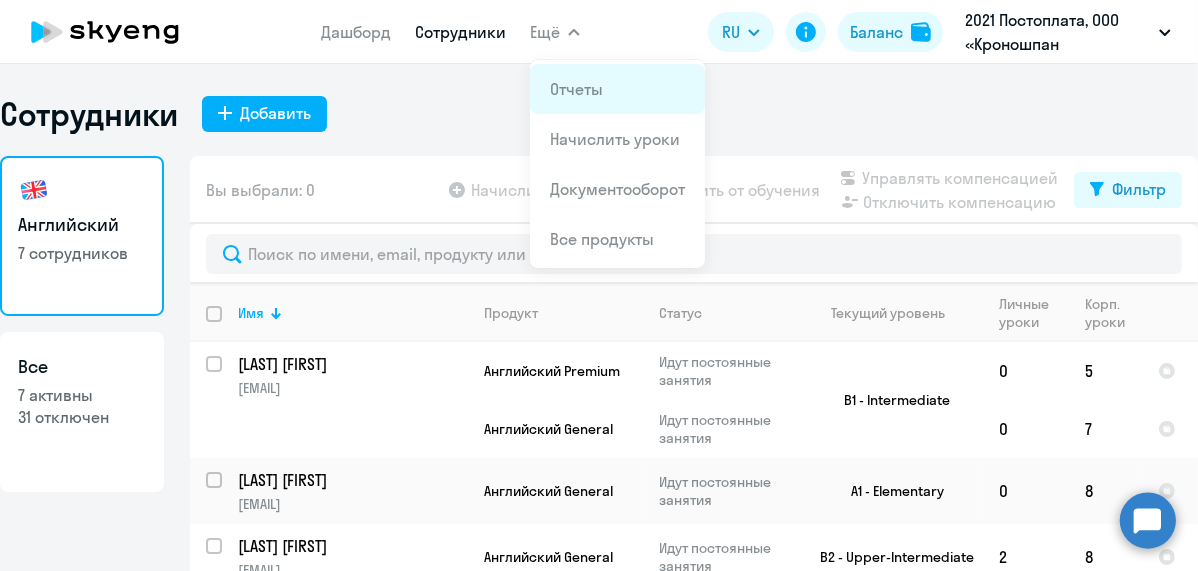 click on "Отчеты" at bounding box center (576, 89) 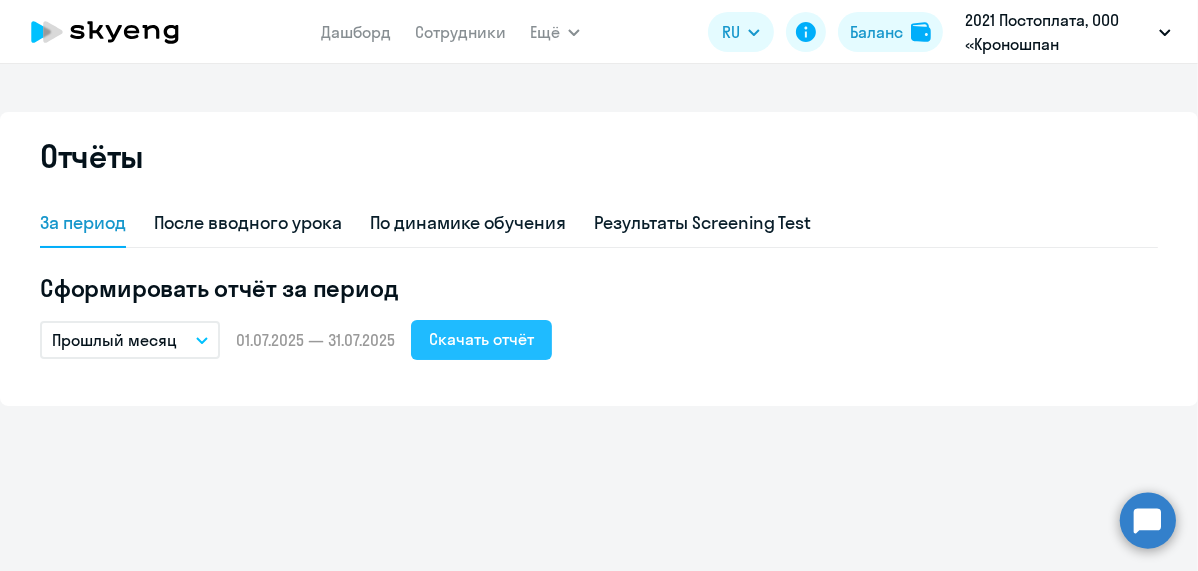 click on "Скачать отчёт" 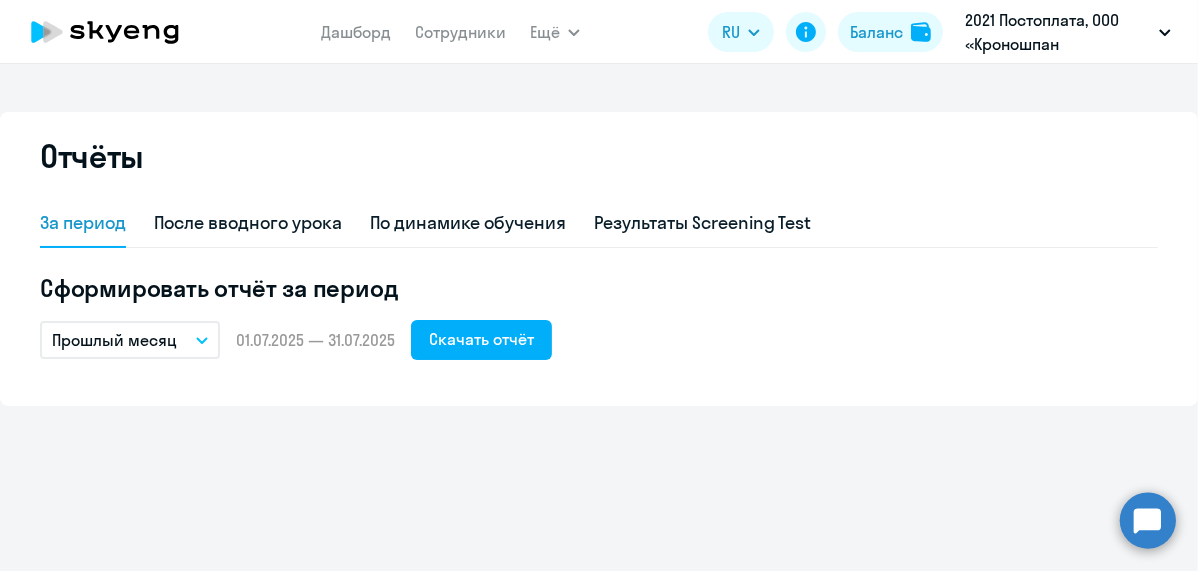 click on "Отчёты За период После вводного урока По динамике обучения Результаты Screening Test Сформировать отчёт за период  Прошлый месяц
–  01.07.2025 — 31.07.2025   Скачать отчёт" at bounding box center (599, 317) 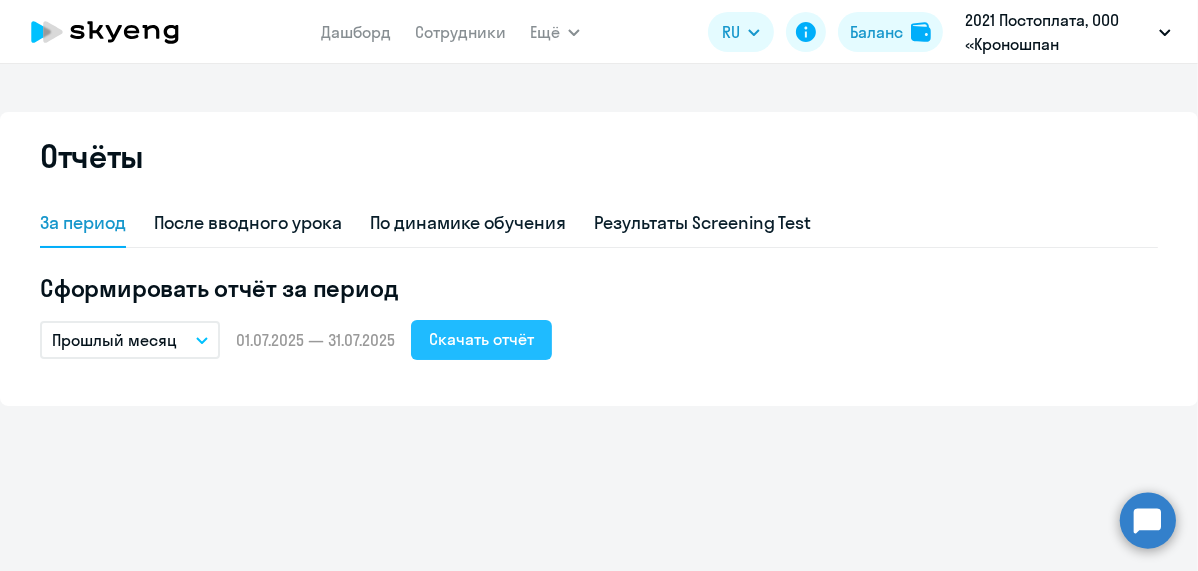click on "Скачать отчёт" 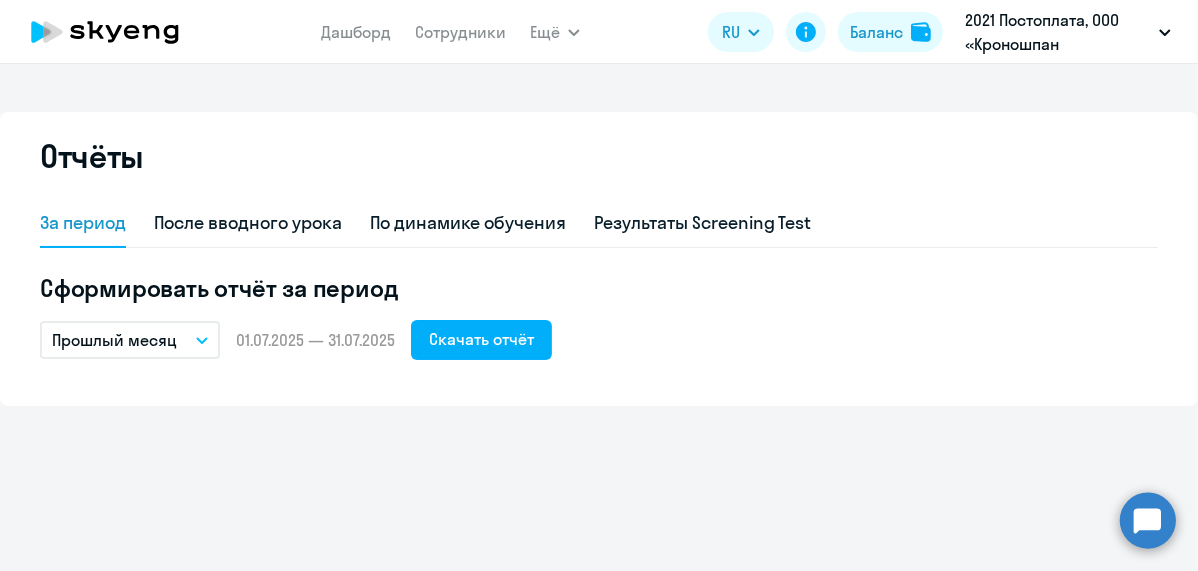 click on "Отчёты За период После вводного урока По динамике обучения Результаты Screening Test Сформировать отчёт за период  Прошлый месяц
–  01.07.2025 — 31.07.2025   Скачать отчёт" at bounding box center [599, 317] 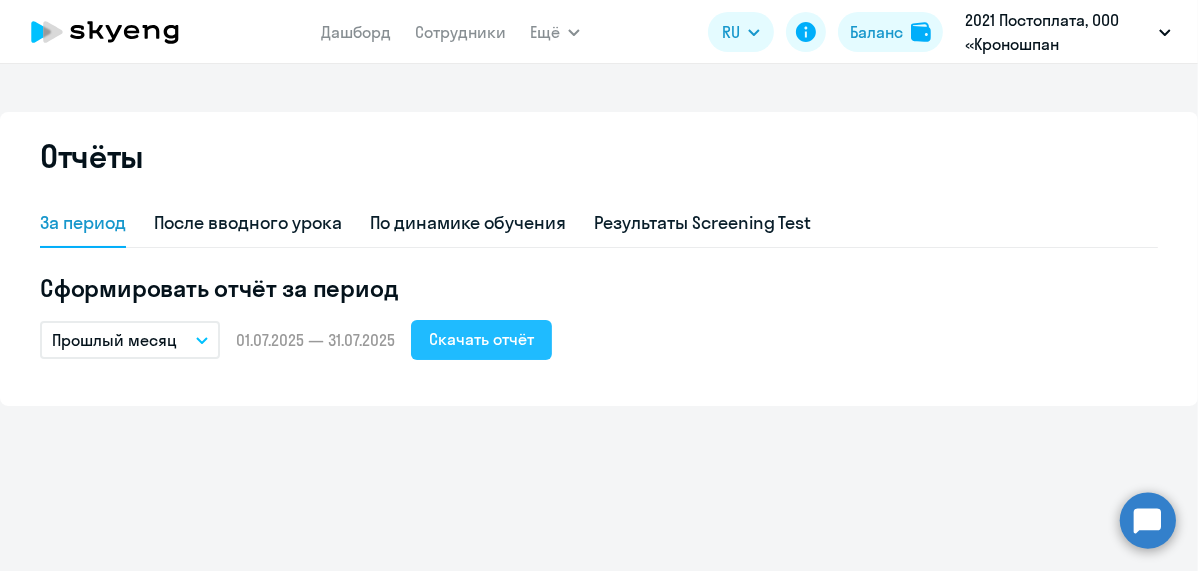 click on "Скачать отчёт" 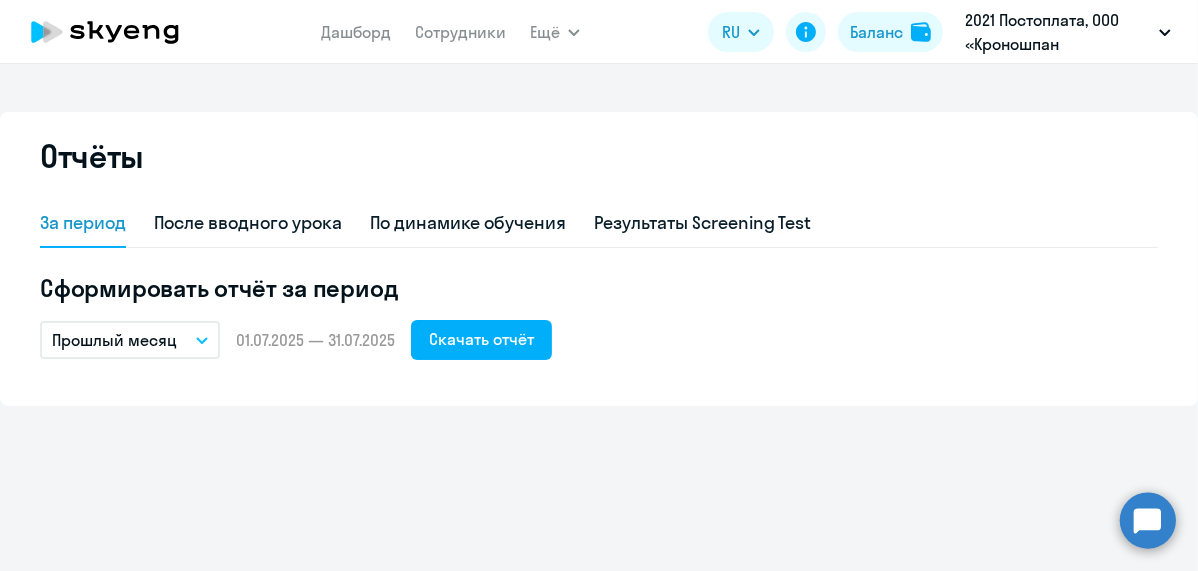 click on "Отчёты За период После вводного урока По динамике обучения Результаты Screening Test Сформировать отчёт за период  Прошлый месяц
–  01.07.2025 — 31.07.2025   Скачать отчёт" at bounding box center (599, 317) 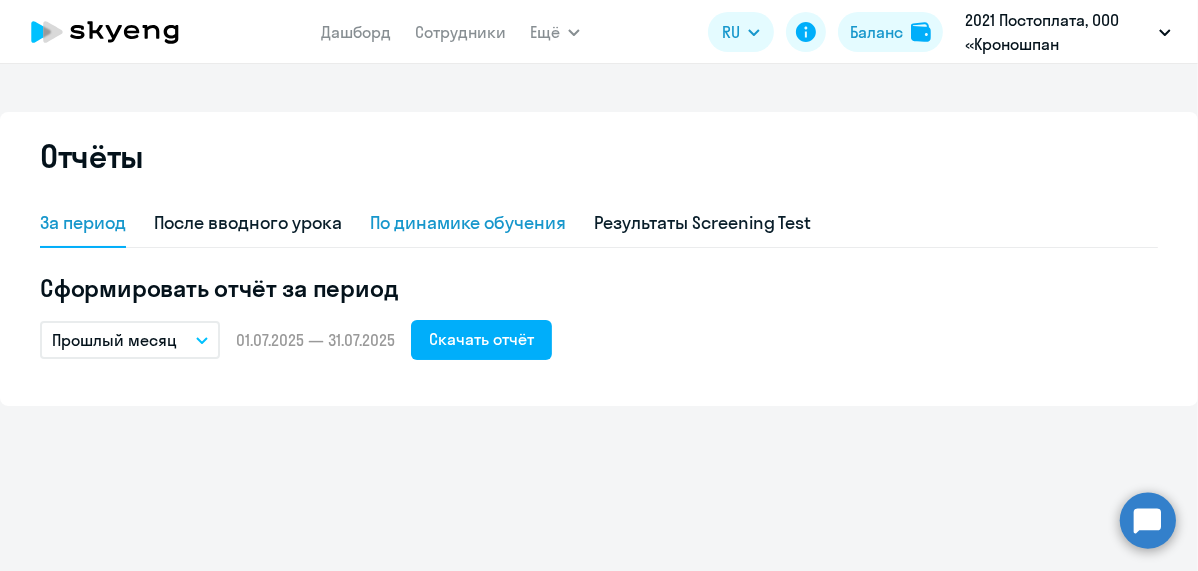click on "По динамике обучения" 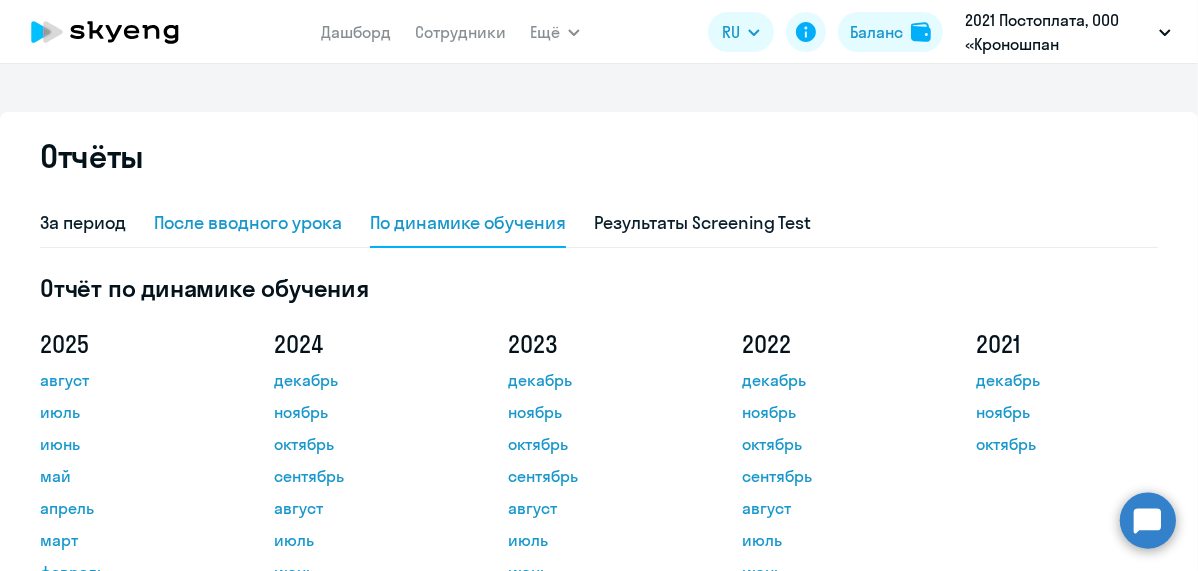 click on "После вводного урока" 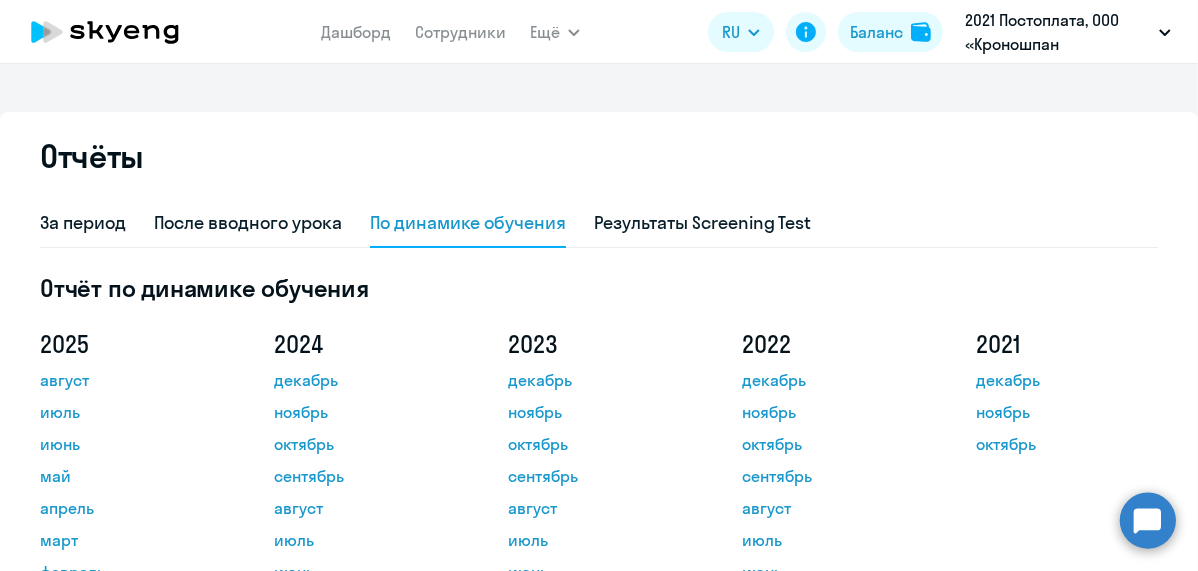 select on "10" 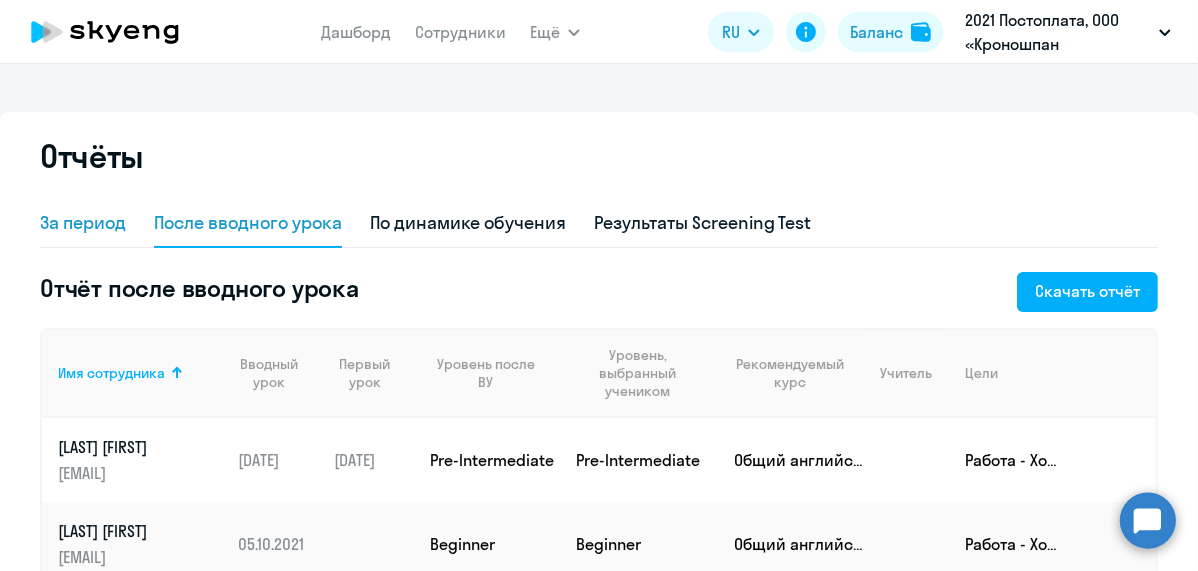 click on "За период" 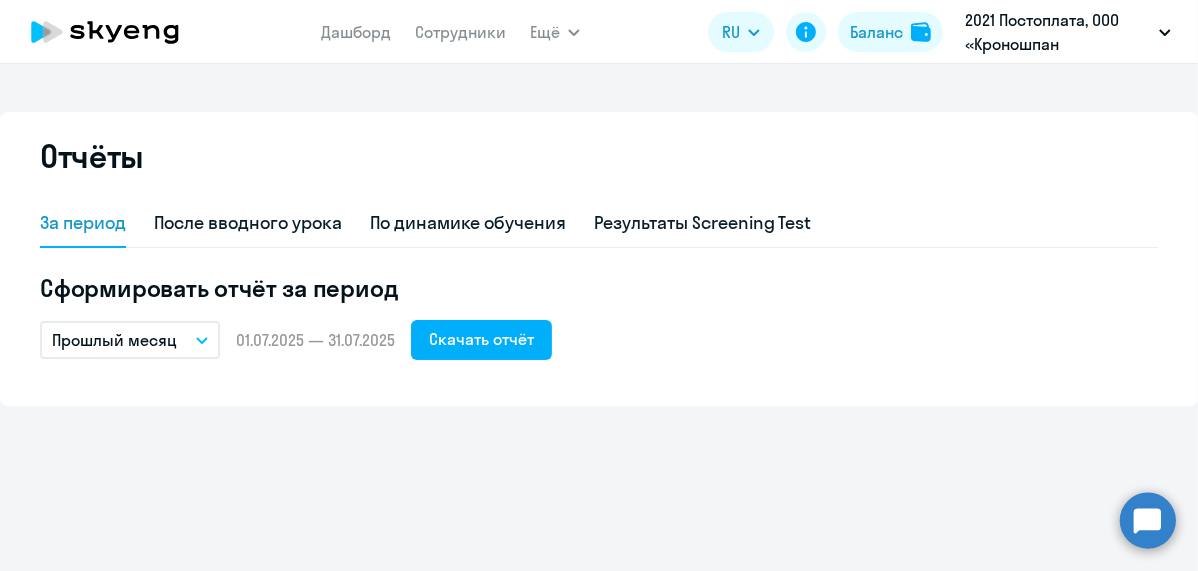 click on "Отчёты За период После вводного урока По динамике обучения Результаты Screening Test Сформировать отчёт за период  Прошлый месяц
–  01.07.2025 — 31.07.2025   Скачать отчёт" 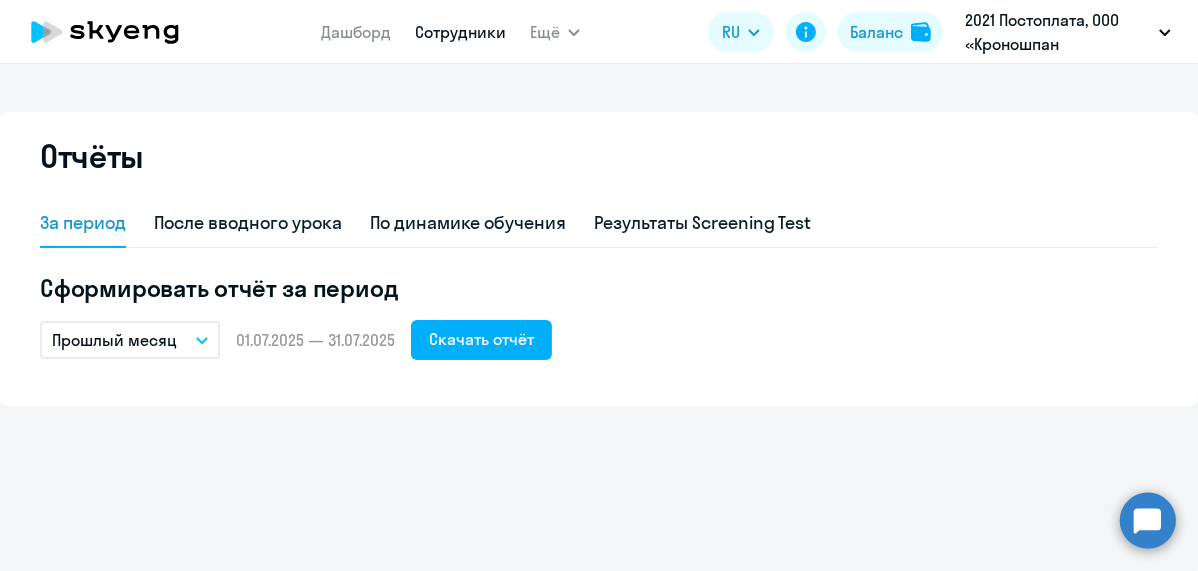 click on "Сотрудники" at bounding box center [460, 32] 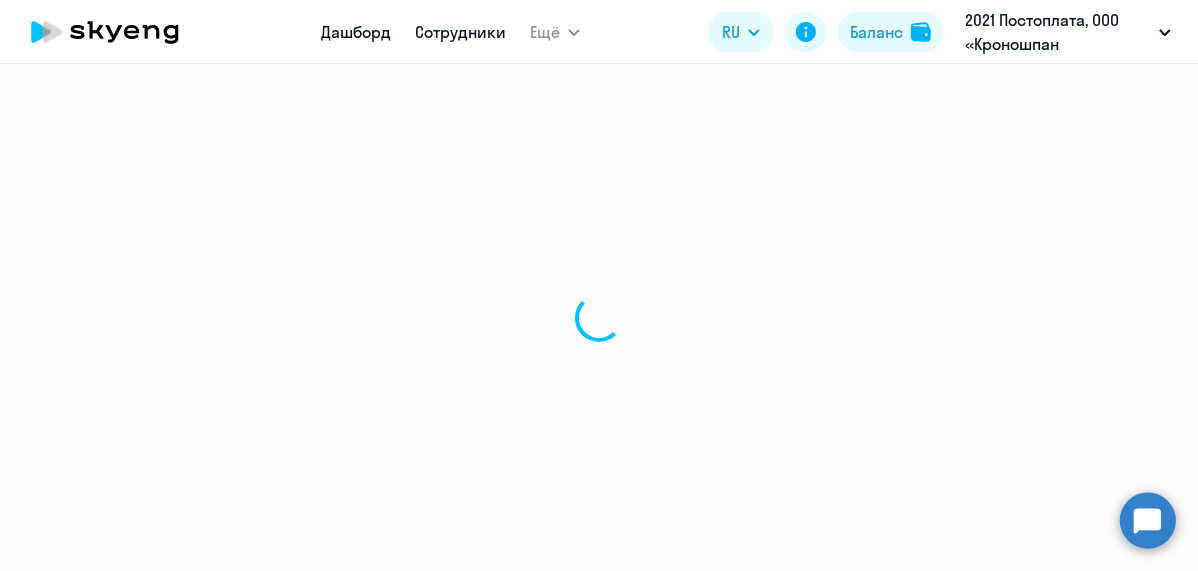 select on "30" 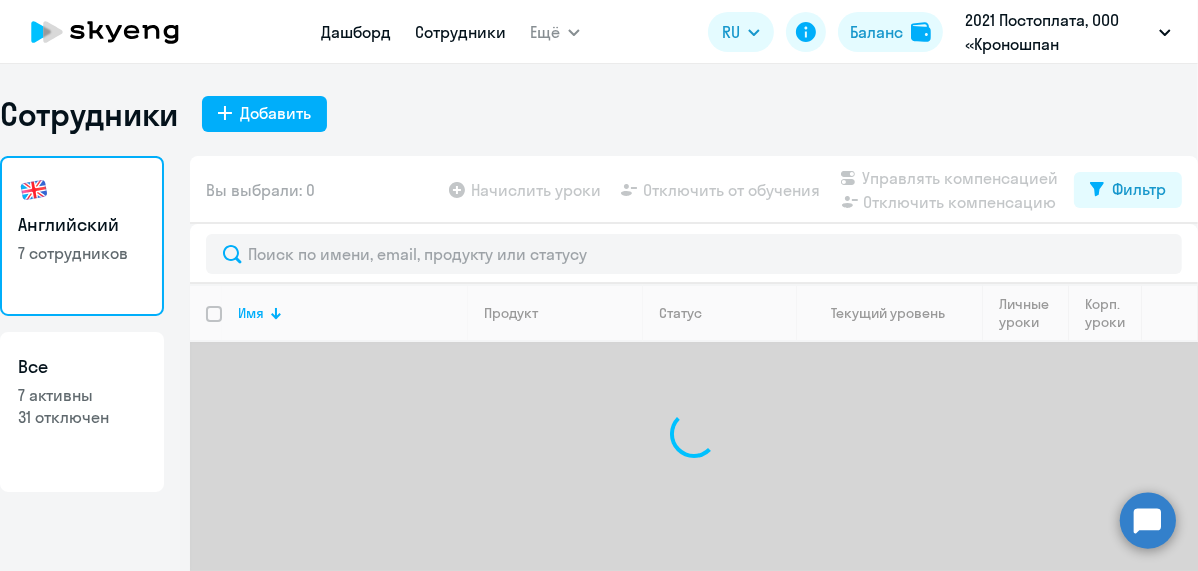 click on "Дашборд" at bounding box center (356, 32) 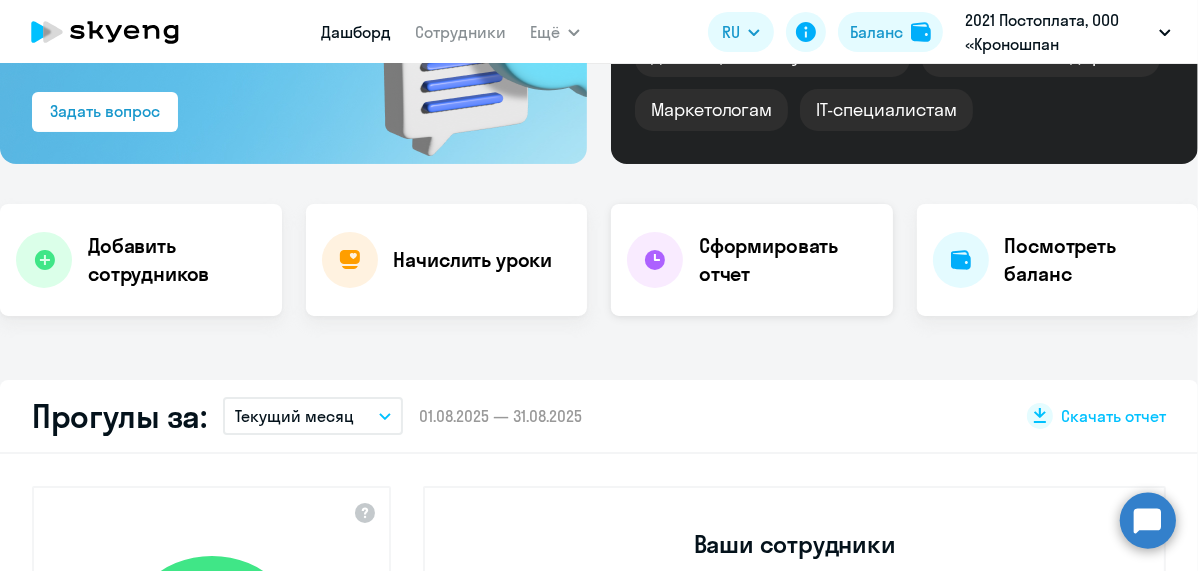 scroll, scrollTop: 454, scrollLeft: 0, axis: vertical 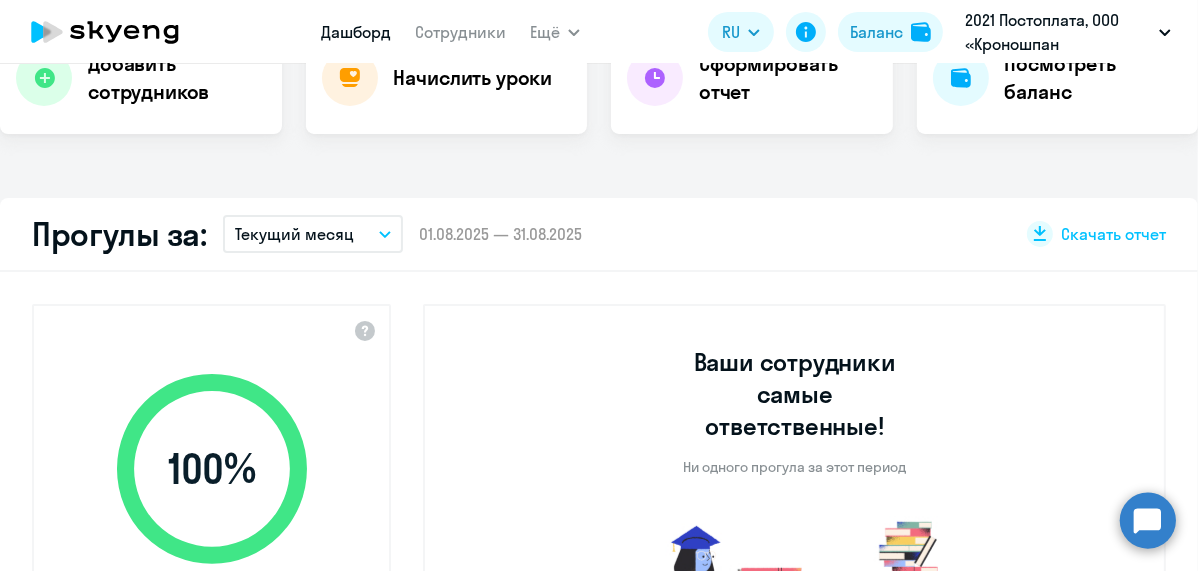 select on "30" 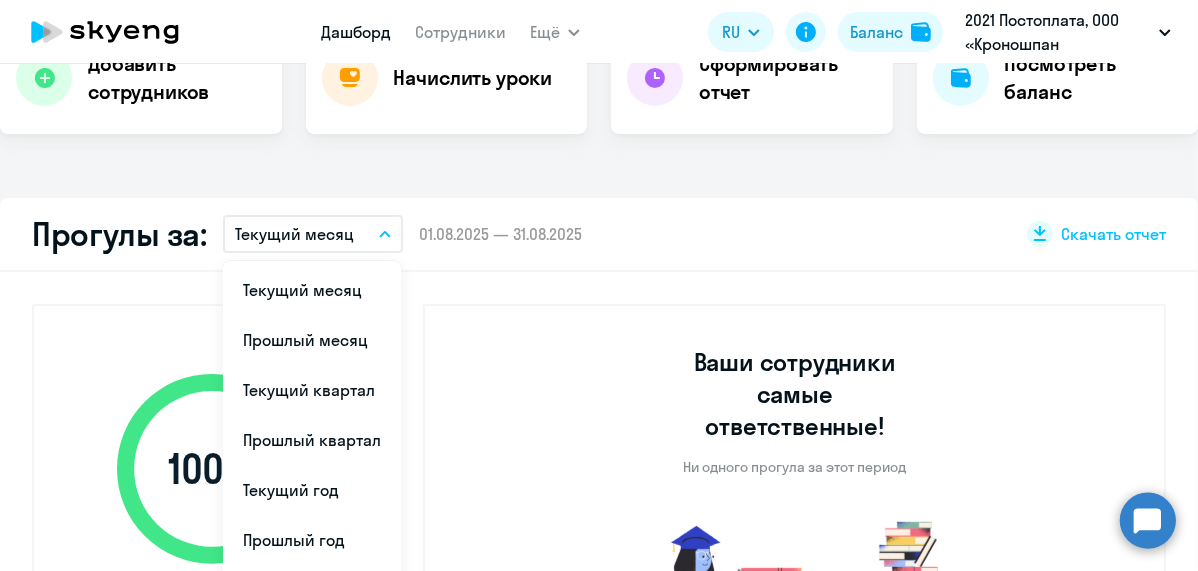 drag, startPoint x: 317, startPoint y: 344, endPoint x: 358, endPoint y: 342, distance: 41.04875 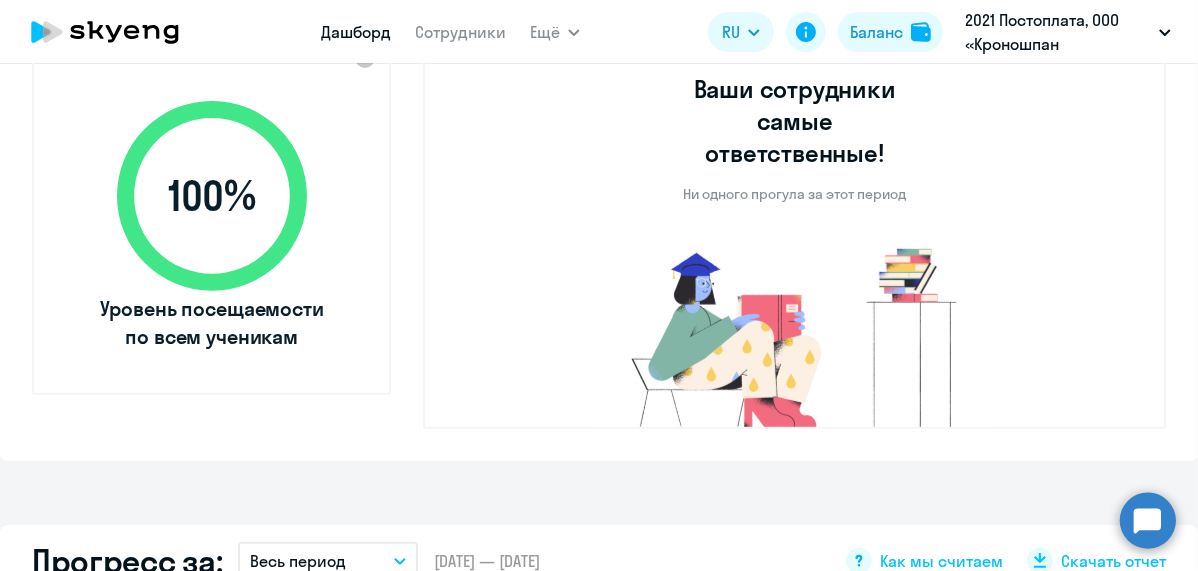 scroll, scrollTop: 545, scrollLeft: 0, axis: vertical 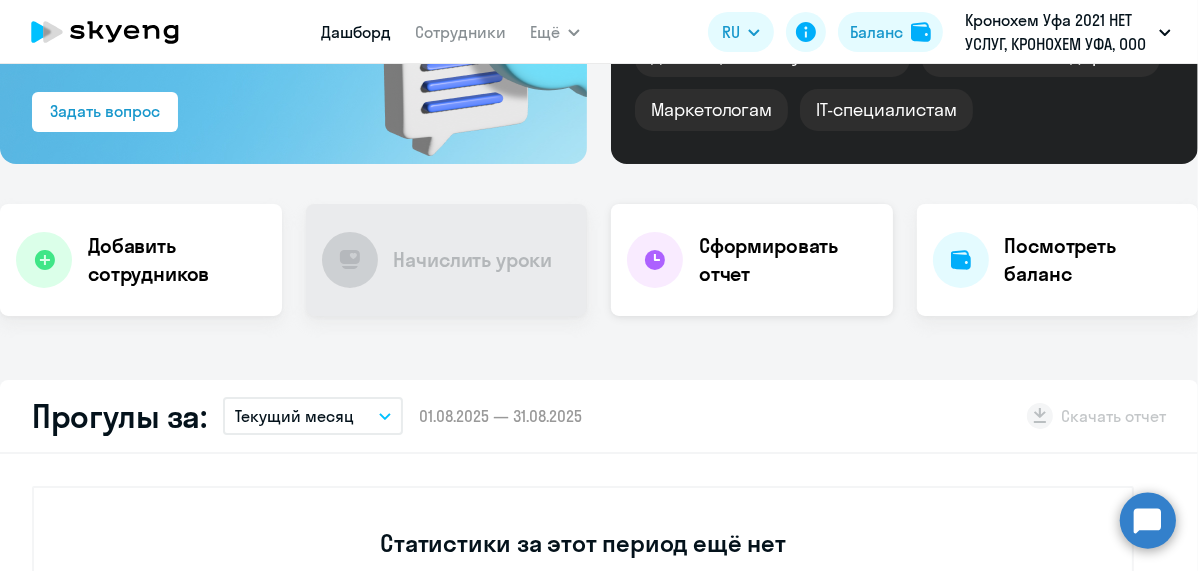 click on "Сформировать отчет" 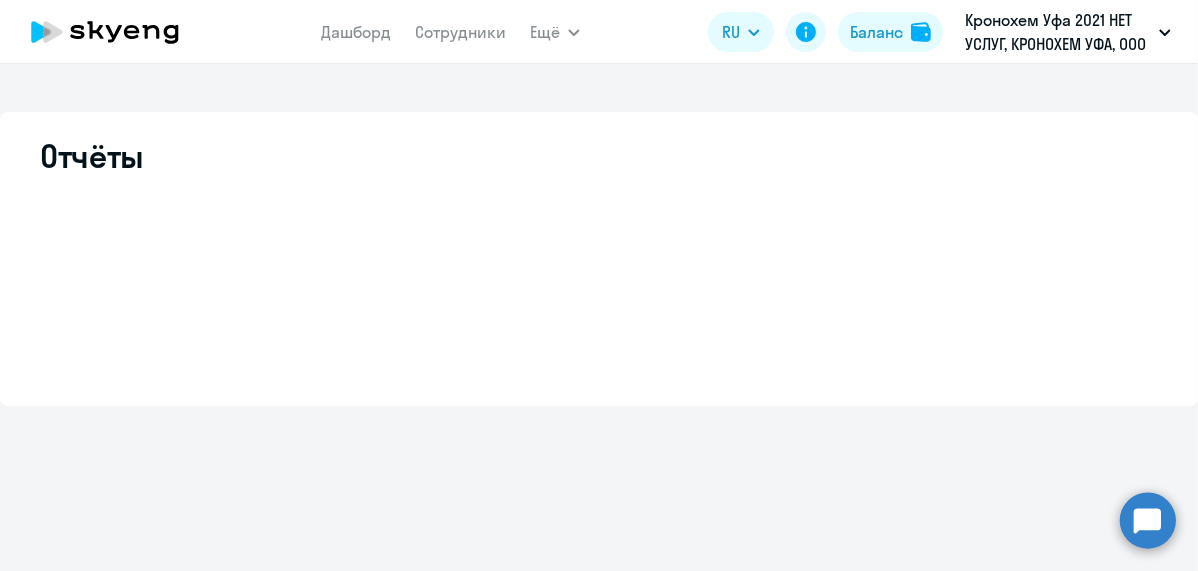 scroll, scrollTop: 0, scrollLeft: 0, axis: both 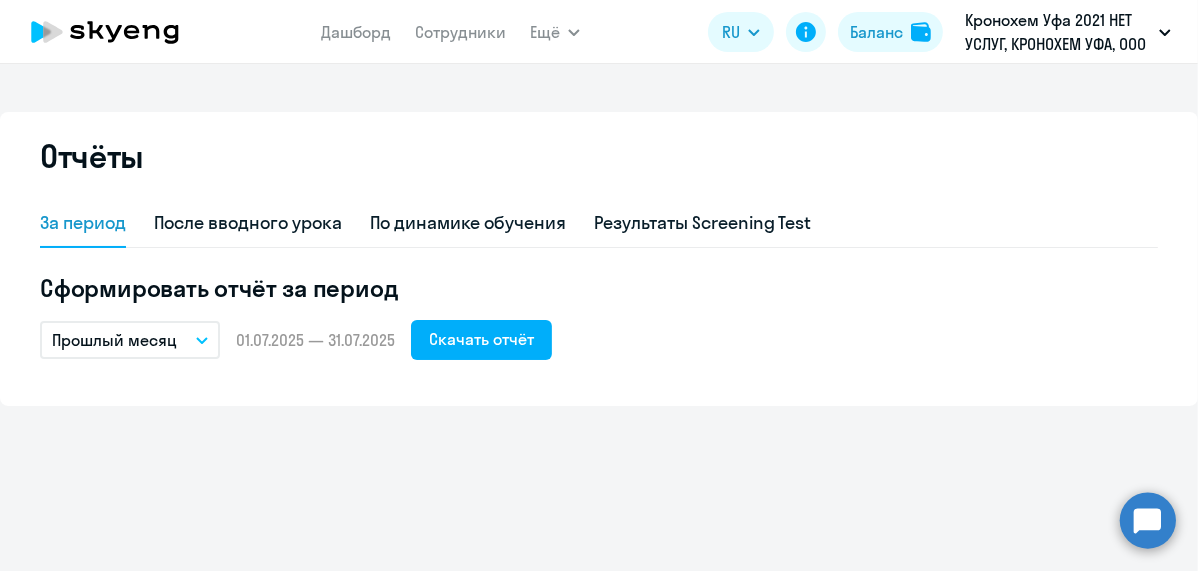 click on "Прошлый месяц" at bounding box center [114, 340] 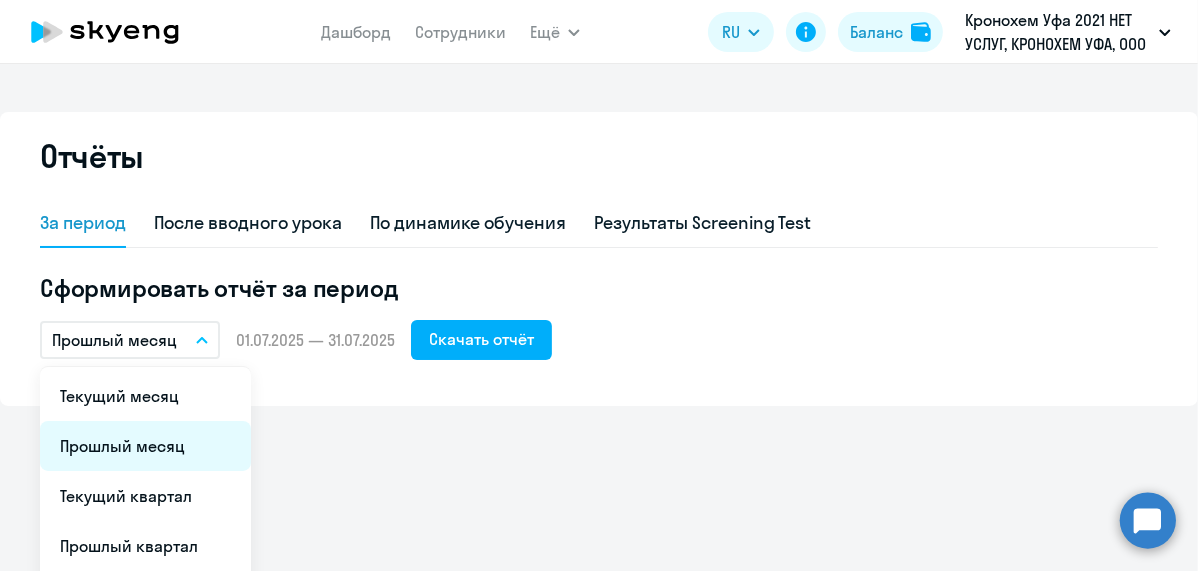 click on "Прошлый месяц" at bounding box center [145, 446] 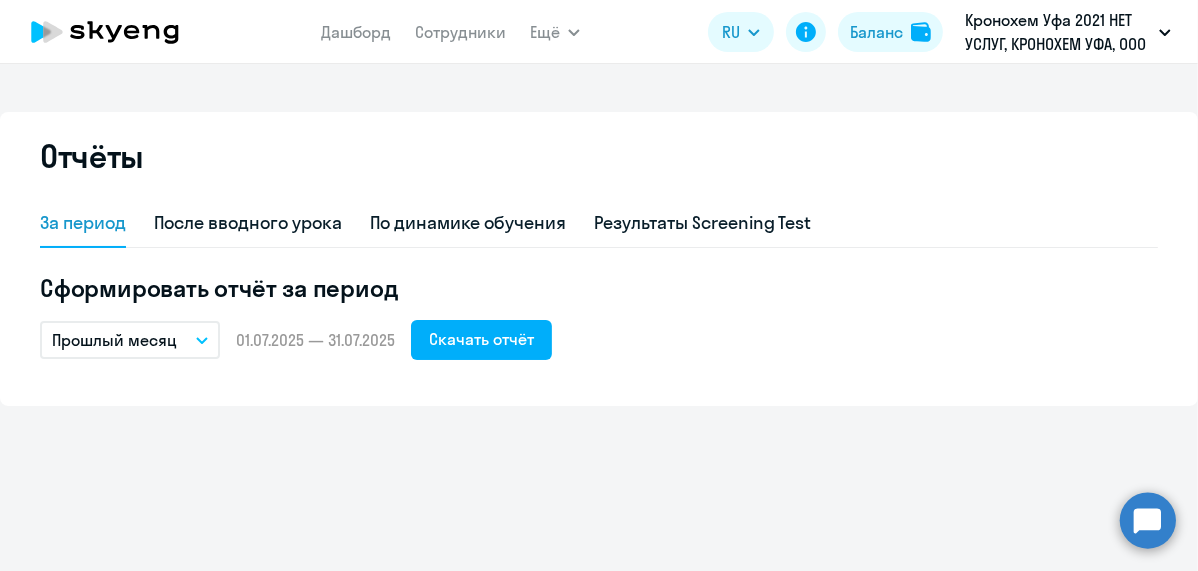 drag, startPoint x: 268, startPoint y: 342, endPoint x: 389, endPoint y: 350, distance: 121.264175 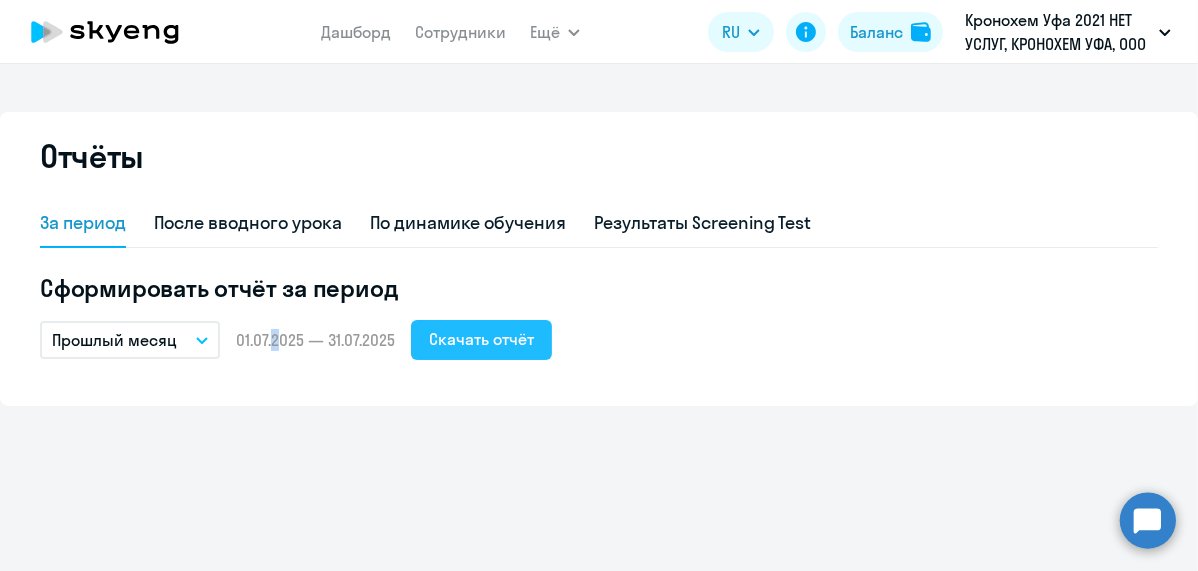click on "Скачать отчёт" 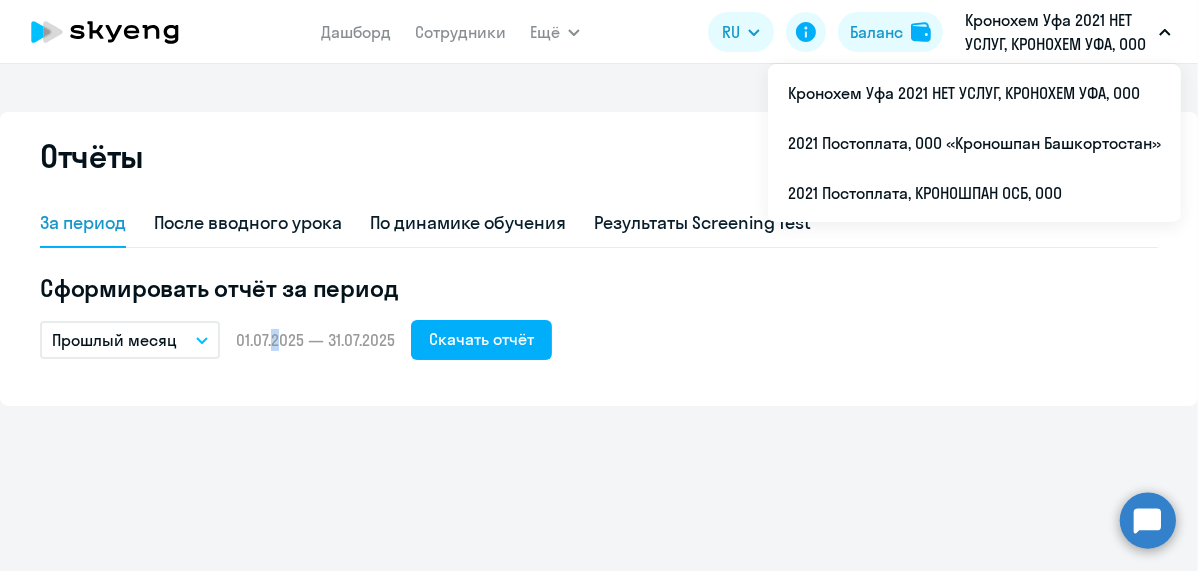 click on "Кронохем Уфа 2021 НЕТ УСЛУГ, КРОНОХЕМ УФА, ООО" at bounding box center [1058, 32] 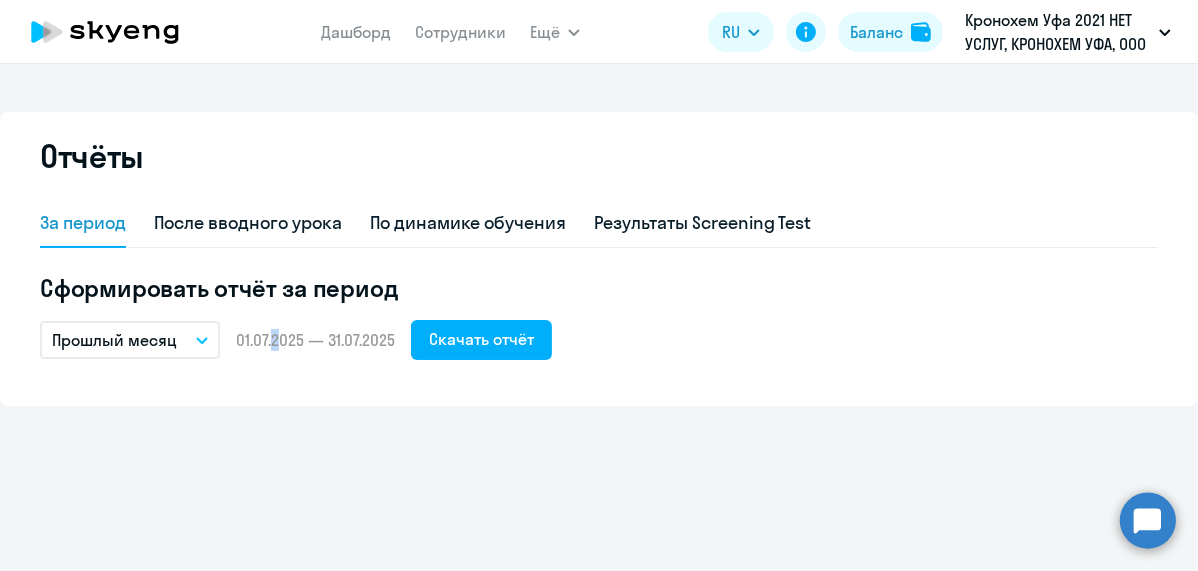 click 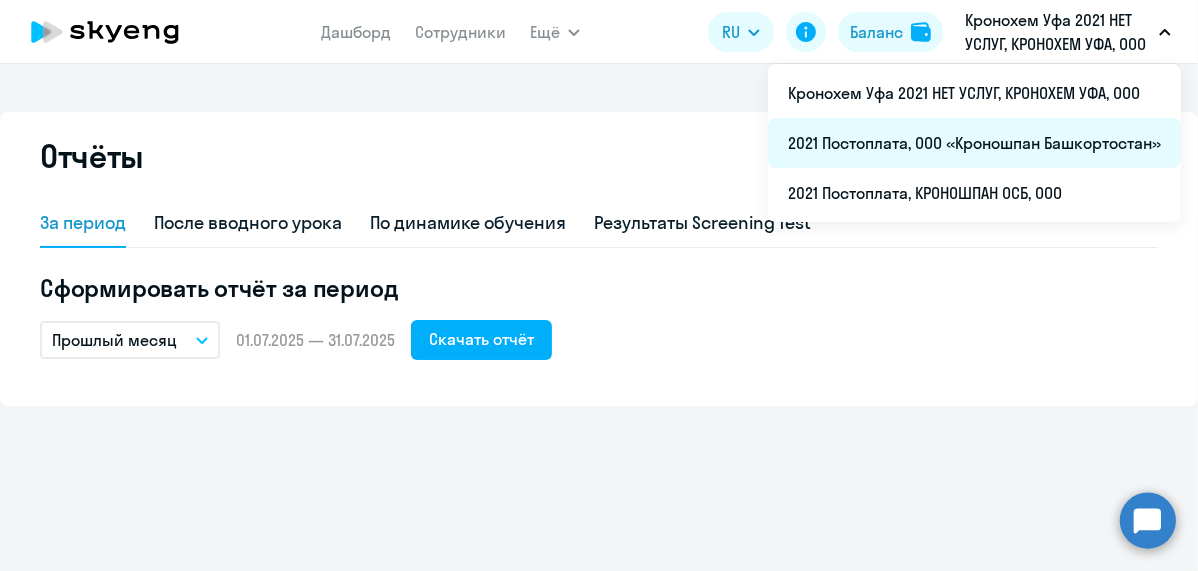 click on "2021 Постоплата, ООО «Кроношпан Башкортостан»" at bounding box center (974, 143) 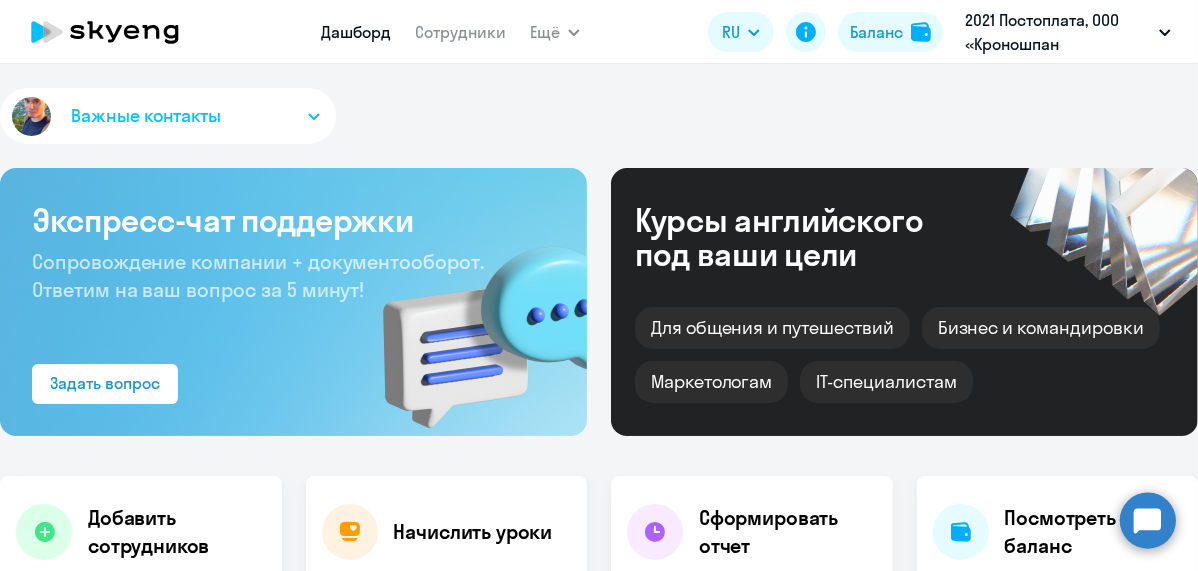 scroll, scrollTop: 272, scrollLeft: 0, axis: vertical 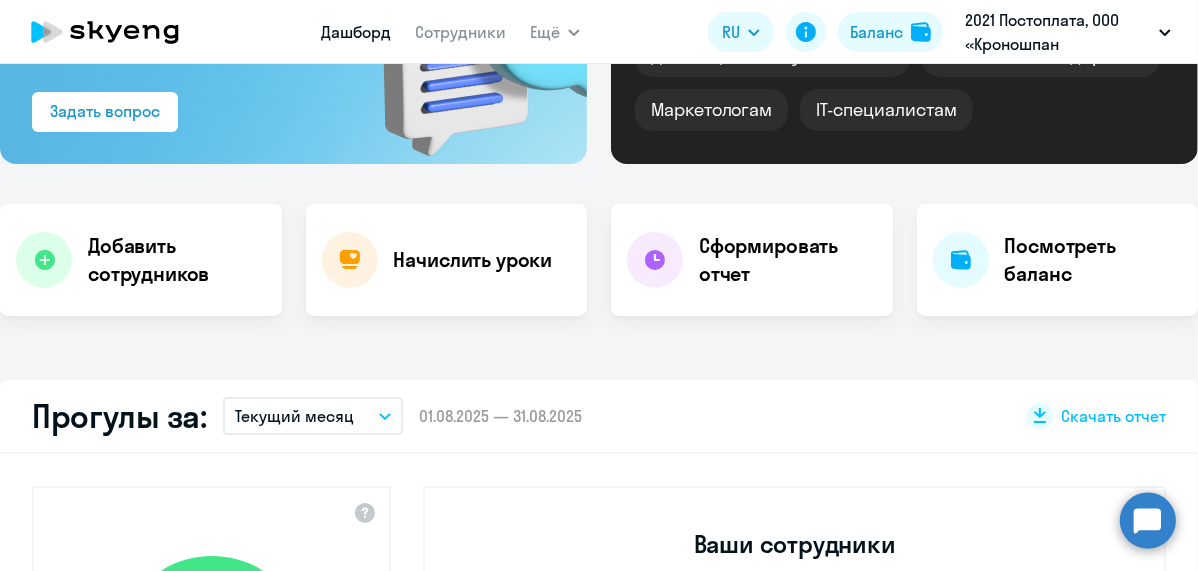 select on "30" 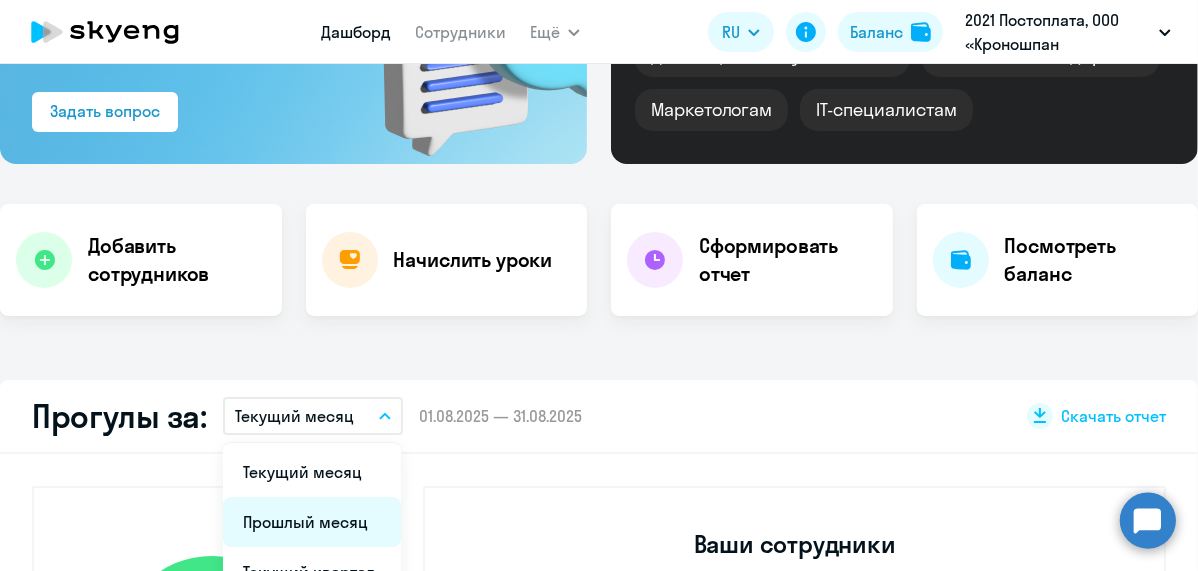 click on "Прошлый месяц" at bounding box center (312, 522) 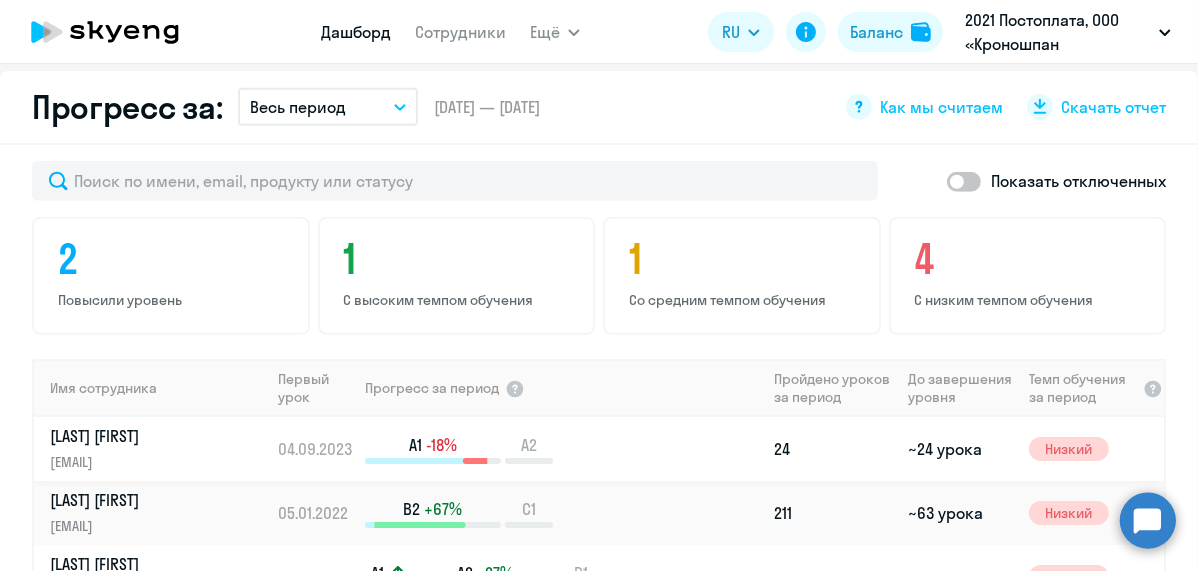 scroll, scrollTop: 1272, scrollLeft: 0, axis: vertical 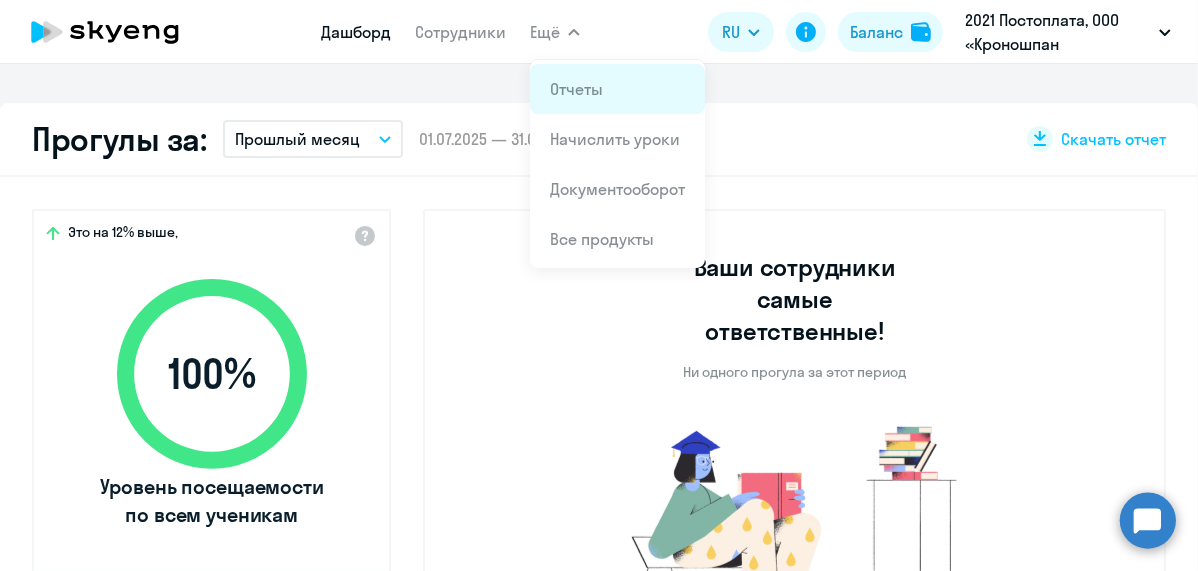 click on "Отчеты" at bounding box center [576, 89] 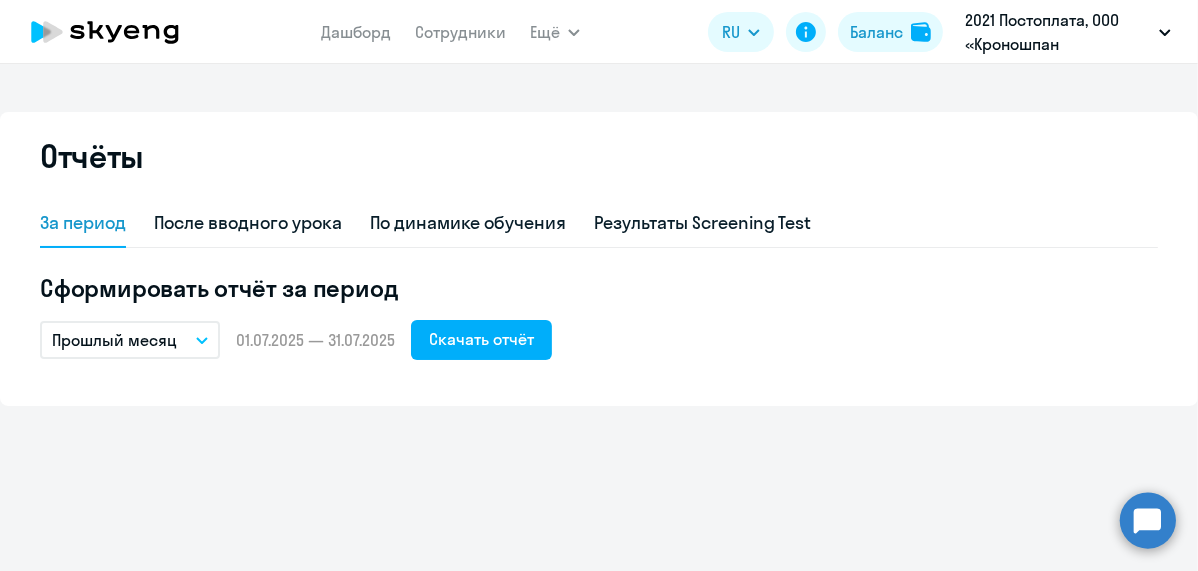 scroll, scrollTop: 0, scrollLeft: 0, axis: both 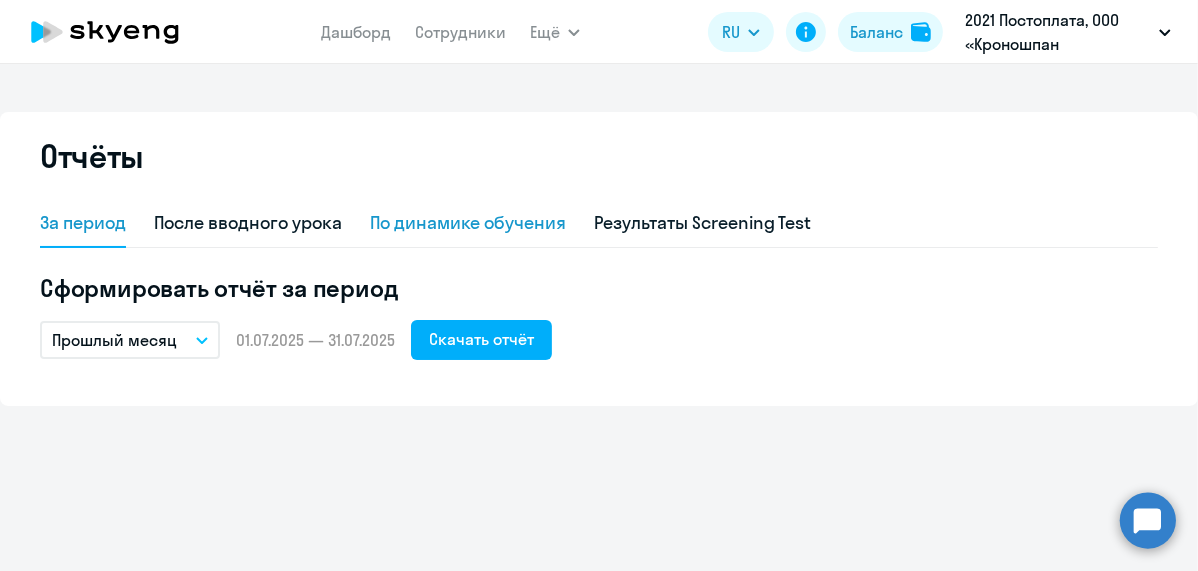 click on "По динамике обучения" 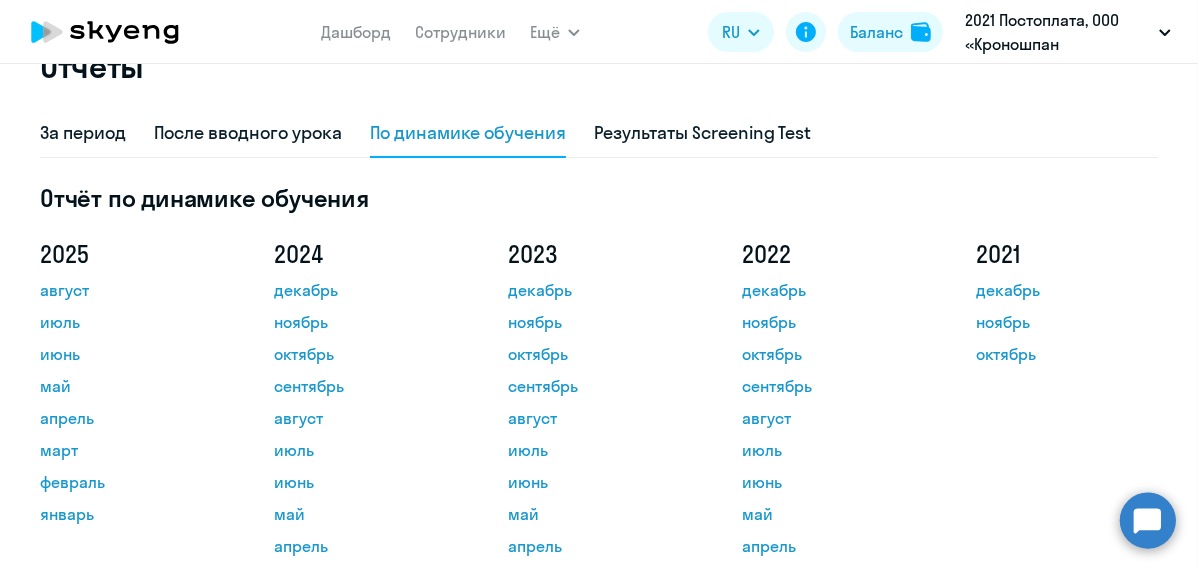 scroll, scrollTop: 0, scrollLeft: 0, axis: both 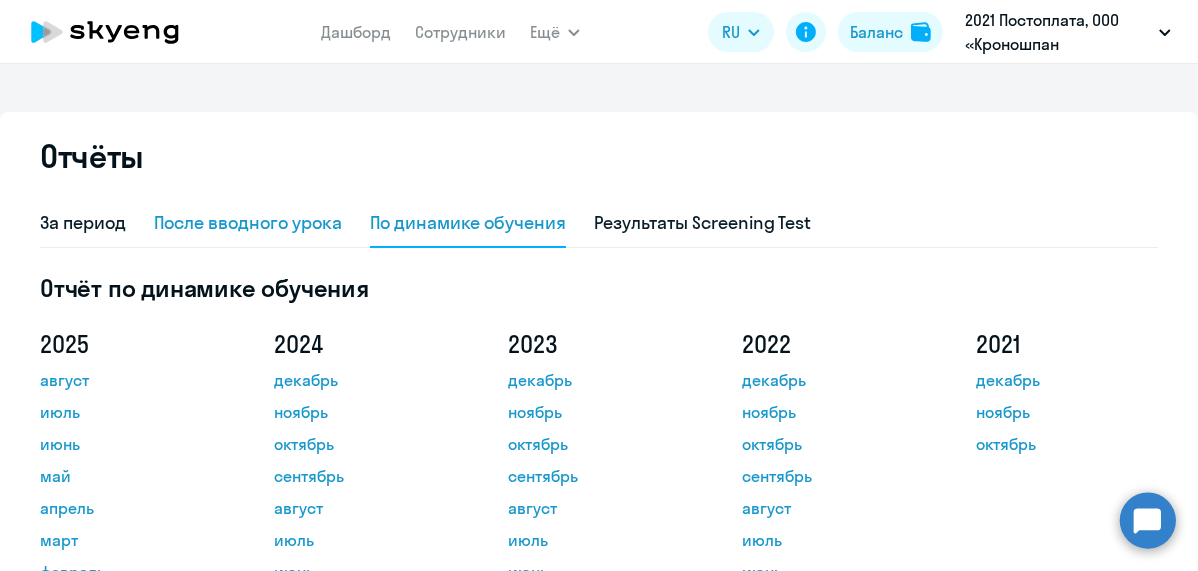 click on "После вводного урока" 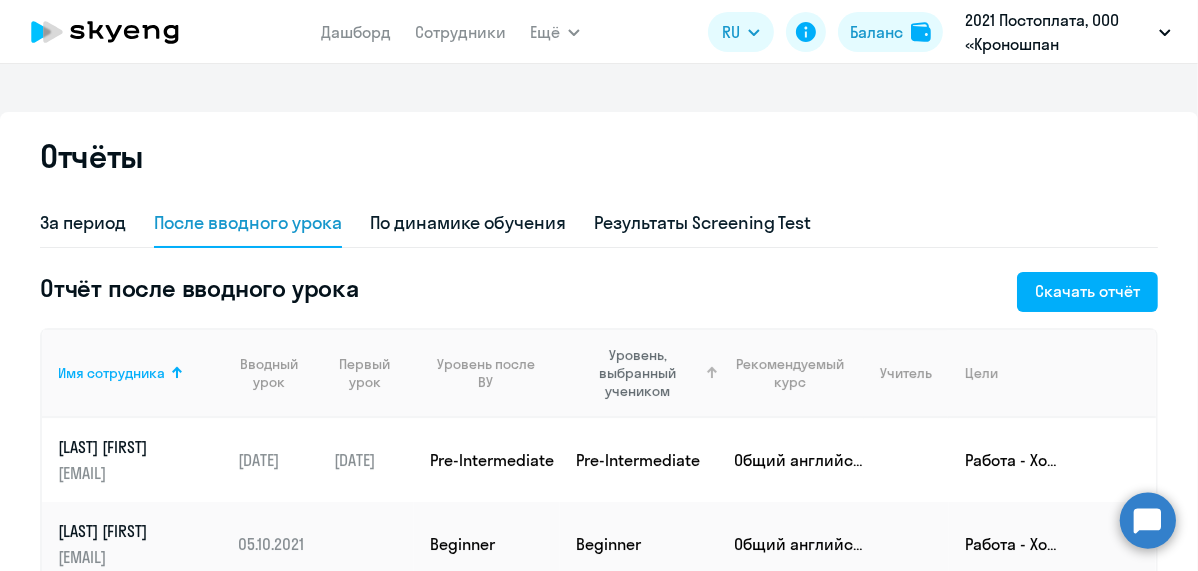 scroll, scrollTop: 17, scrollLeft: 0, axis: vertical 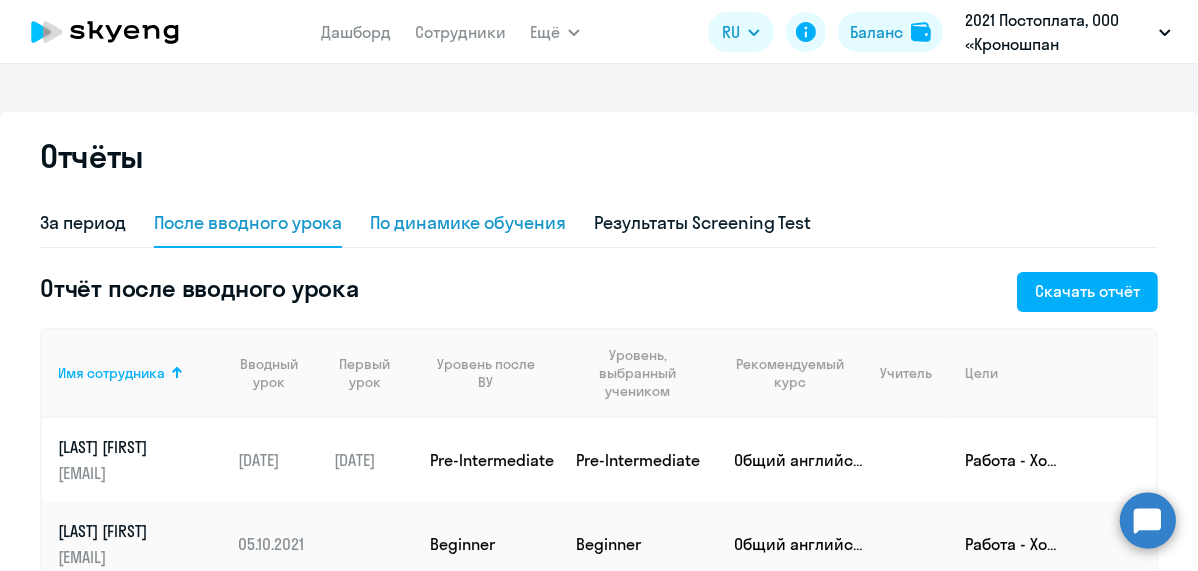 click on "По динамике обучения" 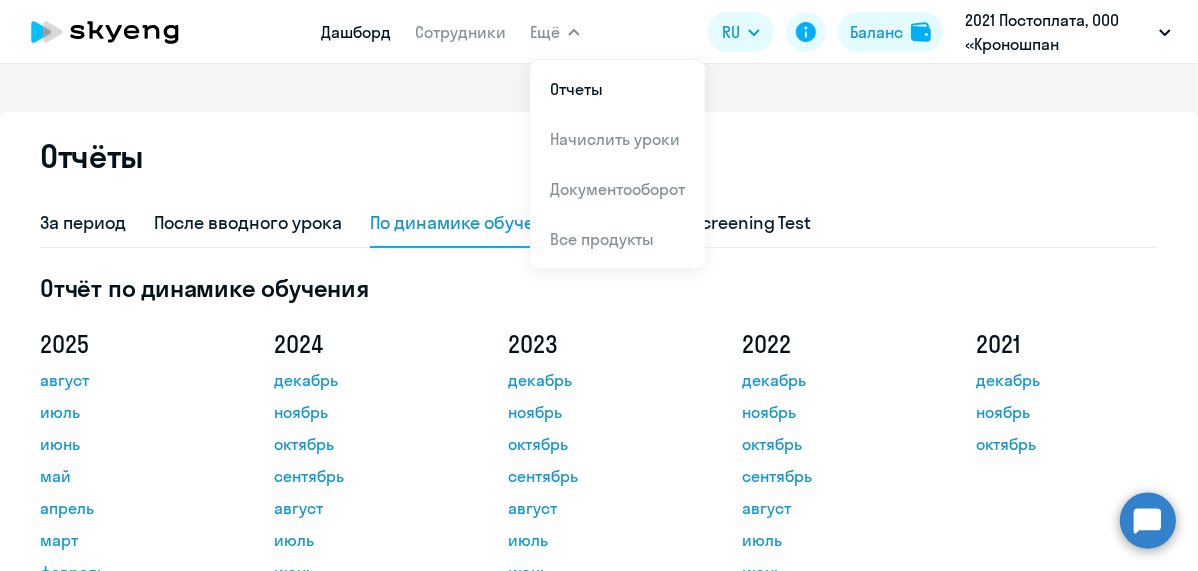 click on "Дашборд" at bounding box center (356, 32) 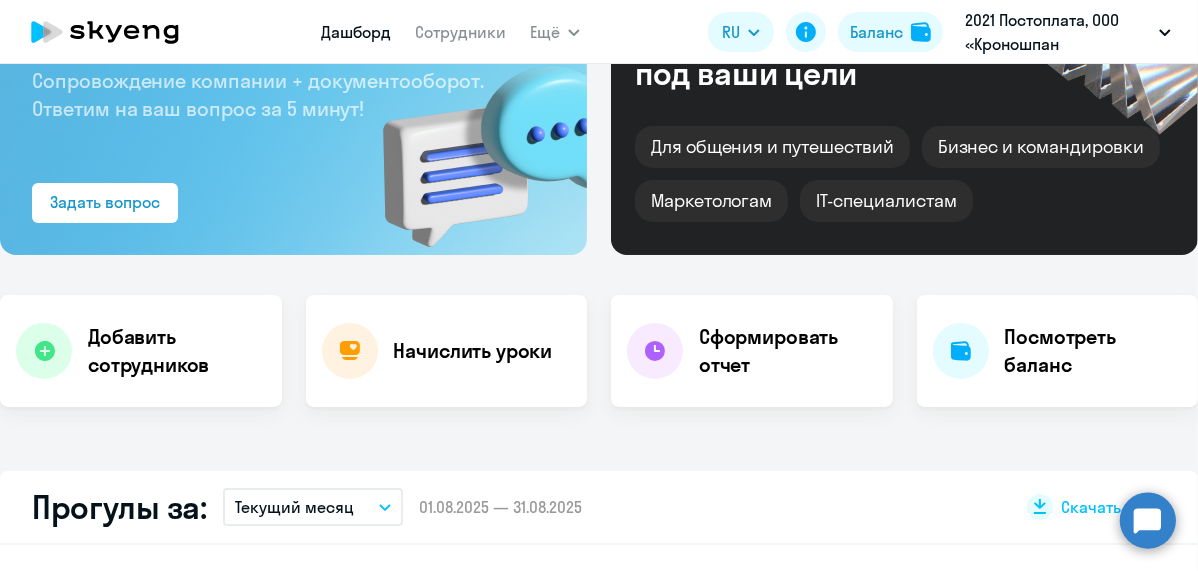 scroll, scrollTop: 363, scrollLeft: 0, axis: vertical 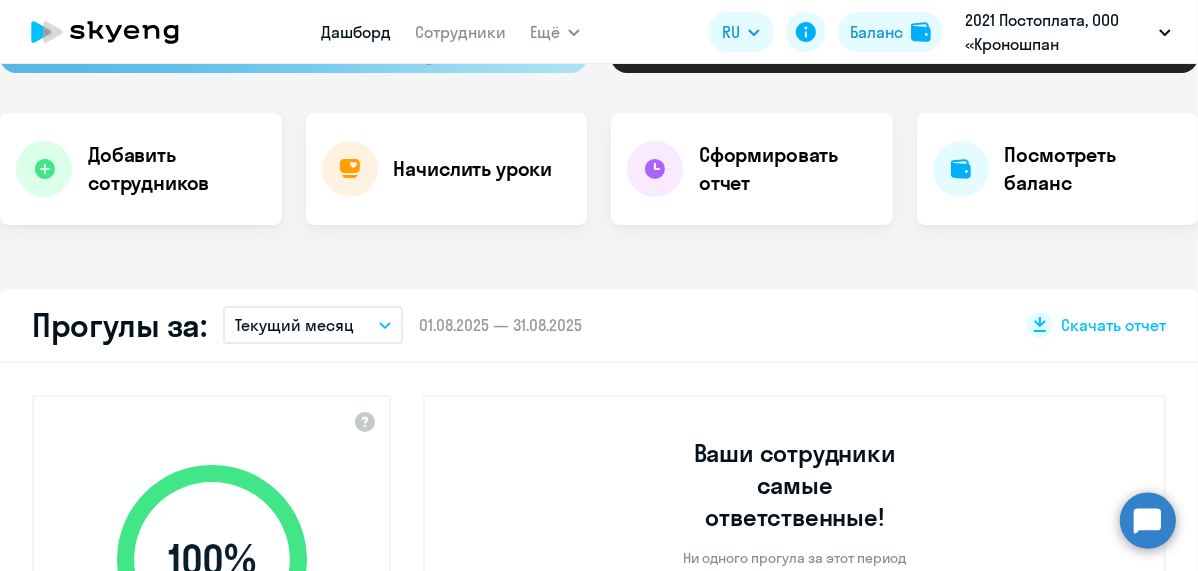 select on "30" 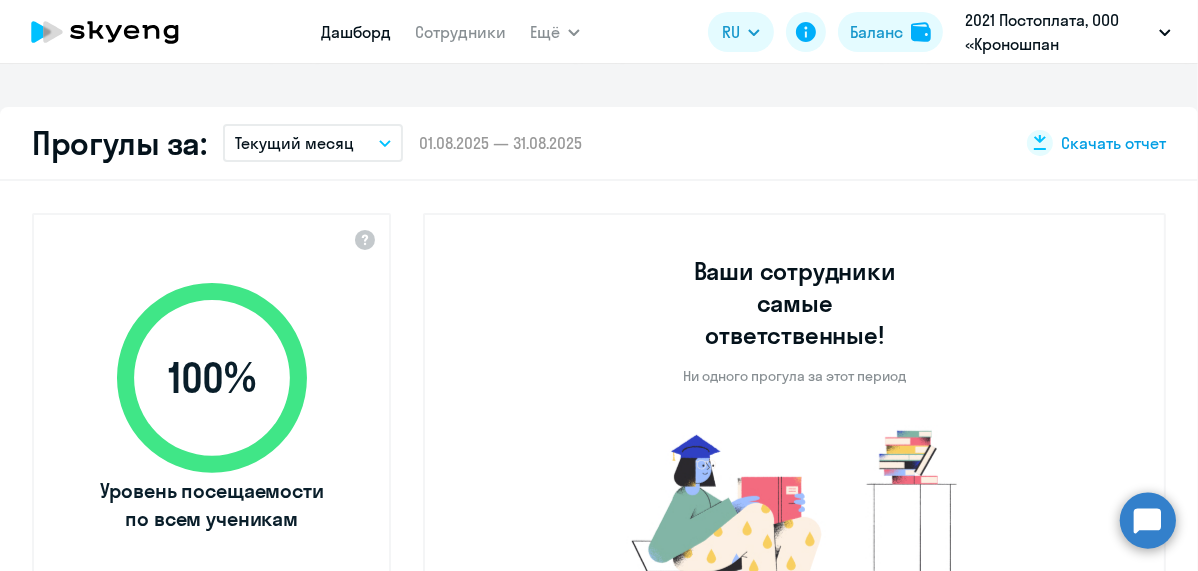 click on "Скачать отчет" 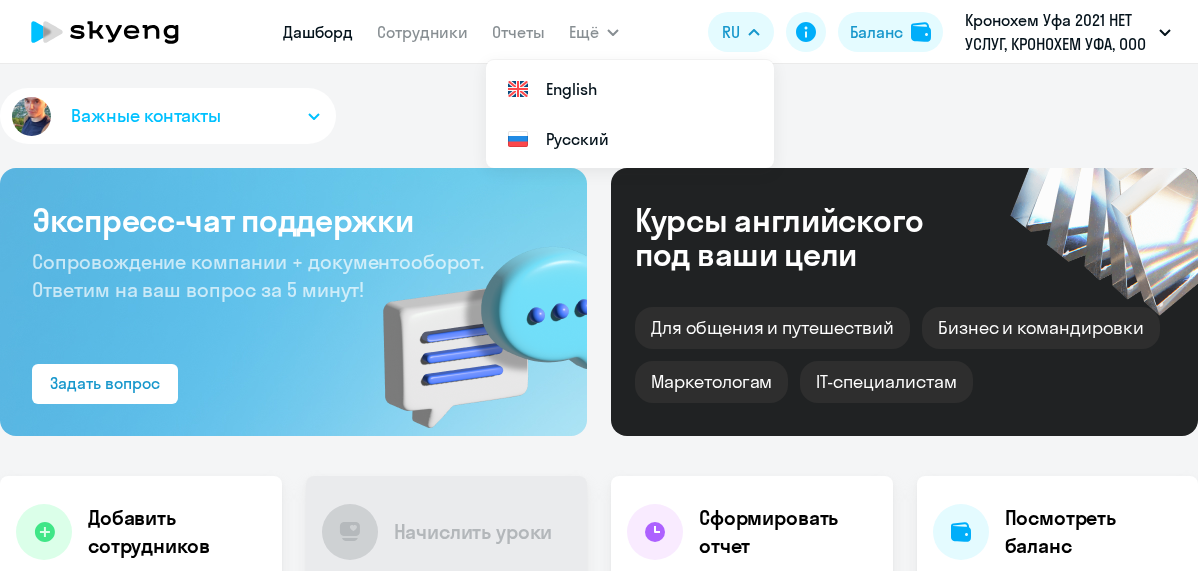 scroll, scrollTop: 0, scrollLeft: 0, axis: both 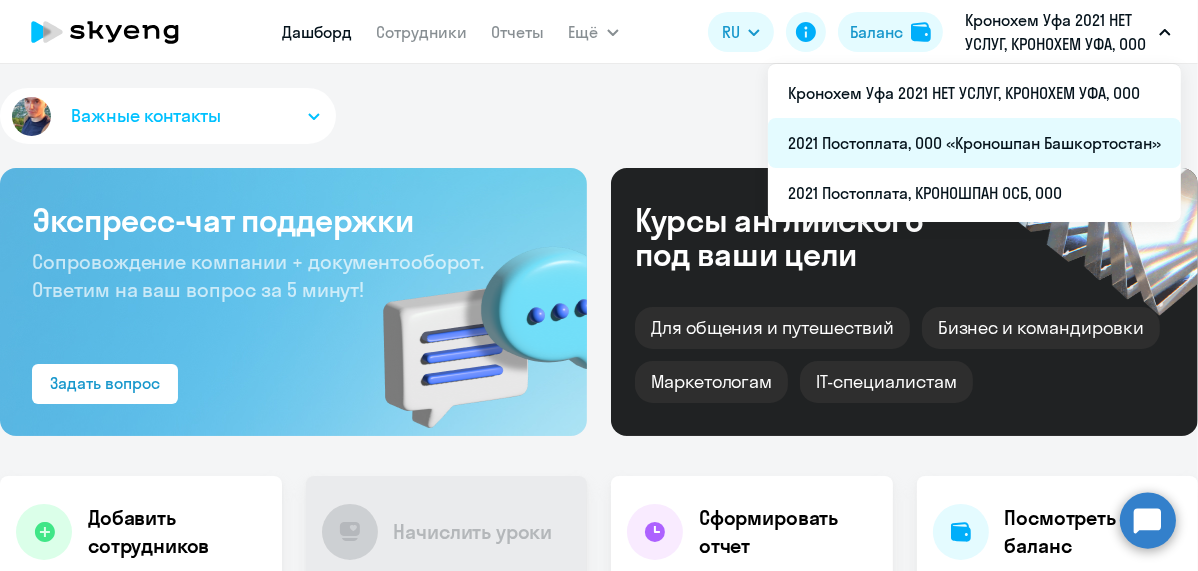 click on "2021 Постоплата, ООО «Кроношпан Башкортостан»" at bounding box center (974, 143) 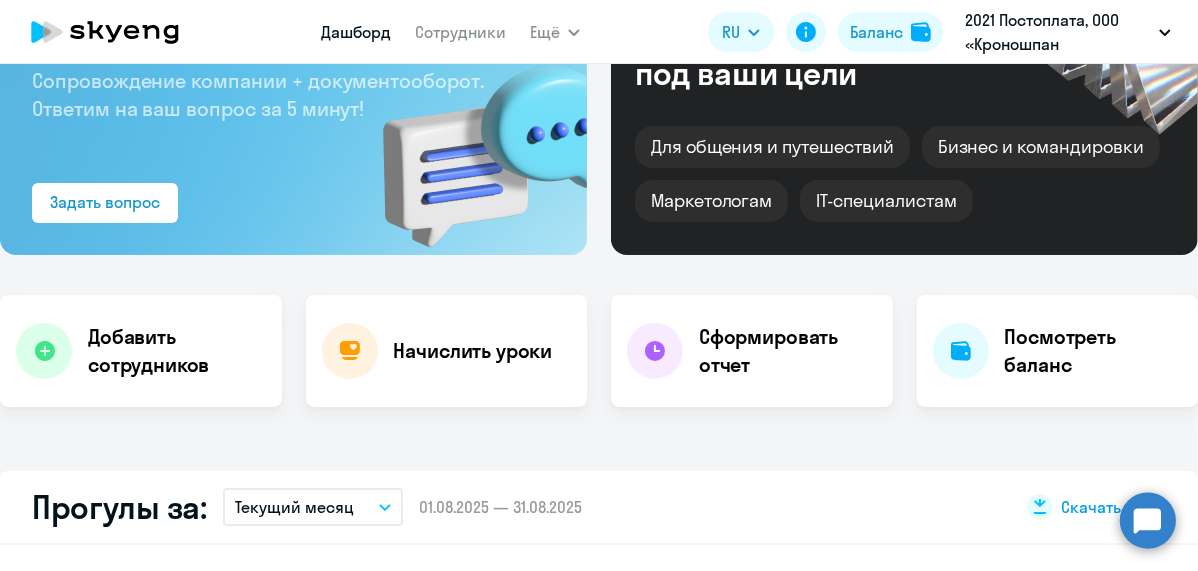 scroll, scrollTop: 272, scrollLeft: 0, axis: vertical 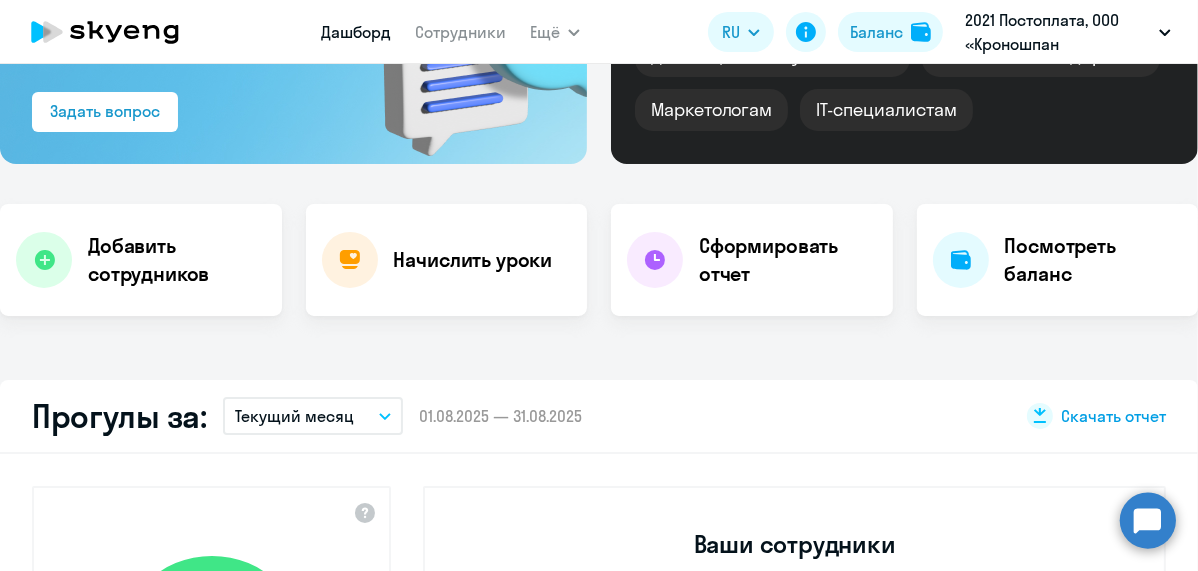 click on "Скачать отчет" 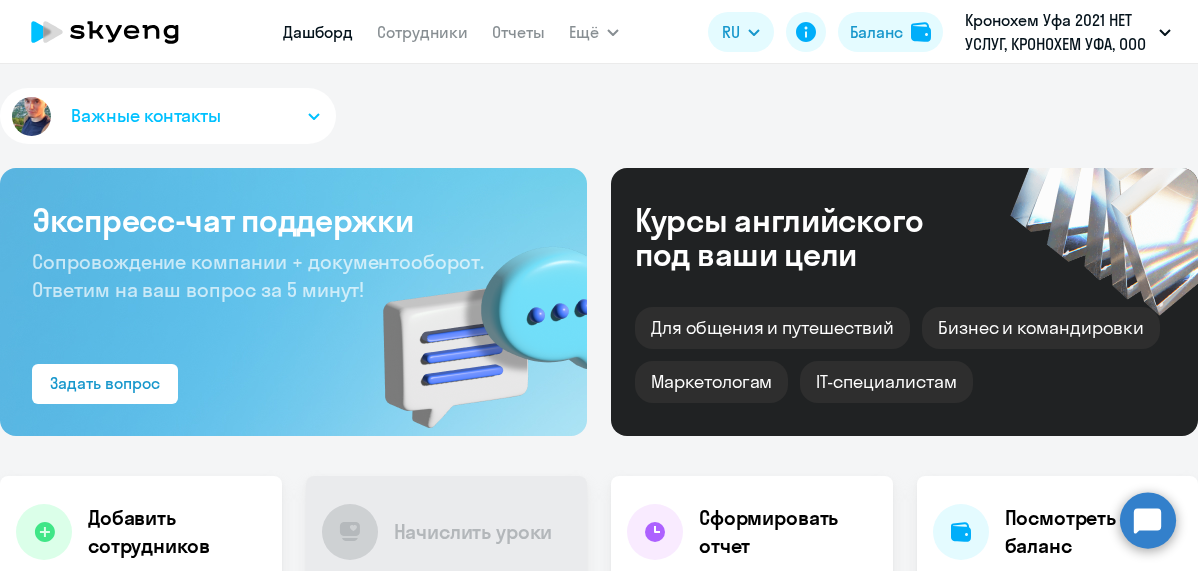 scroll, scrollTop: 0, scrollLeft: 0, axis: both 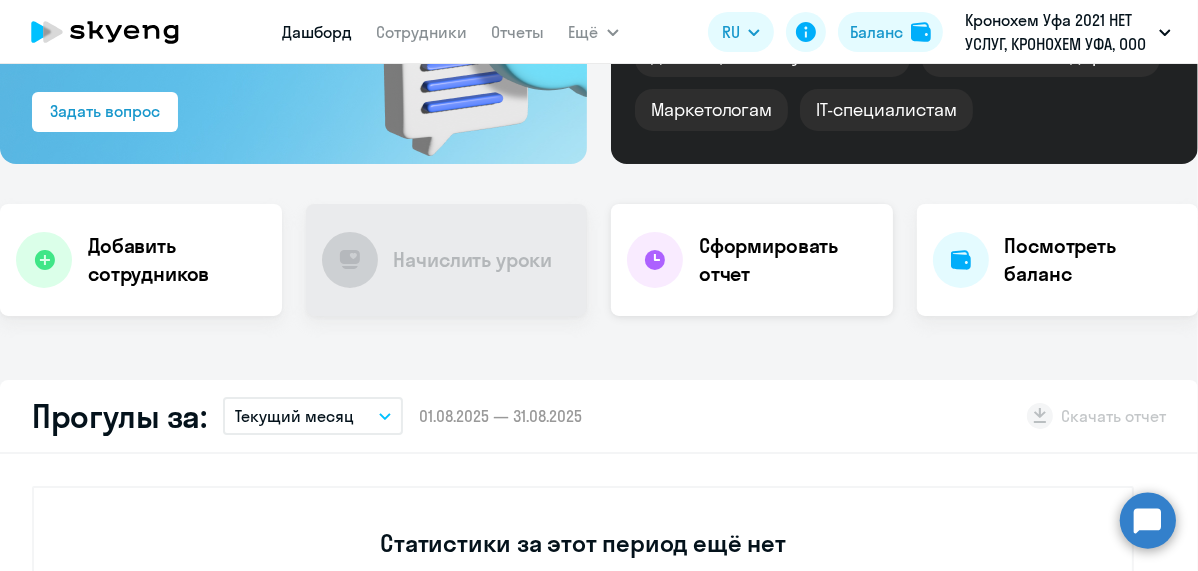 click on "Сформировать отчет" 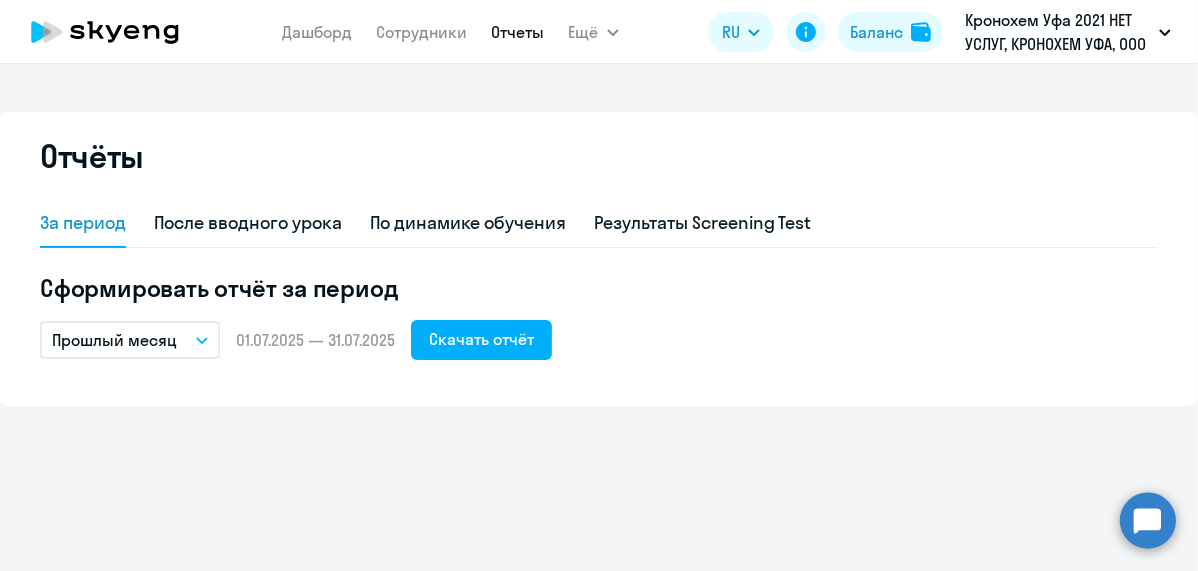 scroll, scrollTop: 0, scrollLeft: 0, axis: both 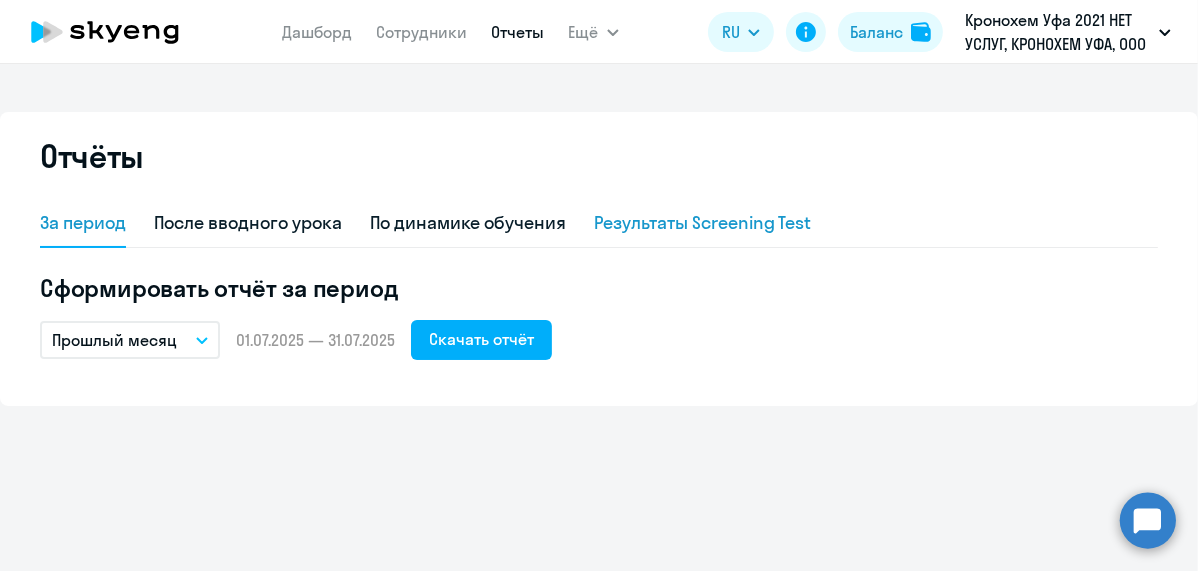 click on "Результаты Screening Test" 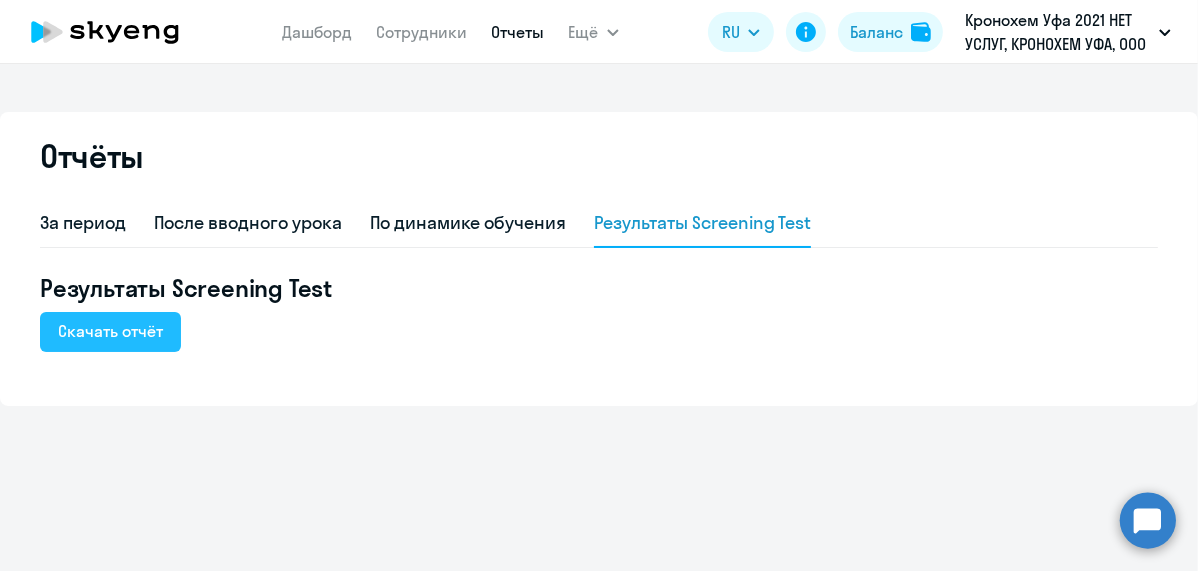 click on "Скачать отчёт" 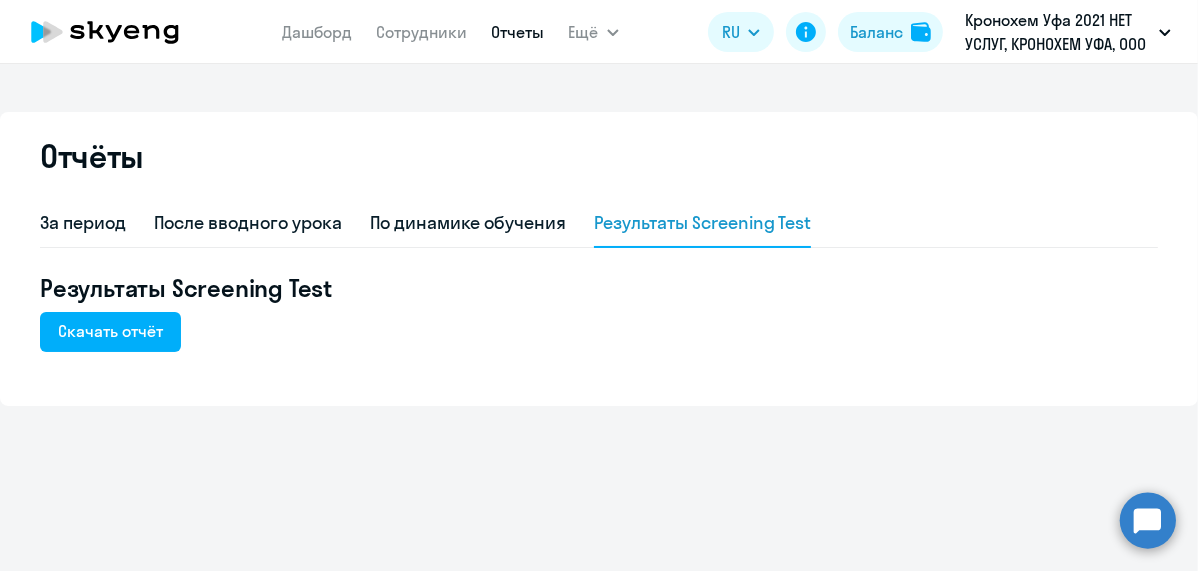 click on "Результаты Screening Test" 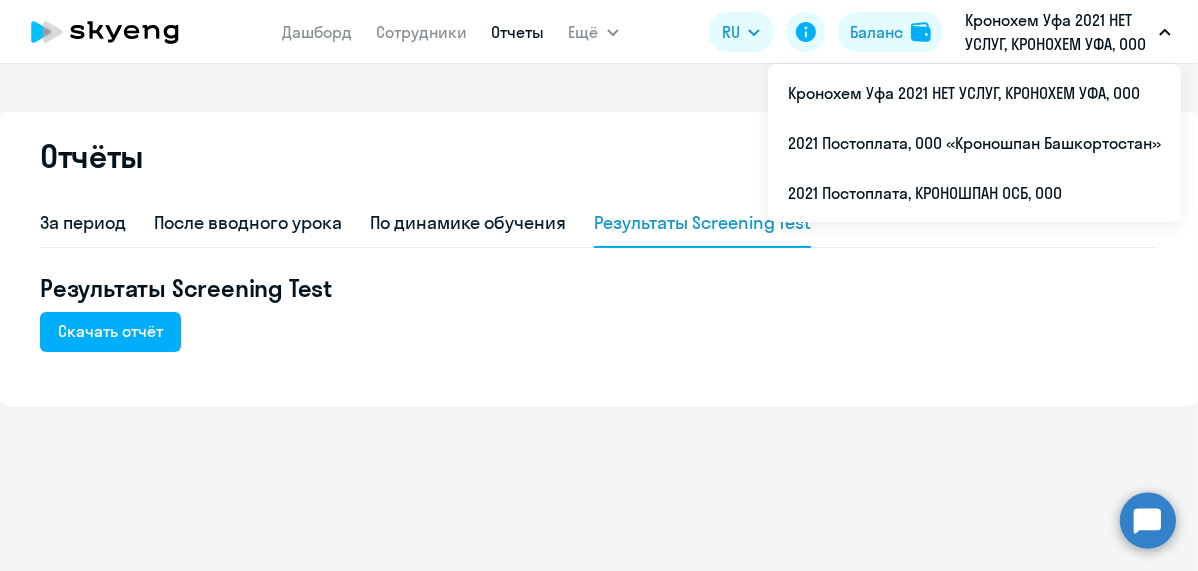 click 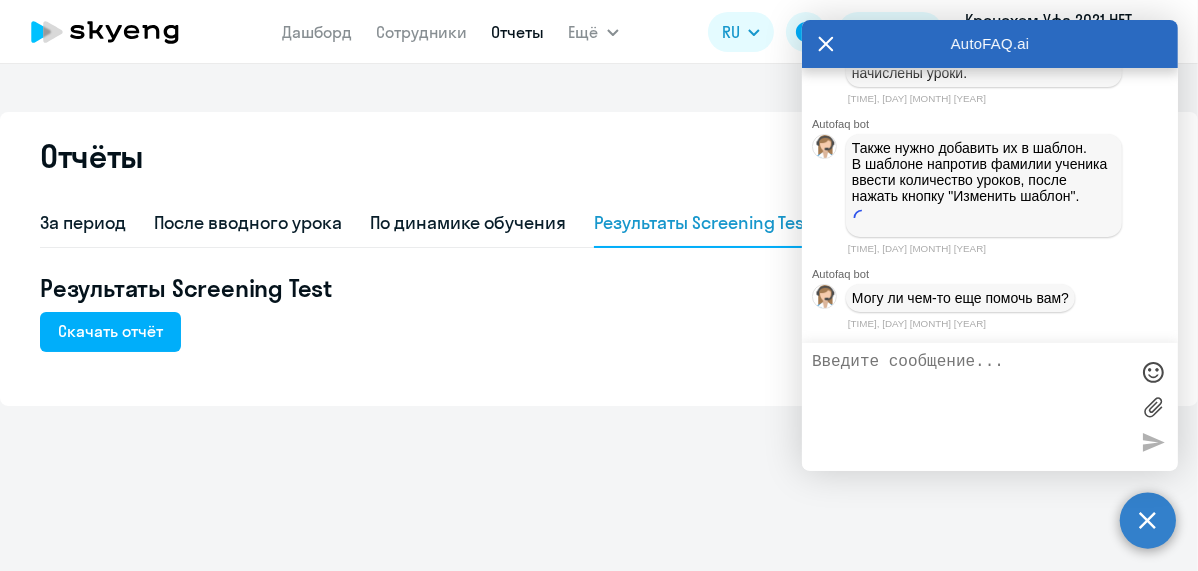 click at bounding box center [970, 407] 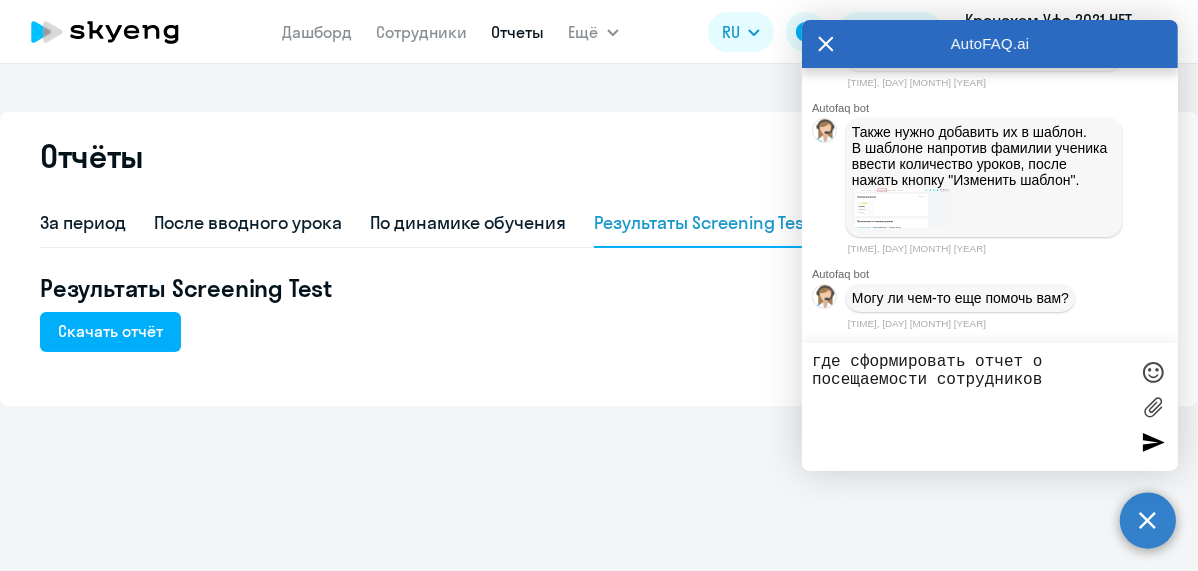 type on "где сформировать отчет о посещаемости сотрудников" 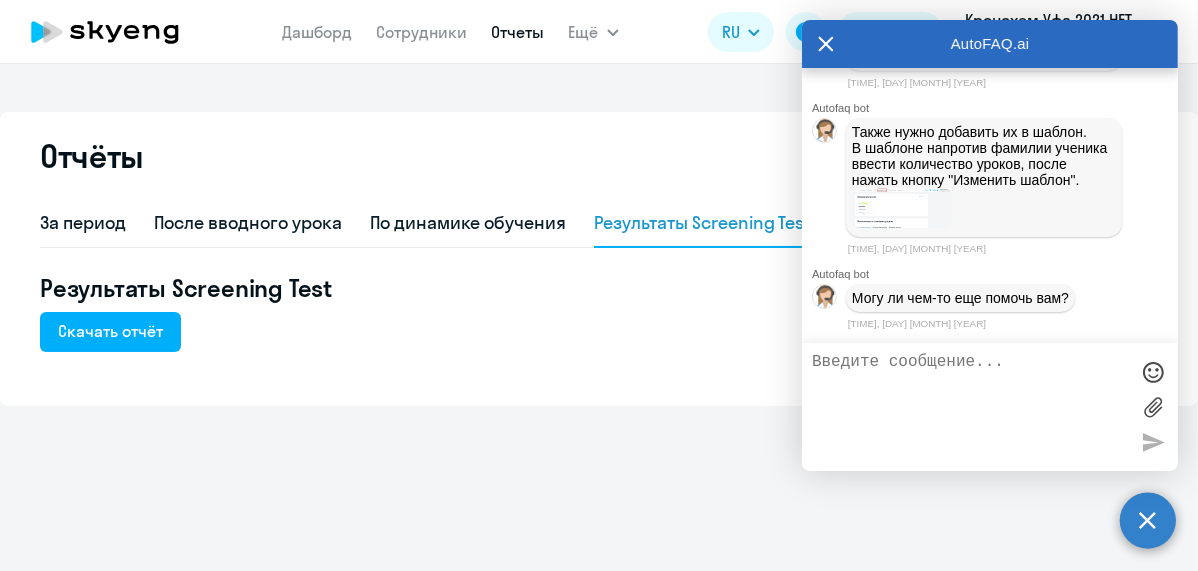 scroll, scrollTop: 1692, scrollLeft: 0, axis: vertical 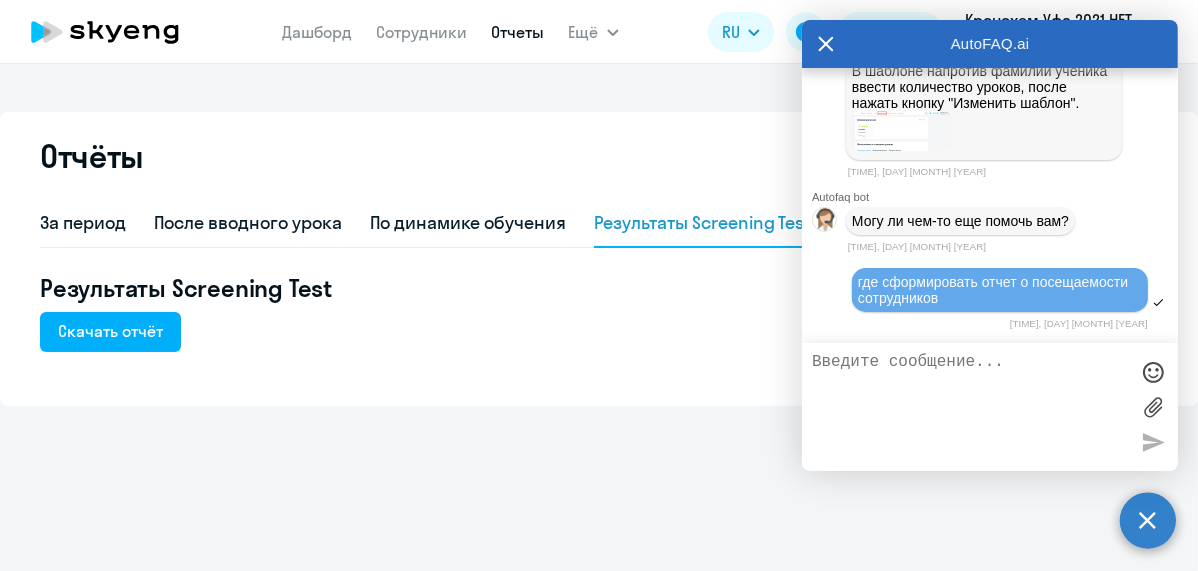 click at bounding box center [970, 407] 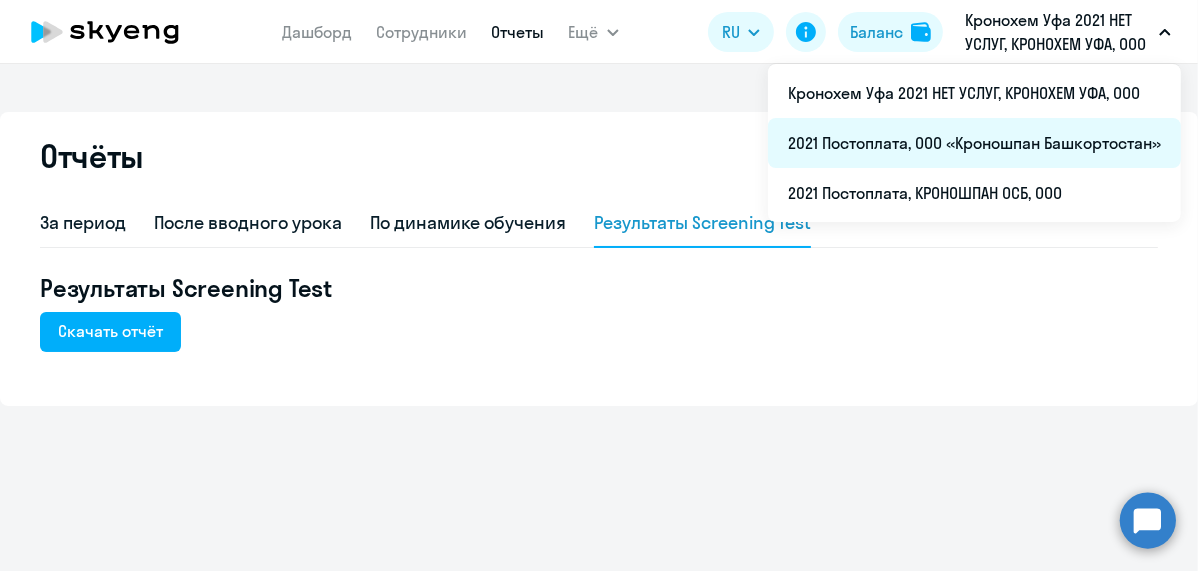 click on "2021 Постоплата, ООО «Кроношпан Башкортостан»" at bounding box center [974, 143] 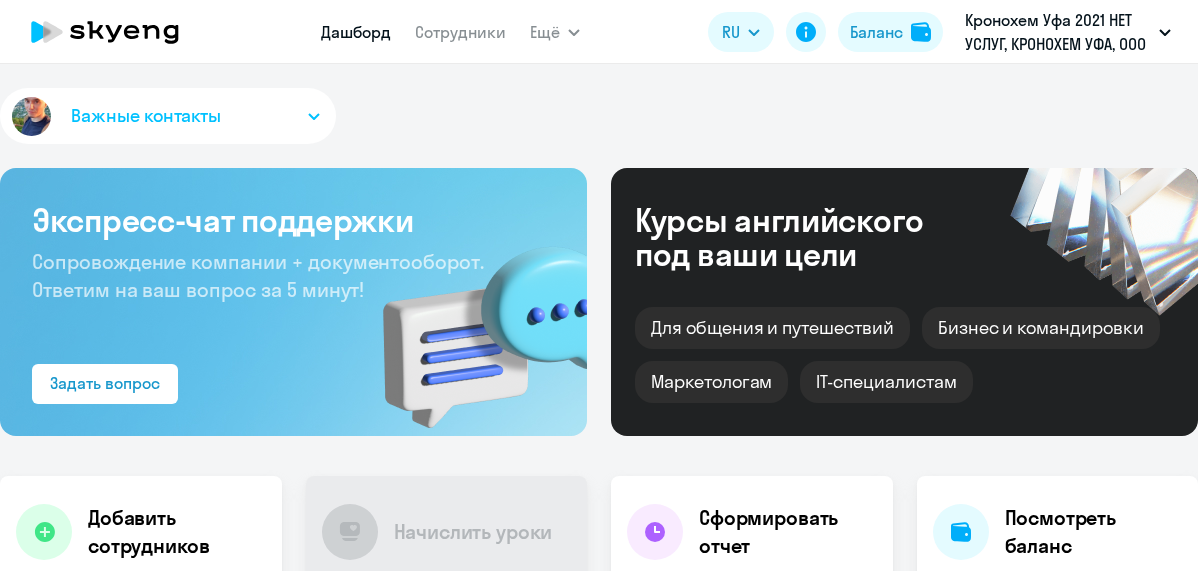 scroll, scrollTop: 0, scrollLeft: 0, axis: both 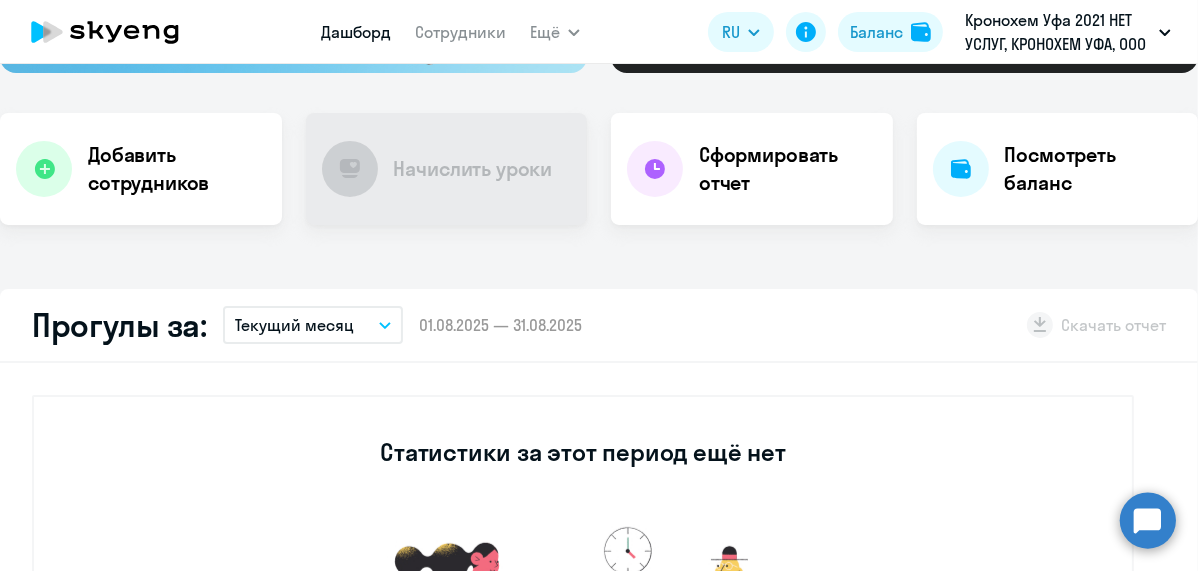 click on "Текущий месяц" at bounding box center [313, 325] 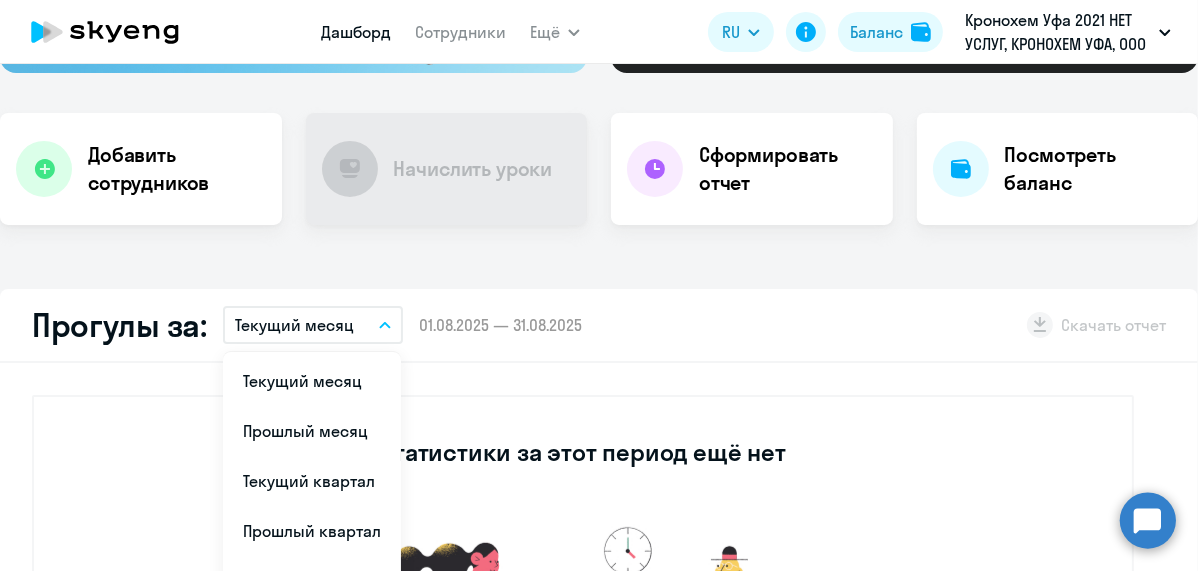 click on "Прогулы за:" 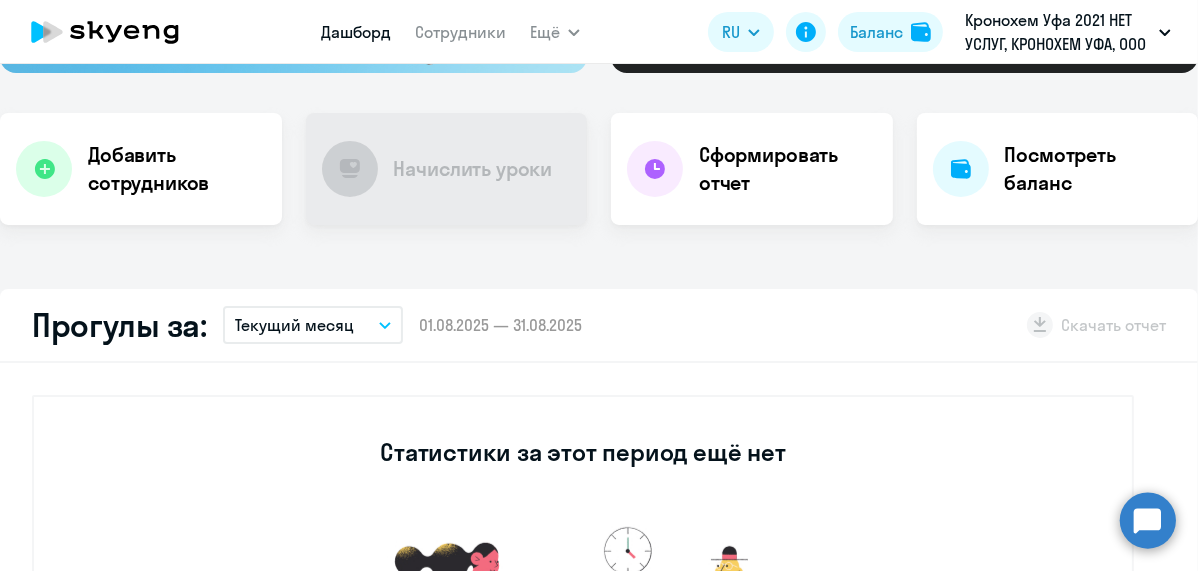 click on "Текущий месяц" at bounding box center (294, 325) 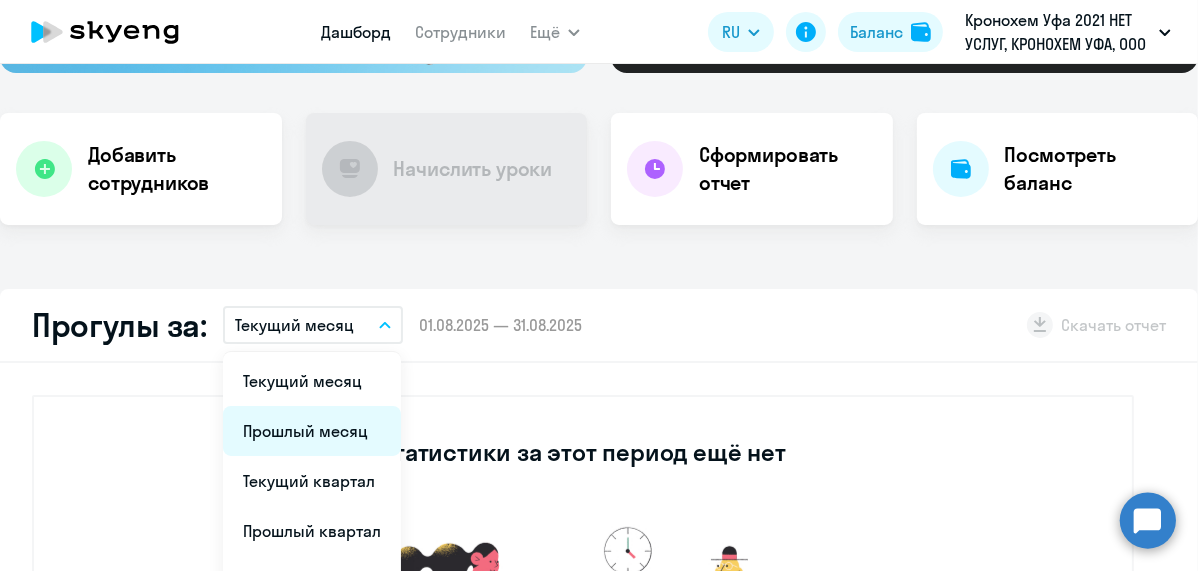 click on "Прошлый месяц" at bounding box center [312, 431] 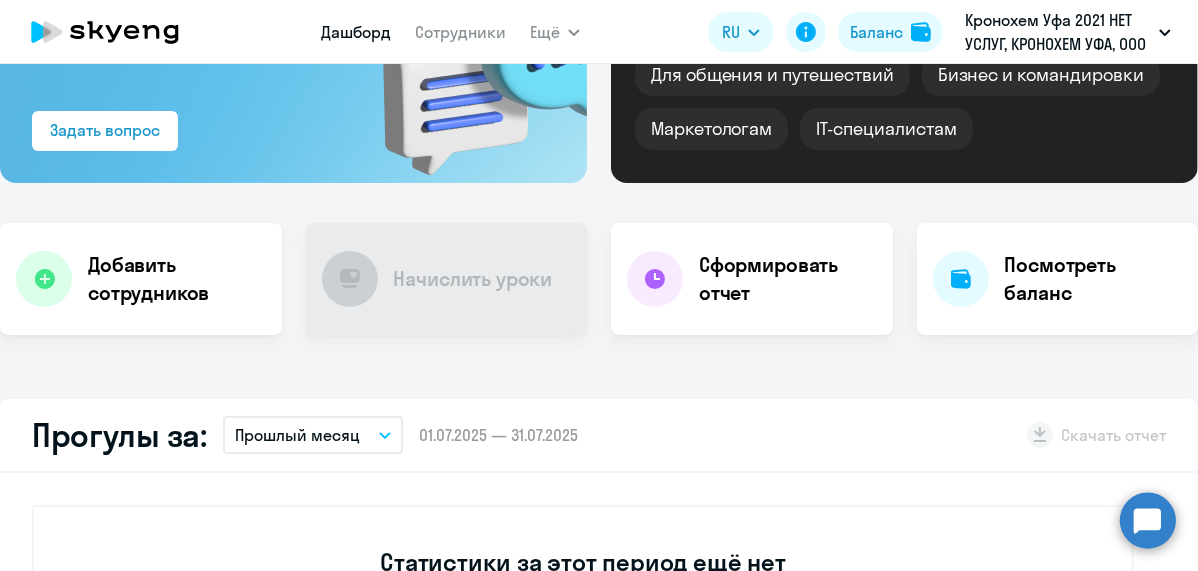 scroll, scrollTop: 435, scrollLeft: 0, axis: vertical 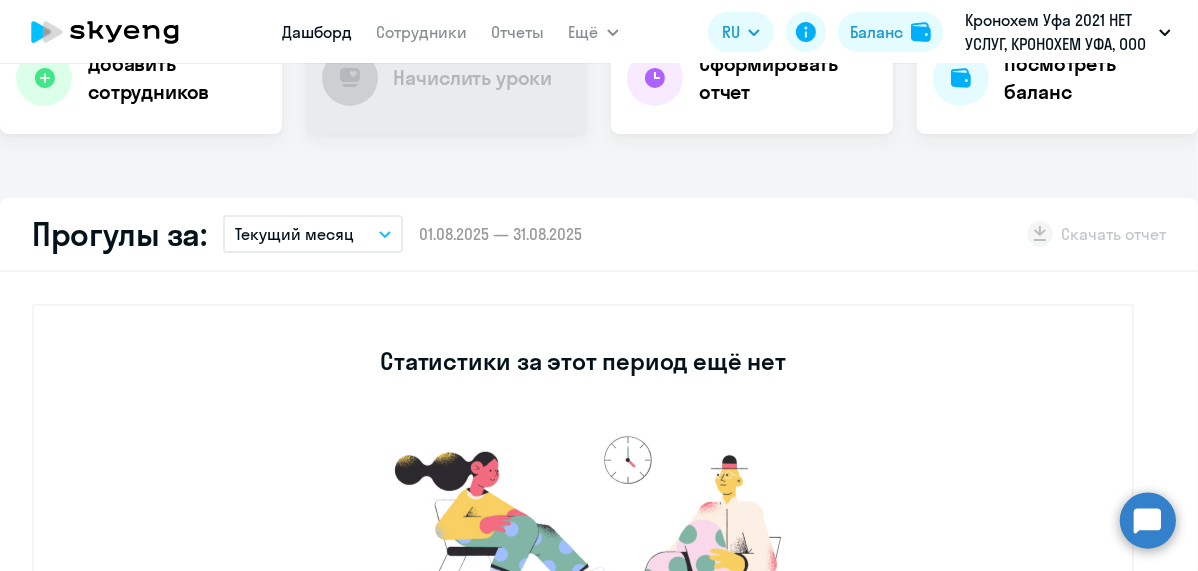 click on "Текущий месяц" at bounding box center (294, 234) 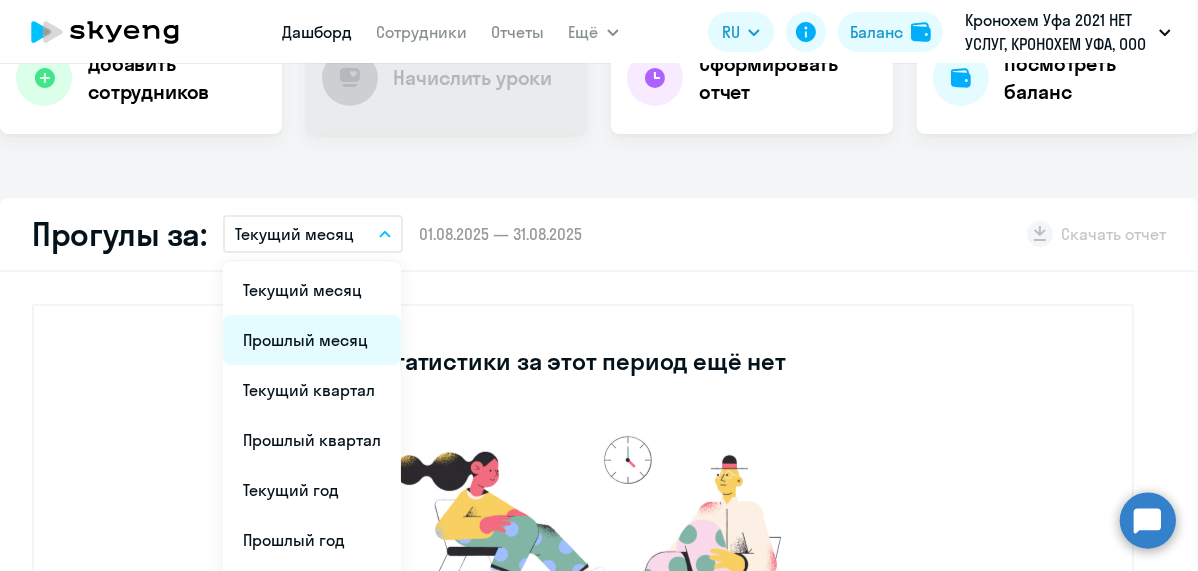 click on "Прошлый месяц" at bounding box center [312, 340] 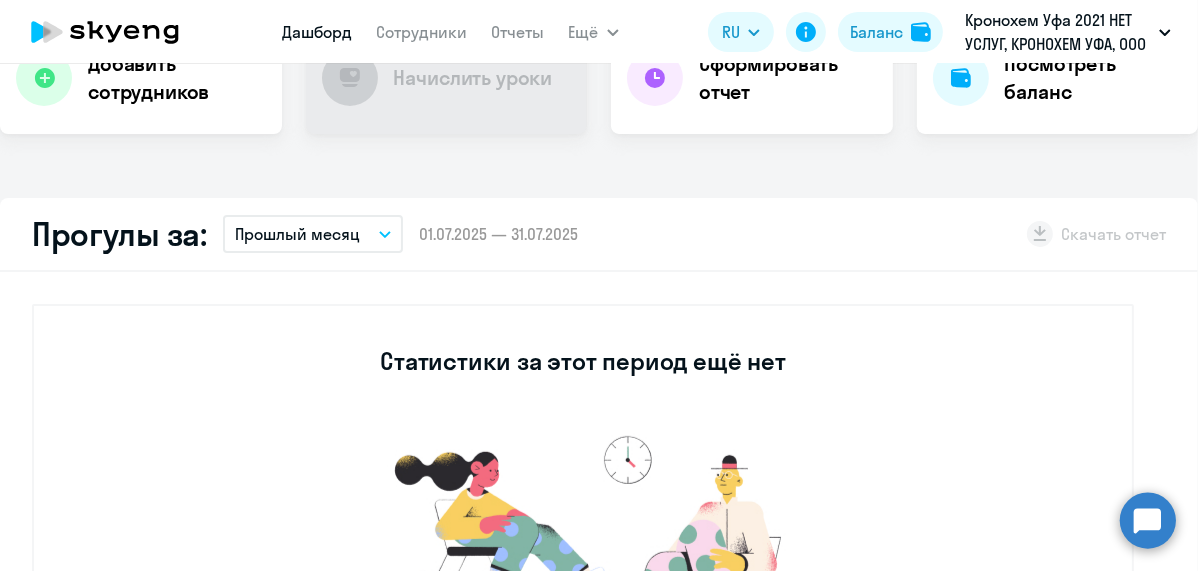 click on "Прошлый месяц" at bounding box center (297, 234) 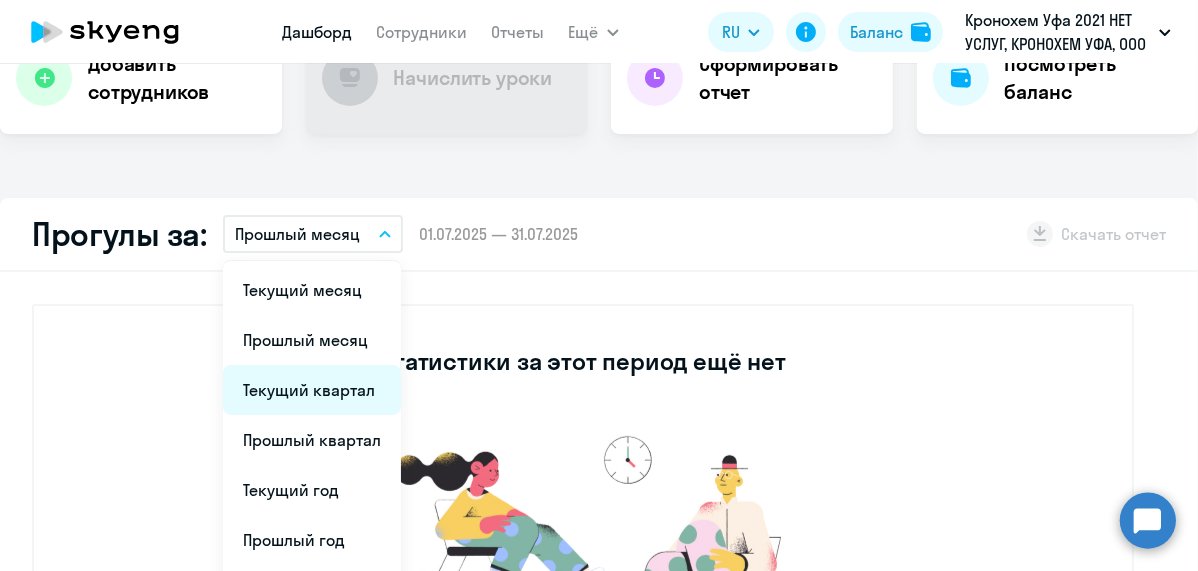 click on "Текущий квартал" at bounding box center [312, 390] 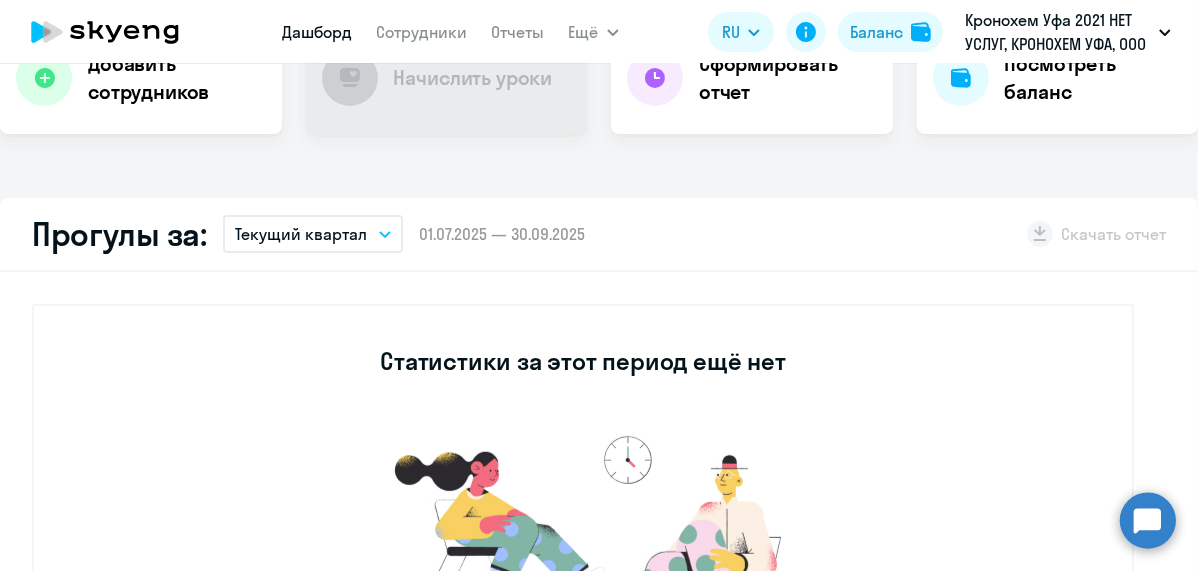 click on "Текущий квартал" at bounding box center (313, 234) 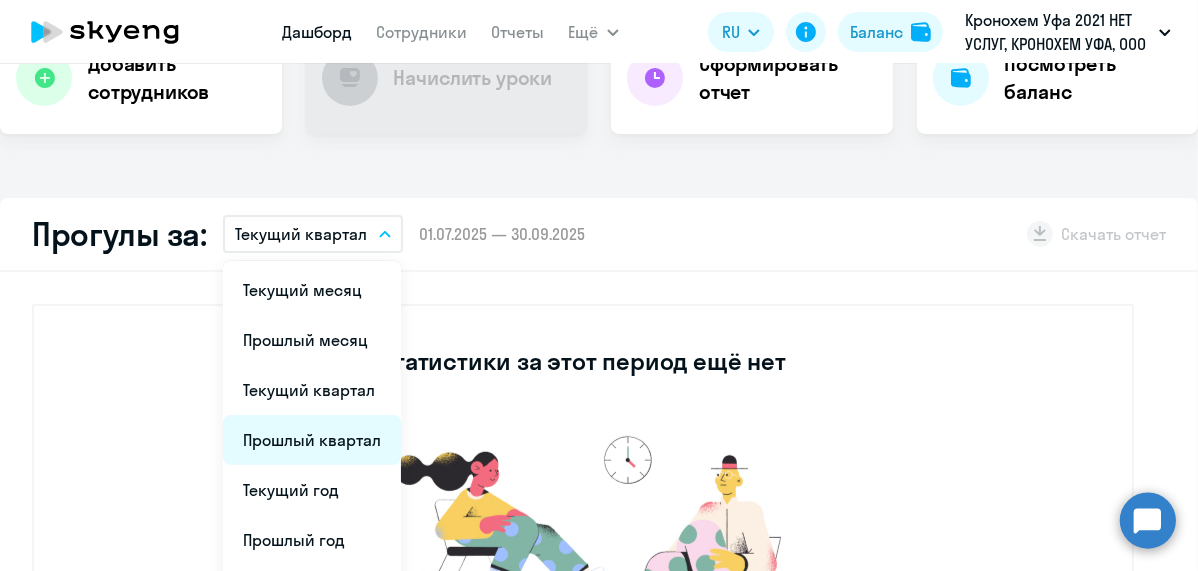 click on "Прошлый квартал" at bounding box center (312, 440) 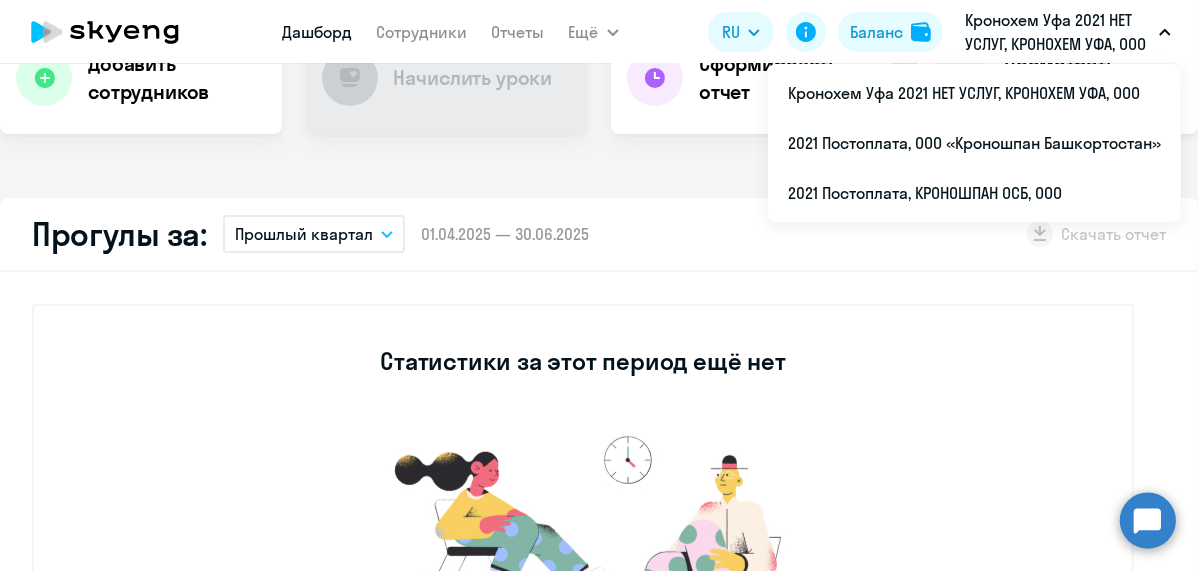 drag, startPoint x: 1134, startPoint y: 31, endPoint x: 1084, endPoint y: 131, distance: 111.8034 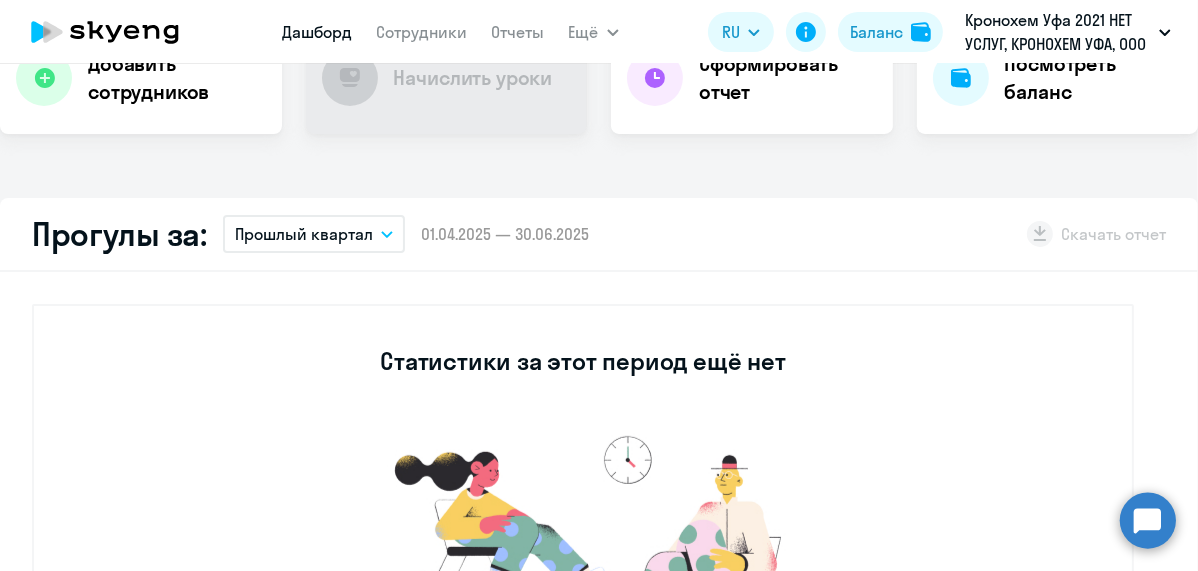 click on "Кронохем Уфа 2021 НЕТ УСЛУГ, КРОНОХЕМ УФА, ООО" at bounding box center [1058, 32] 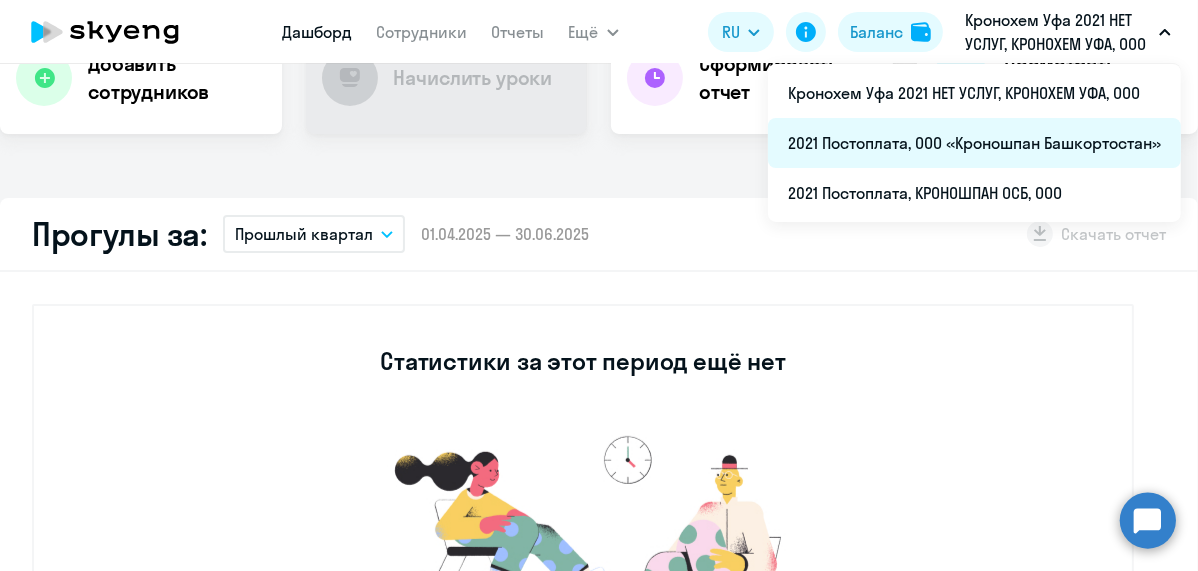 click on "2021 Постоплата, ООО «Кроношпан Башкортостан»" at bounding box center [974, 143] 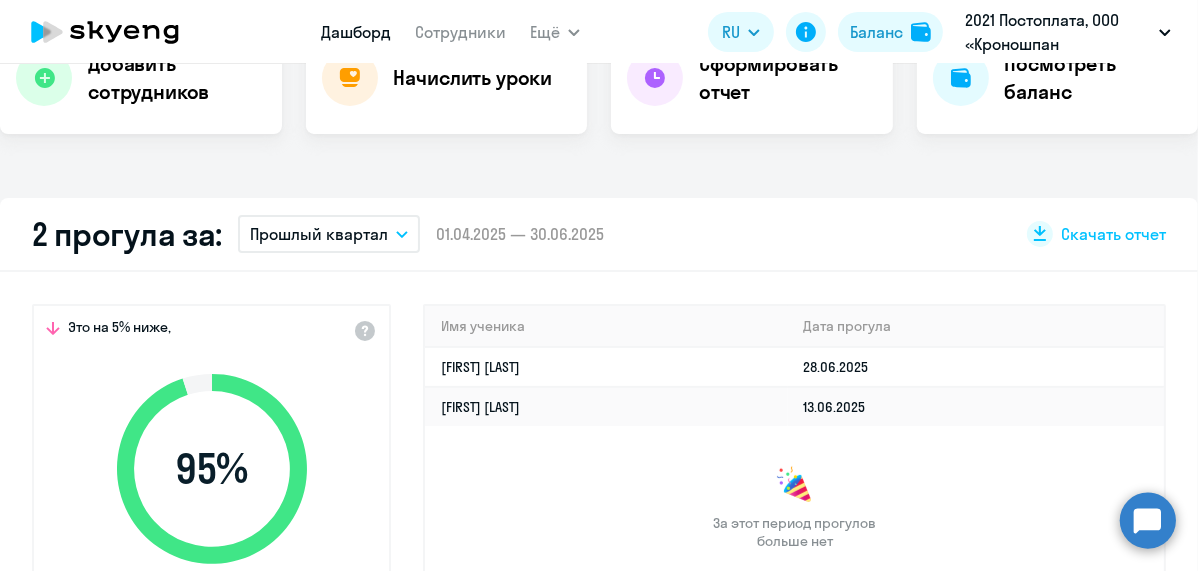 select on "30" 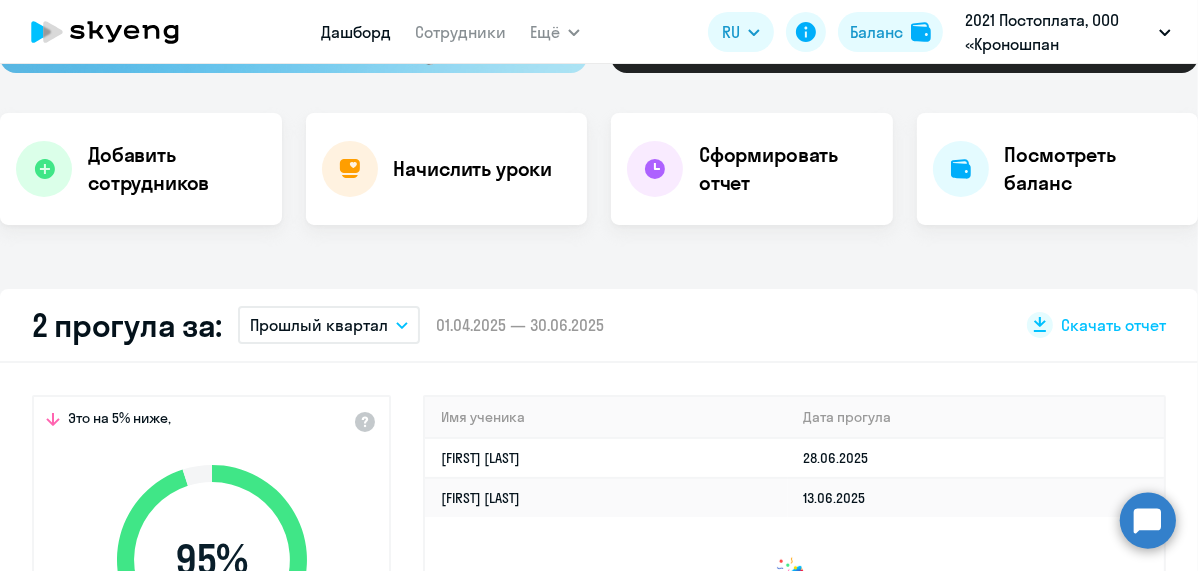 scroll, scrollTop: 454, scrollLeft: 0, axis: vertical 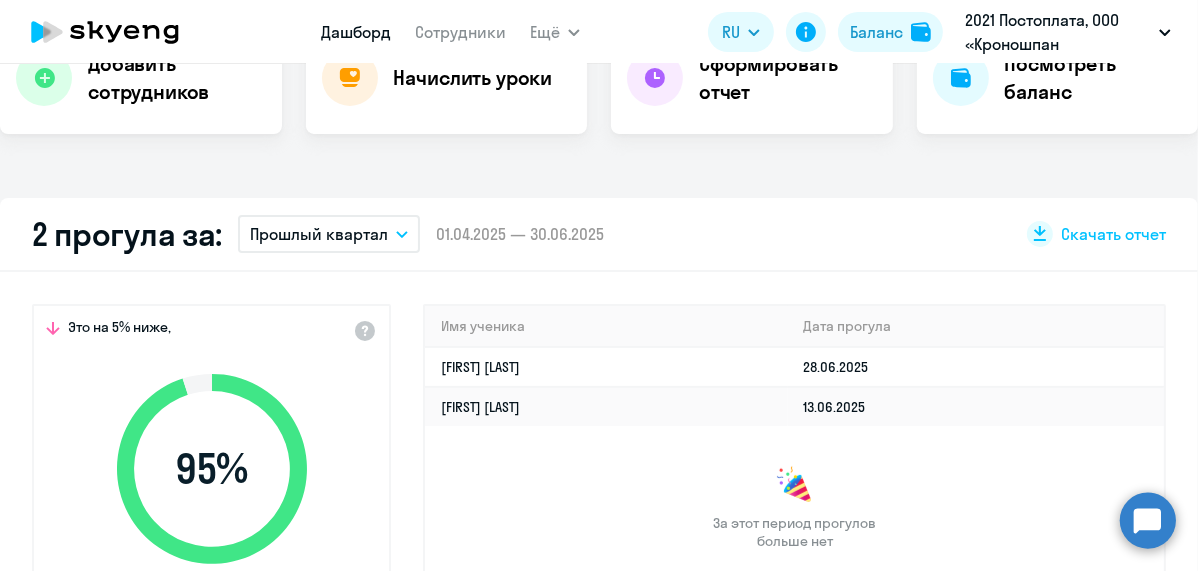 click on "Прошлый квартал" at bounding box center (319, 234) 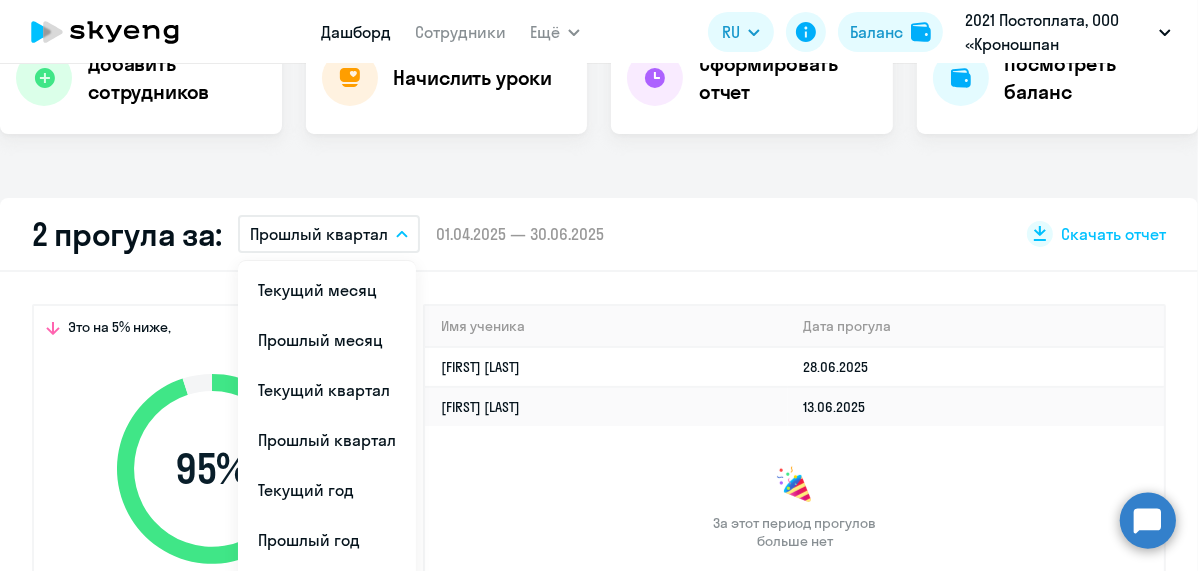 click on "Прошлый месяц" at bounding box center [327, 340] 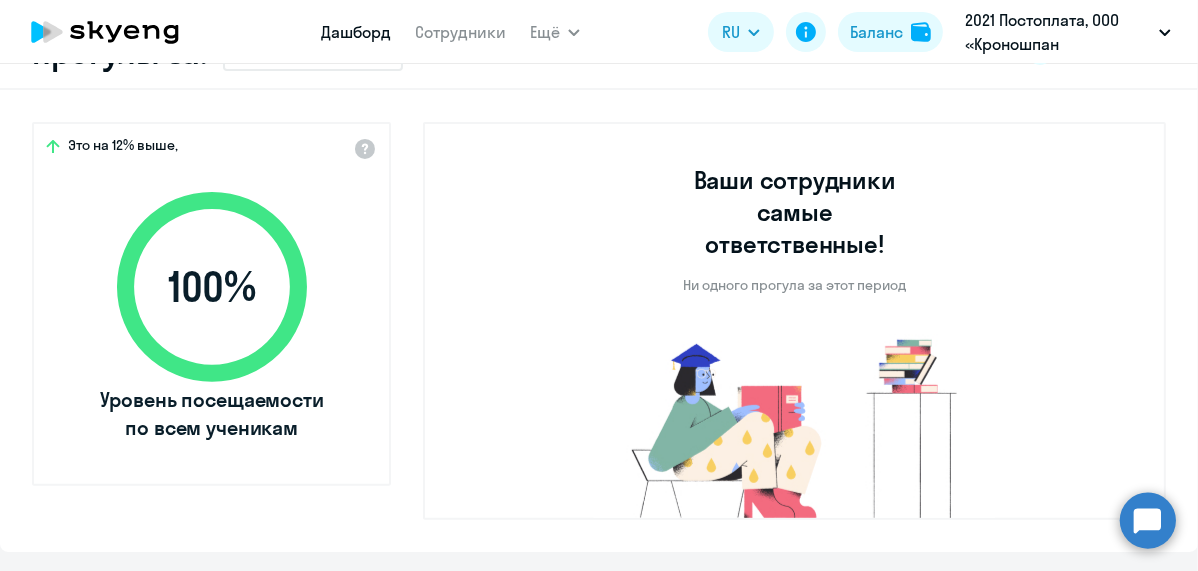 scroll, scrollTop: 454, scrollLeft: 0, axis: vertical 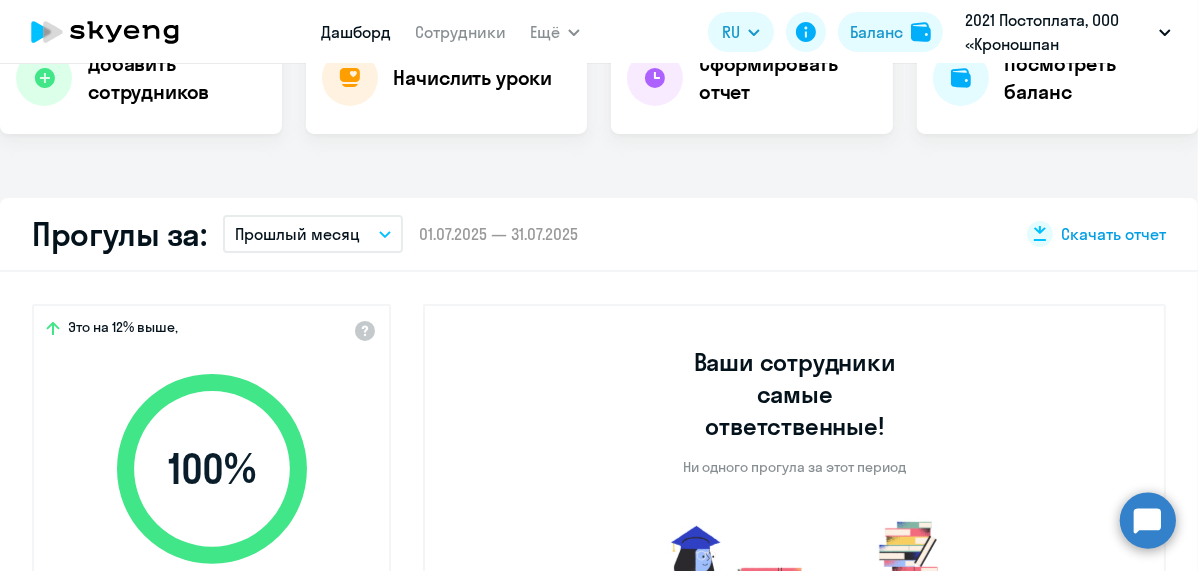 click on "Скачать отчет" 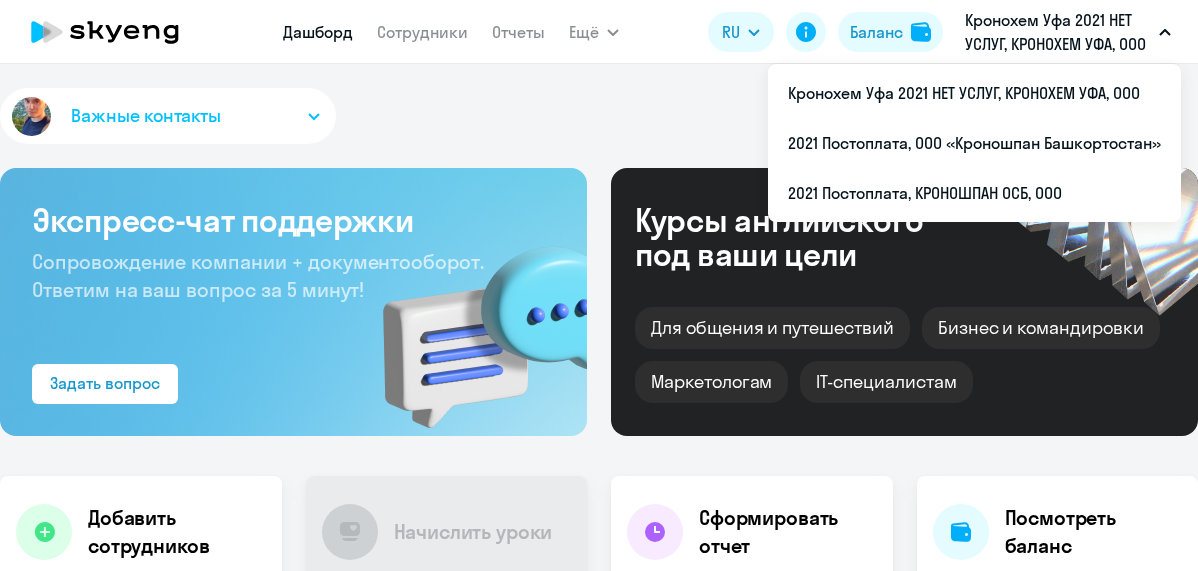 click 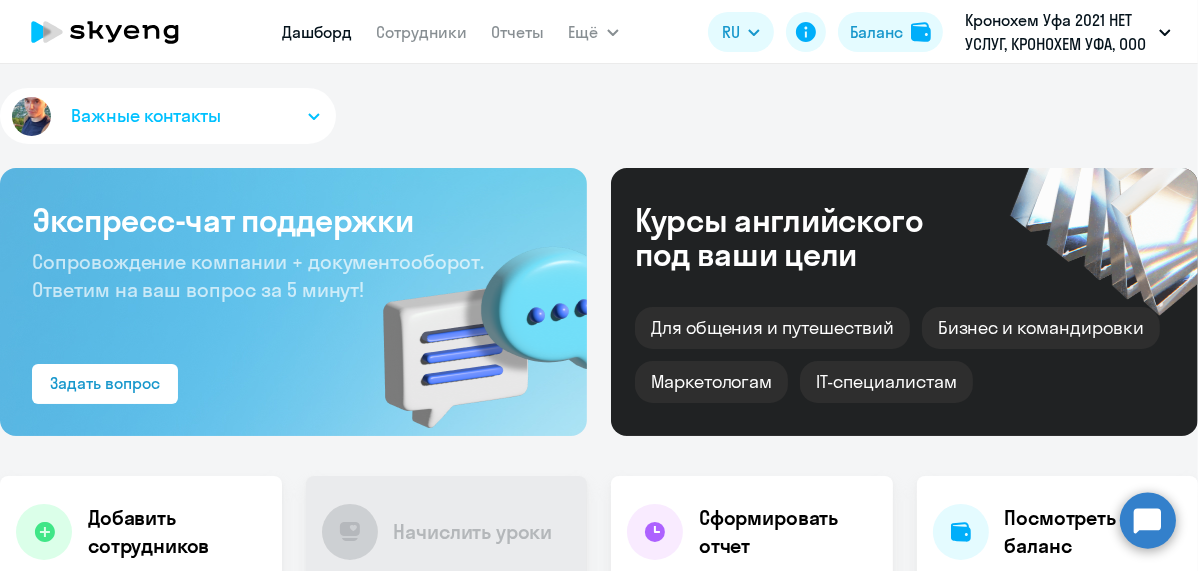 click 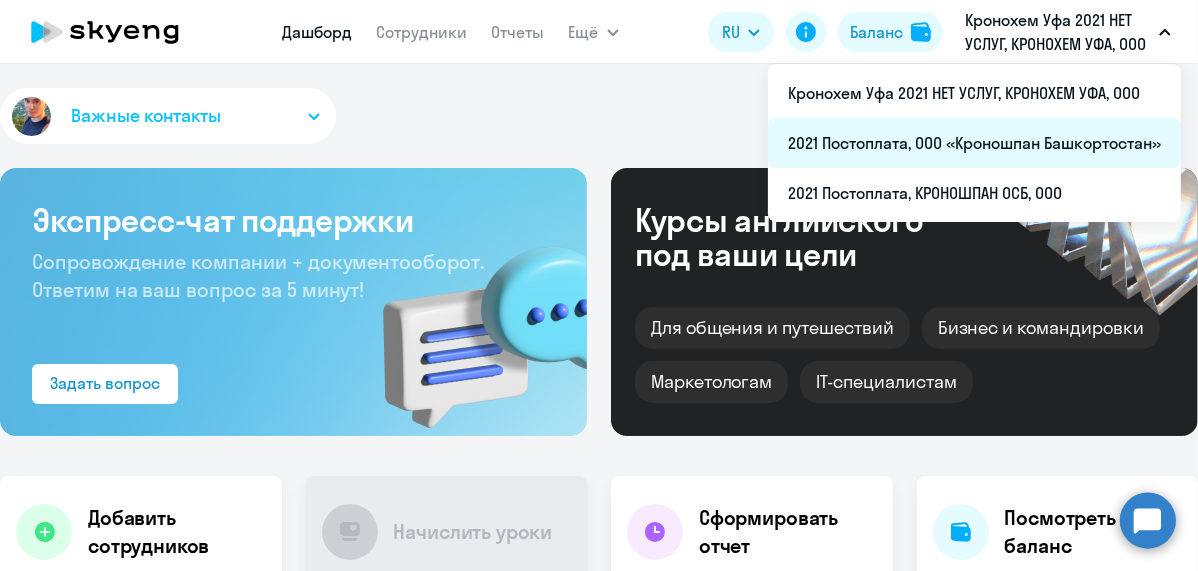 click on "2021 Постоплата, ООО «Кроношпан Башкортостан»" at bounding box center [974, 143] 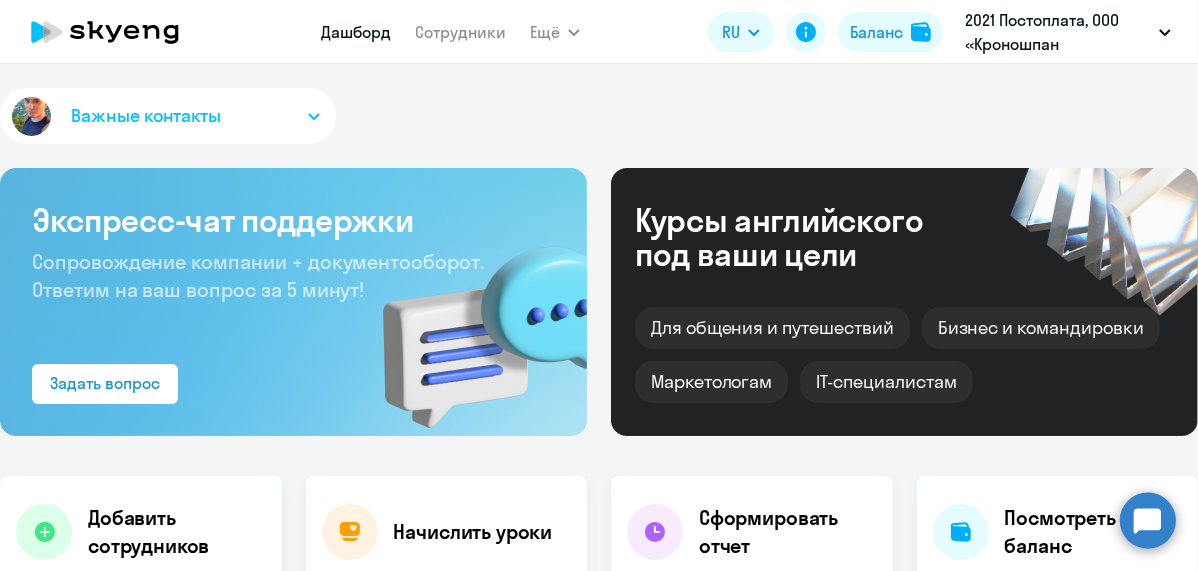 select on "30" 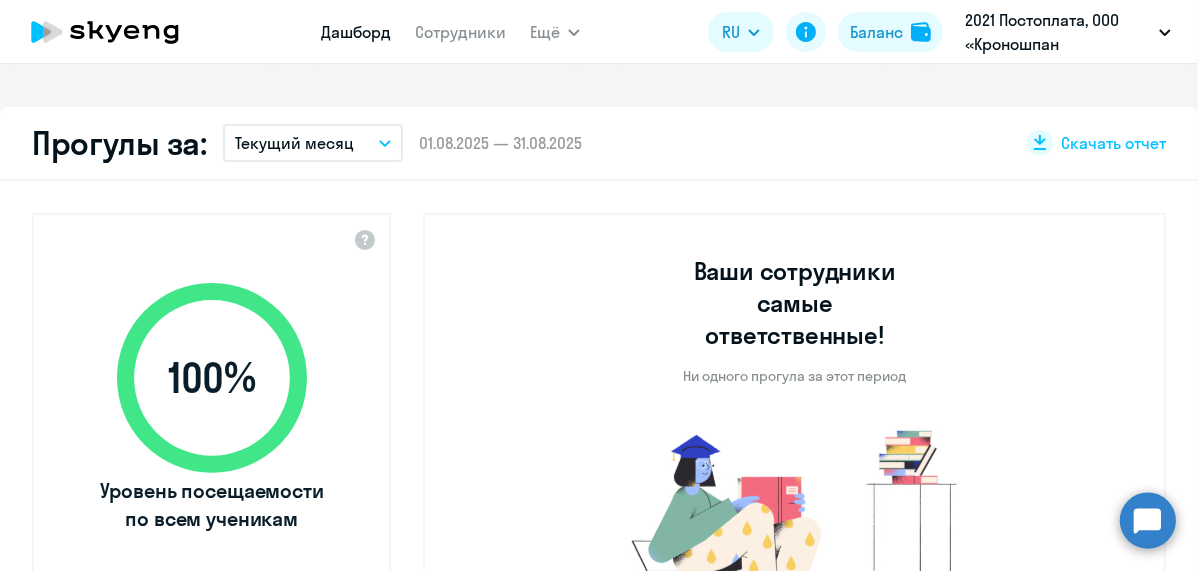 scroll, scrollTop: 454, scrollLeft: 0, axis: vertical 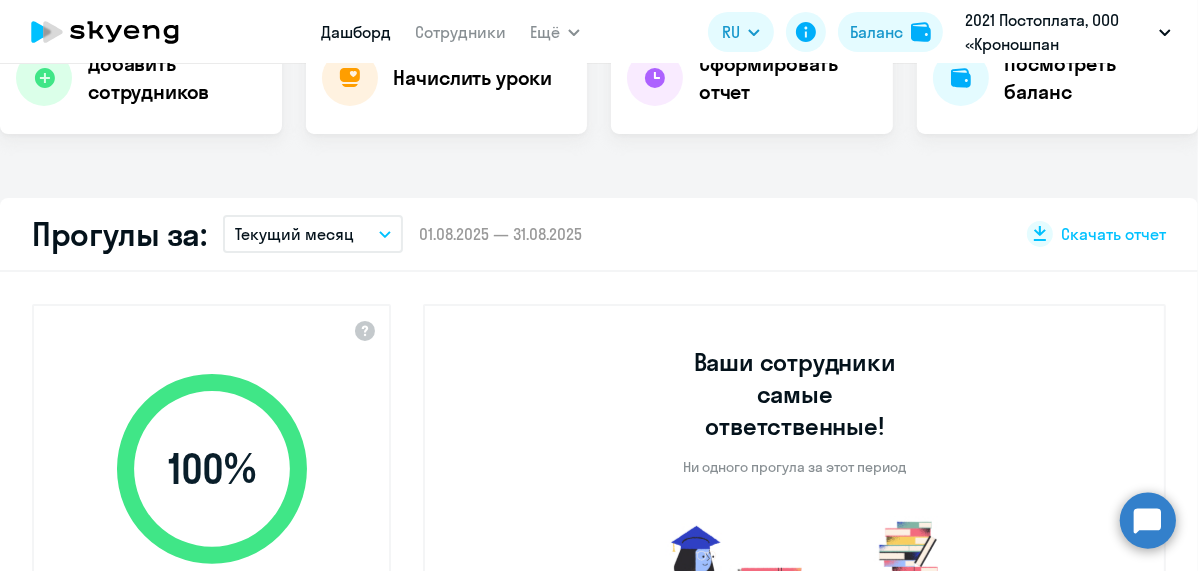 click 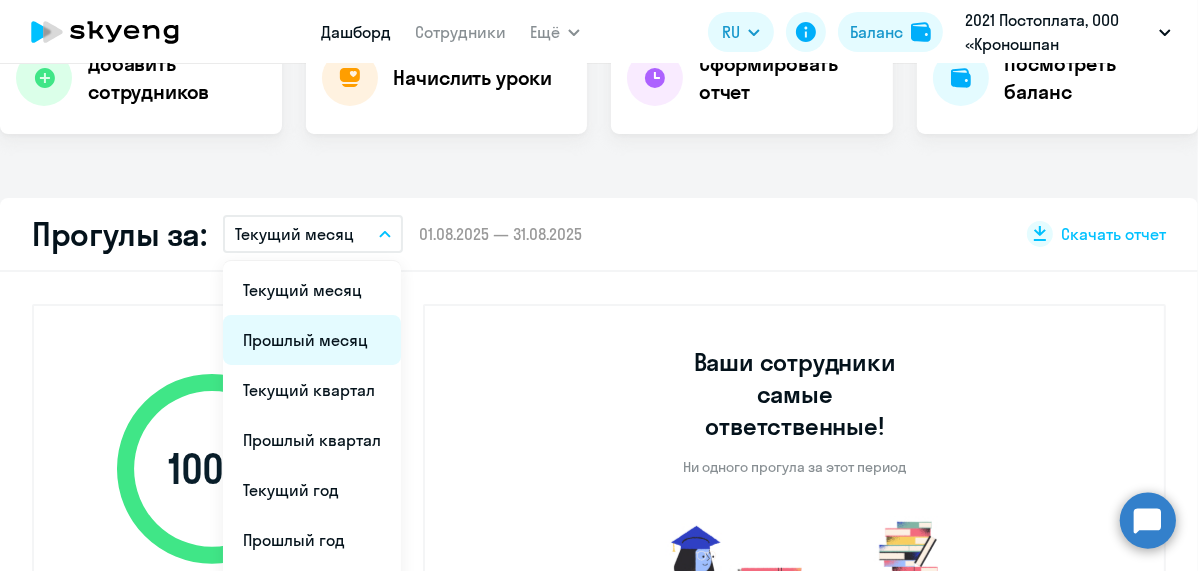 click on "Прошлый месяц" at bounding box center [312, 340] 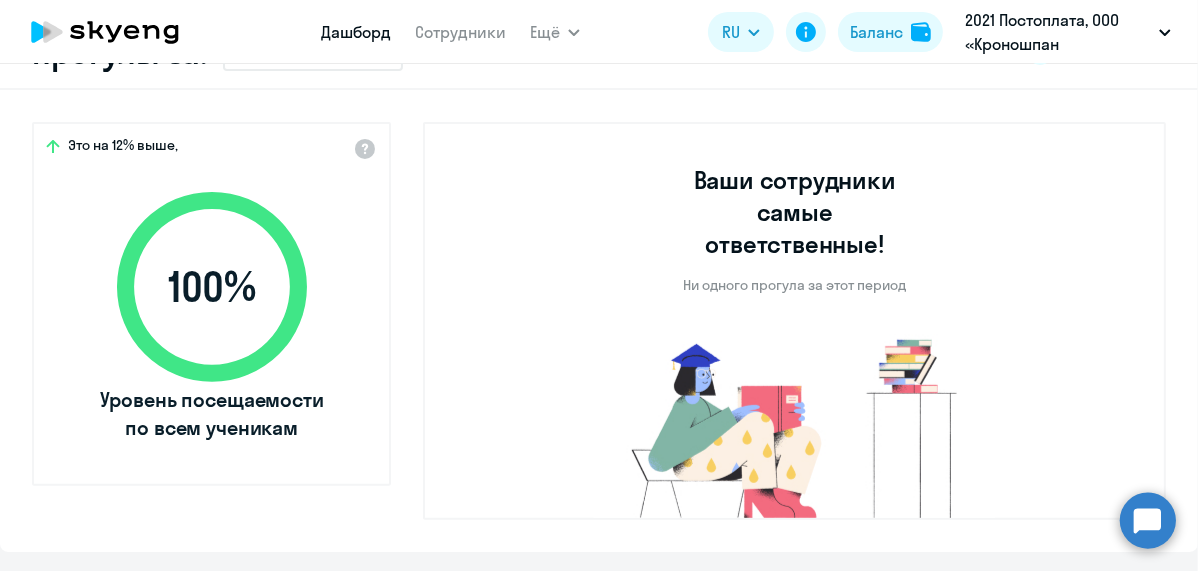 scroll, scrollTop: 363, scrollLeft: 0, axis: vertical 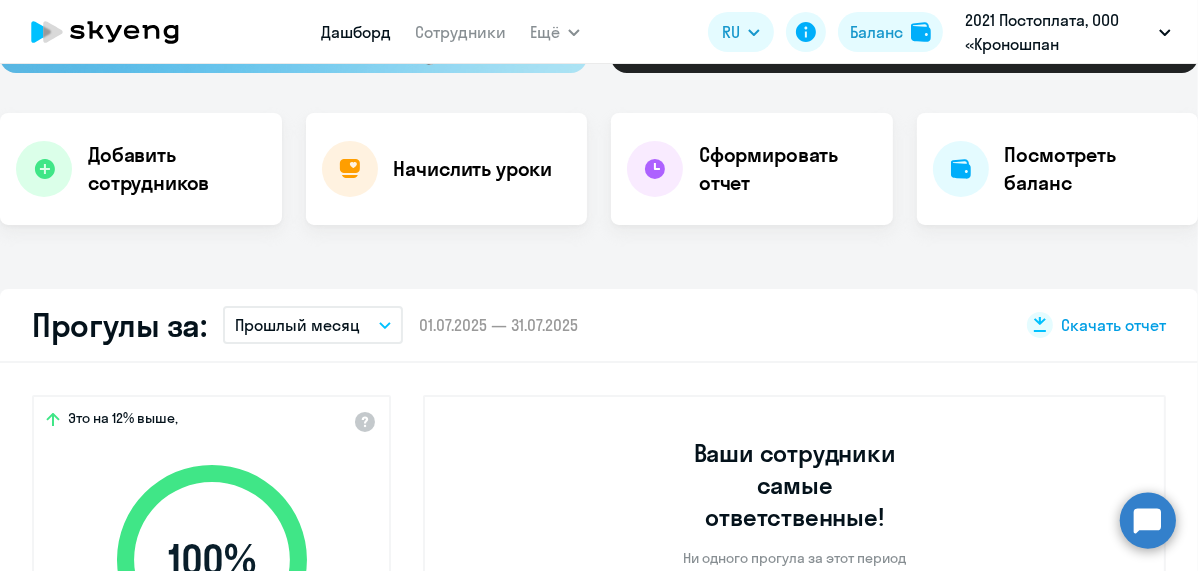 click 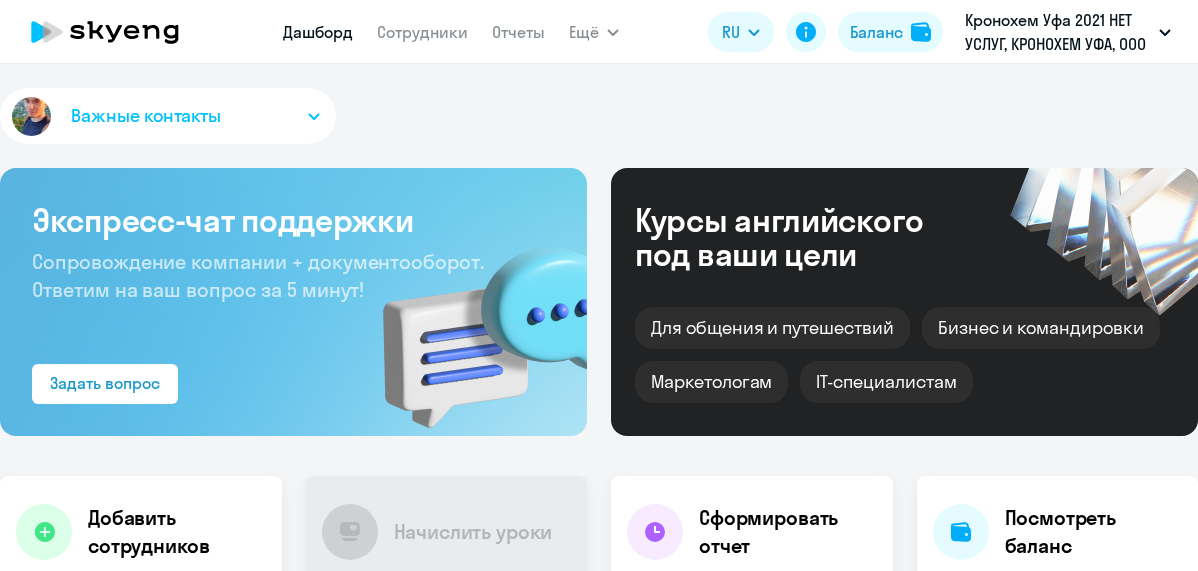 scroll, scrollTop: 0, scrollLeft: 0, axis: both 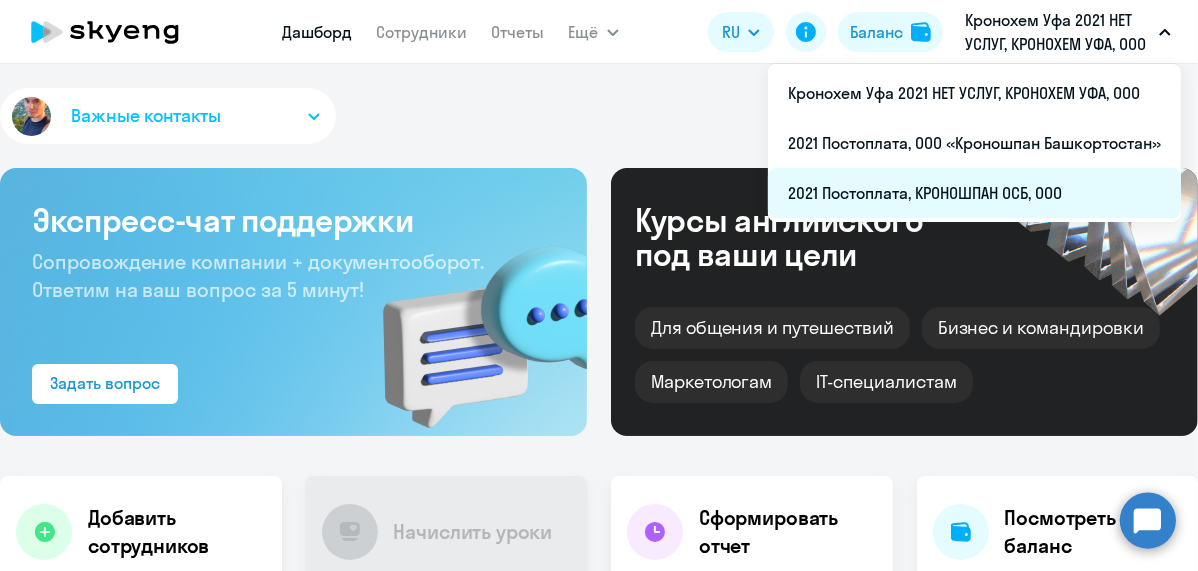 click on "2021 Постоплата, КРОНОШПАН ОСБ, ООО" at bounding box center (974, 193) 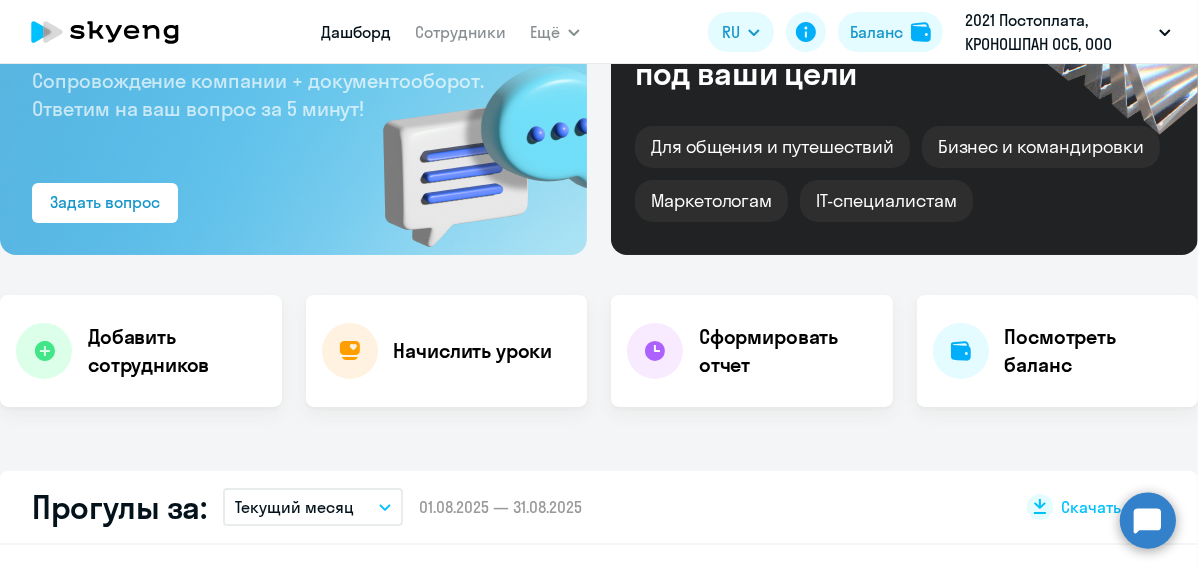 scroll, scrollTop: 272, scrollLeft: 0, axis: vertical 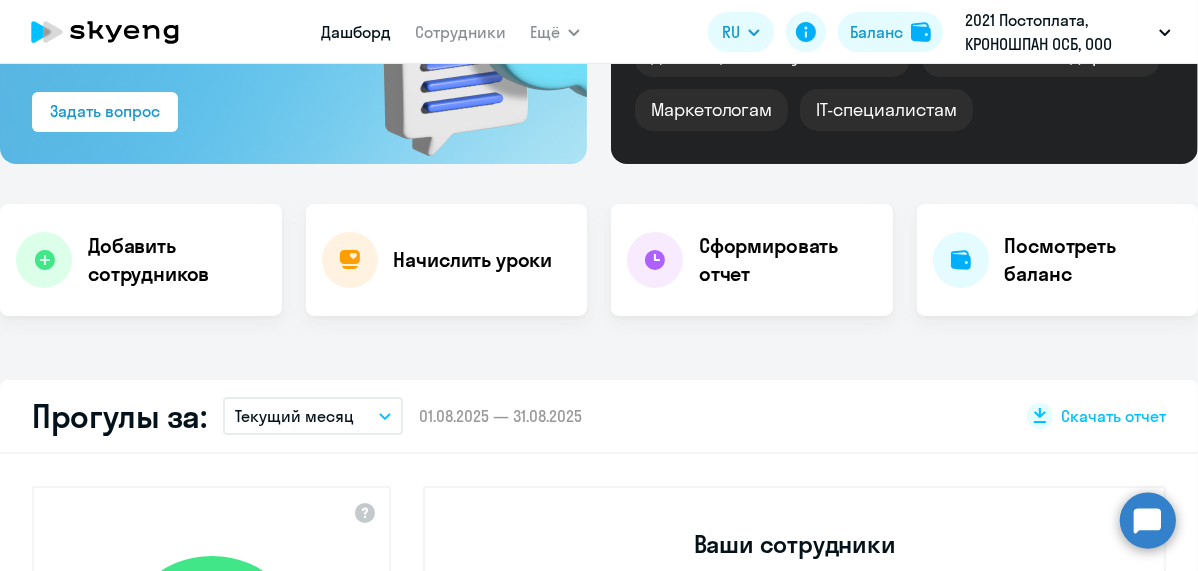 click on "Текущий месяц" at bounding box center [294, 416] 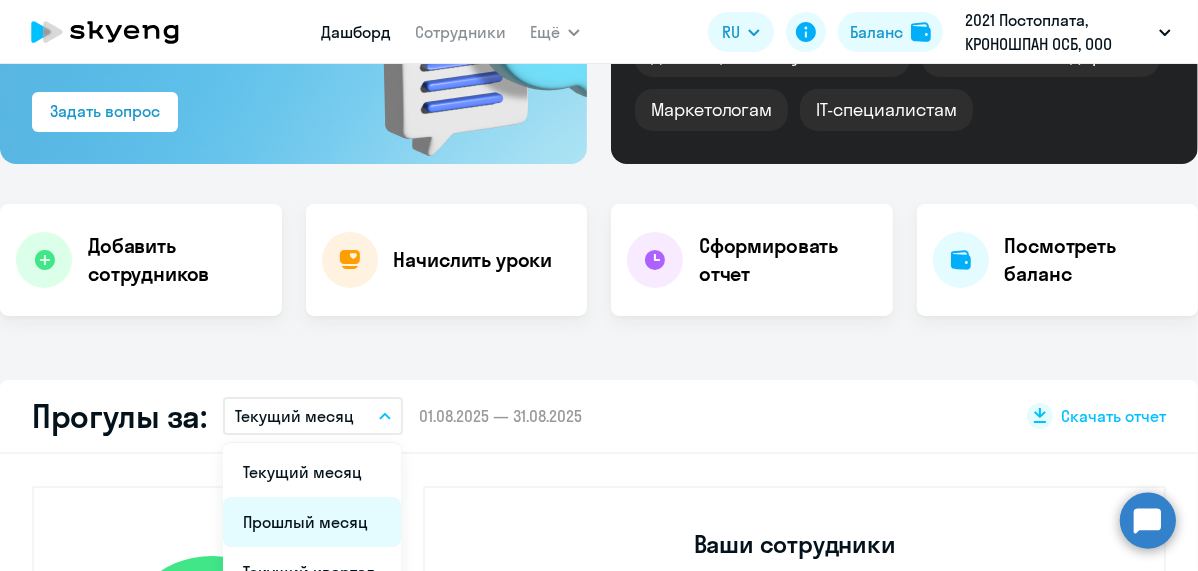 select on "30" 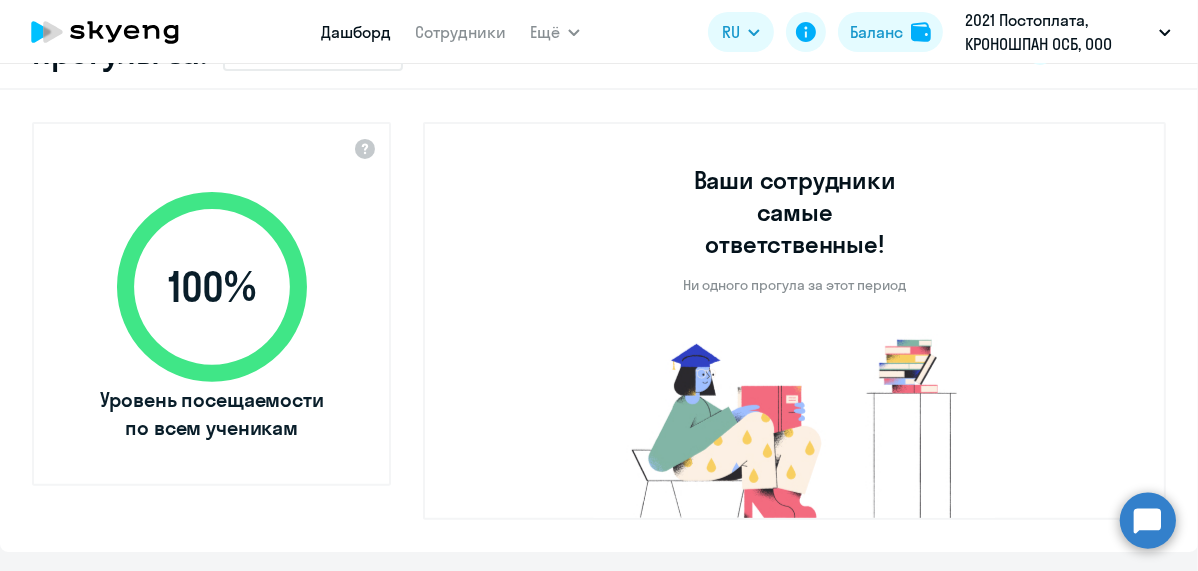 scroll, scrollTop: 363, scrollLeft: 0, axis: vertical 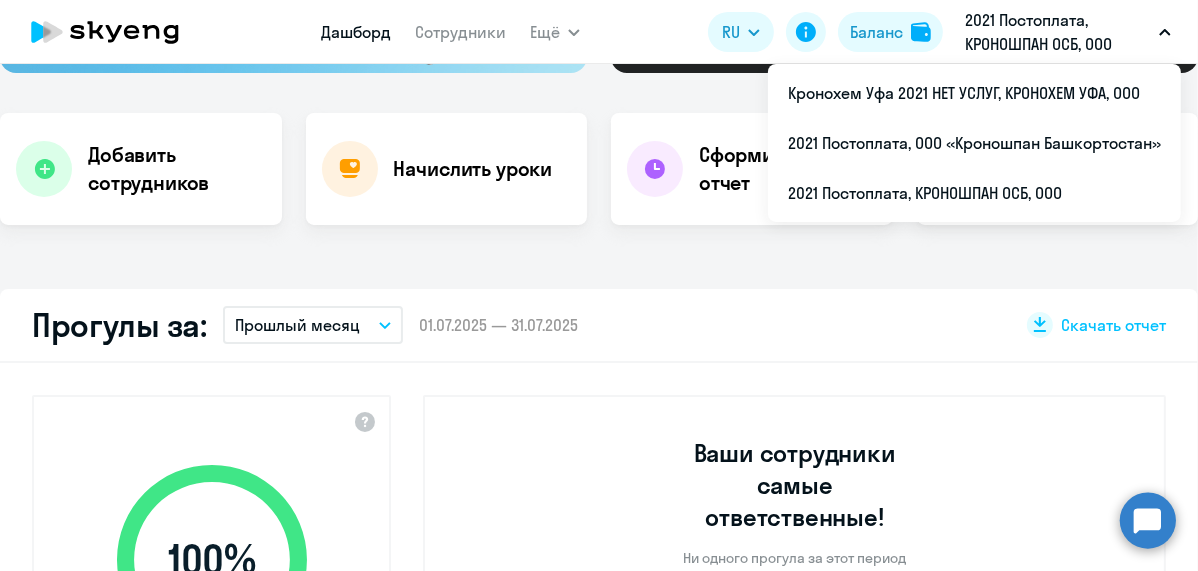 click on "2021 Постоплата, КРОНОШПАН ОСБ, ООО" at bounding box center [1058, 32] 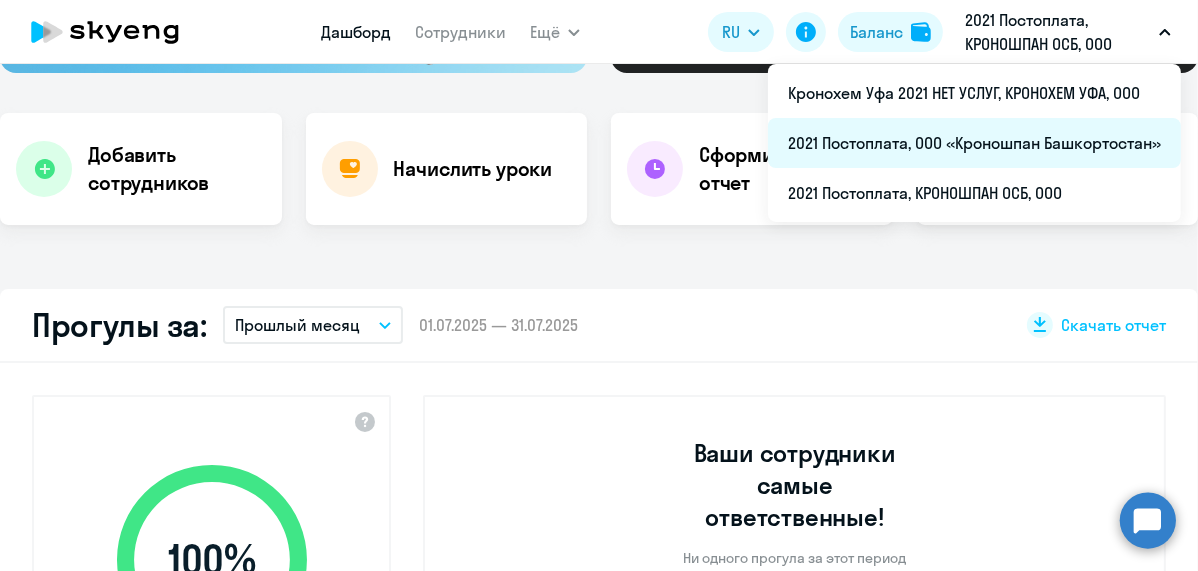 click on "2021 Постоплата, ООО «Кроношпан Башкортостан»" at bounding box center (974, 143) 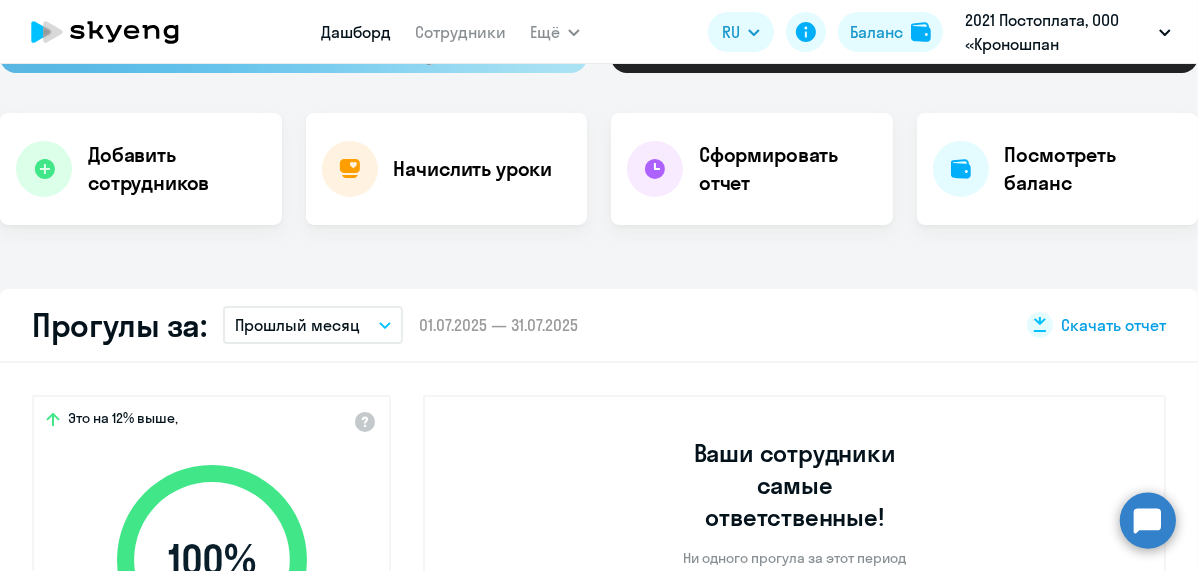 select on "30" 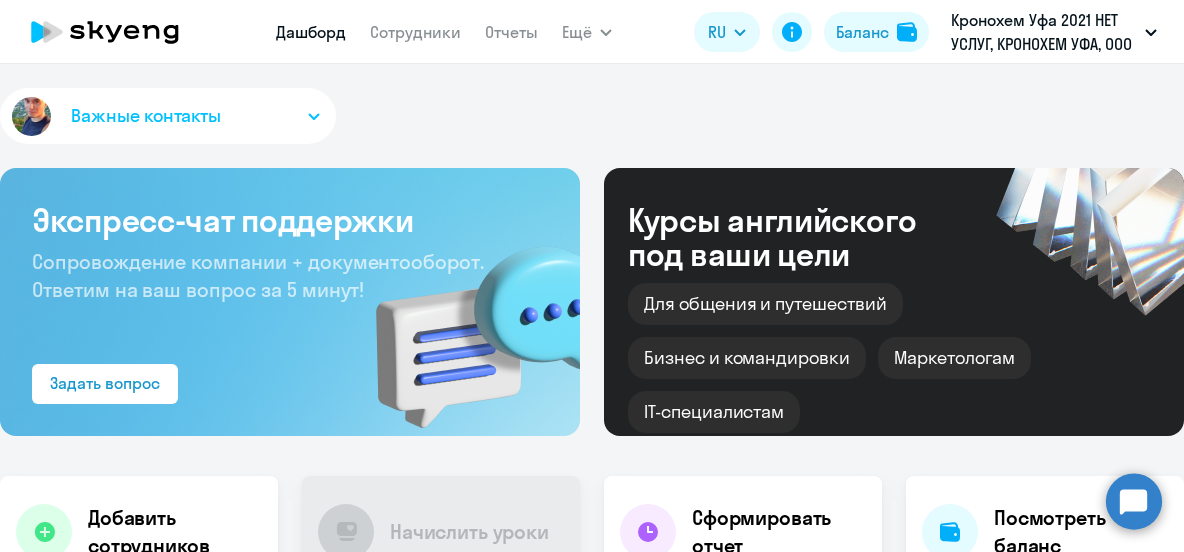 scroll, scrollTop: 0, scrollLeft: 0, axis: both 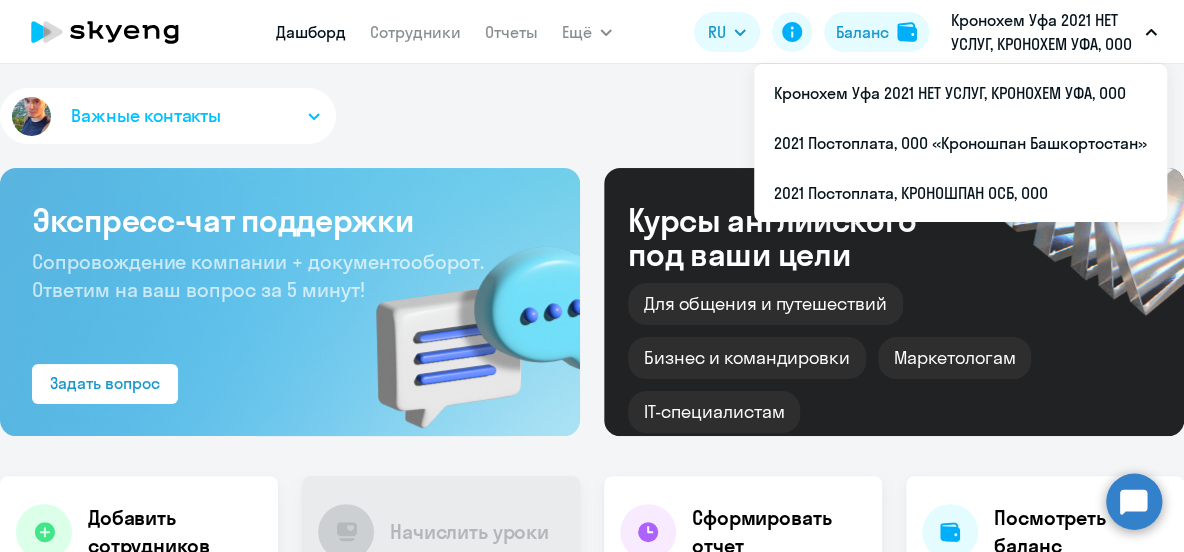 click on "Кронохем Уфа 2021 НЕТ УСЛУГ, КРОНОХЕМ УФА, ООО" at bounding box center (1044, 32) 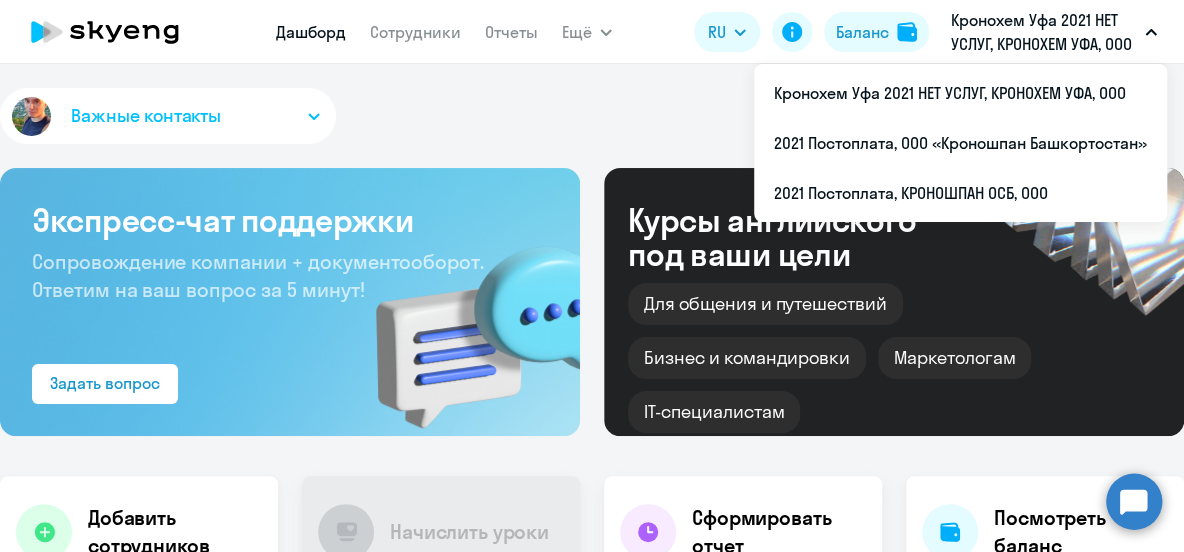 click 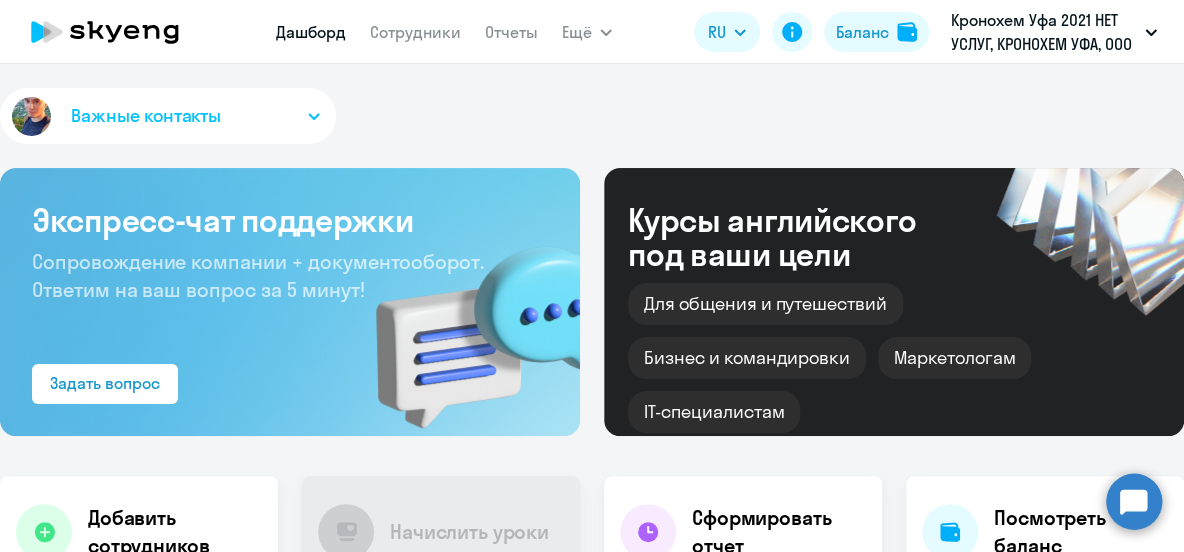 click on "Важные контакты" 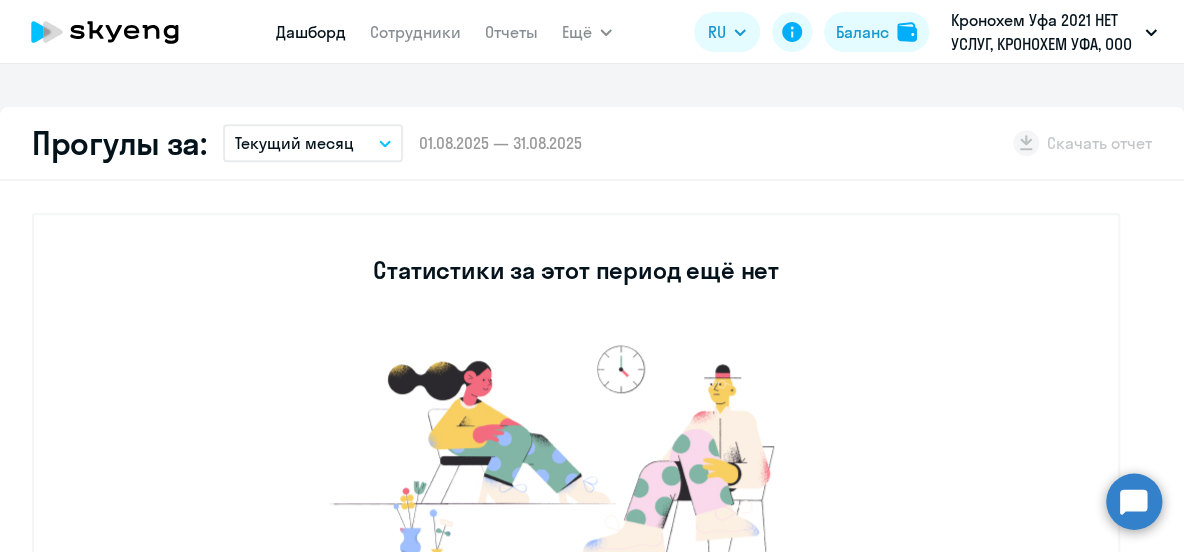 scroll, scrollTop: 636, scrollLeft: 0, axis: vertical 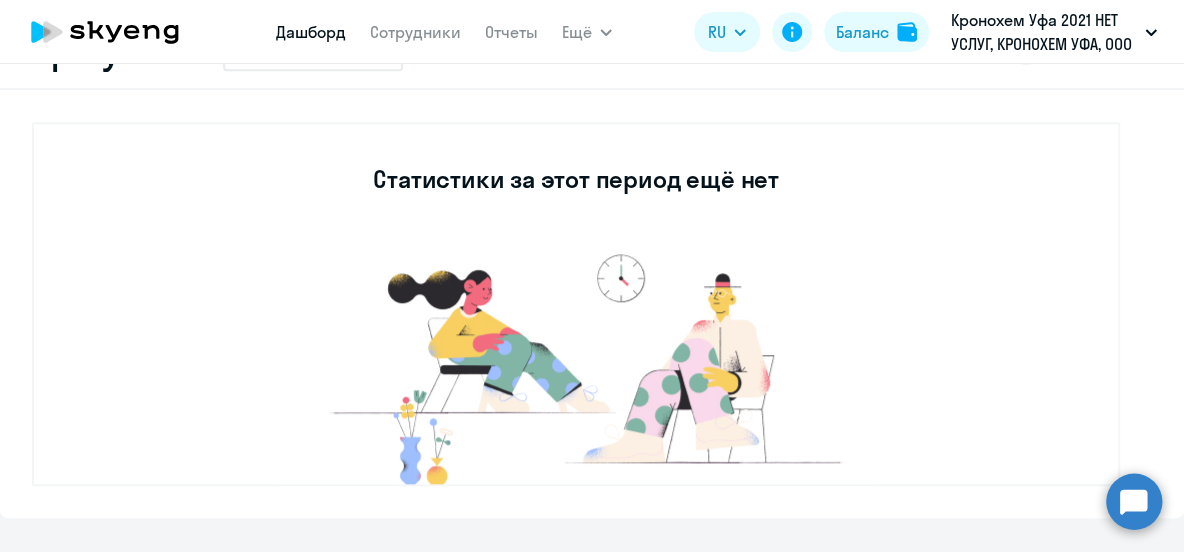 click 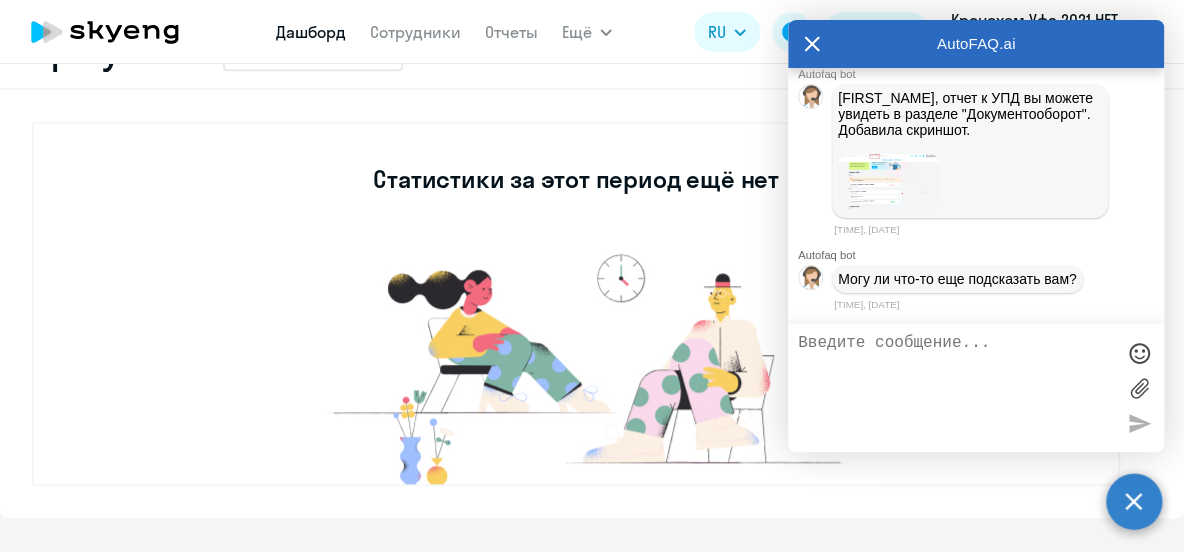 scroll, scrollTop: 1987, scrollLeft: 0, axis: vertical 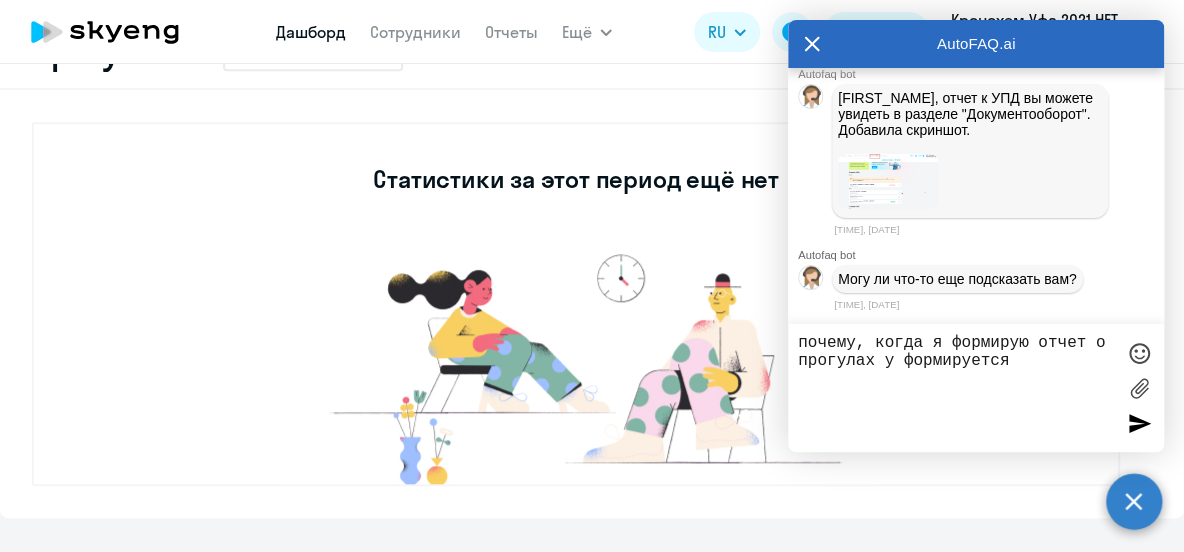 drag, startPoint x: 804, startPoint y: 362, endPoint x: 835, endPoint y: 381, distance: 36.359318 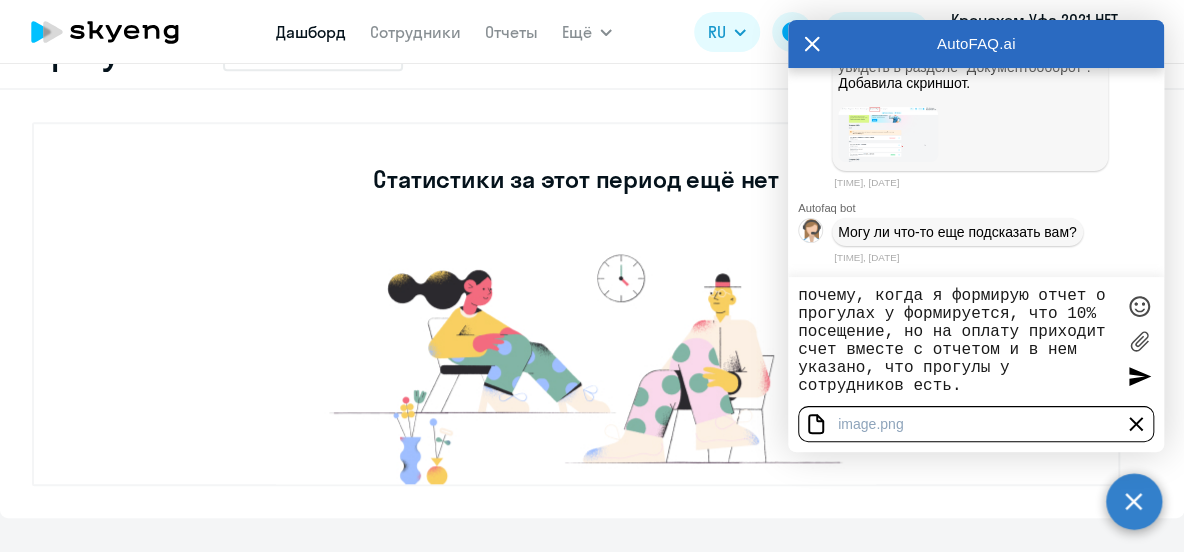 type on "почему, когда я формирую отчет о прогулах у формируется, что 10% посещение, но на оплату приходит счет вместе с отчетом и в нем указано, что прогулы у сотрудников есть." 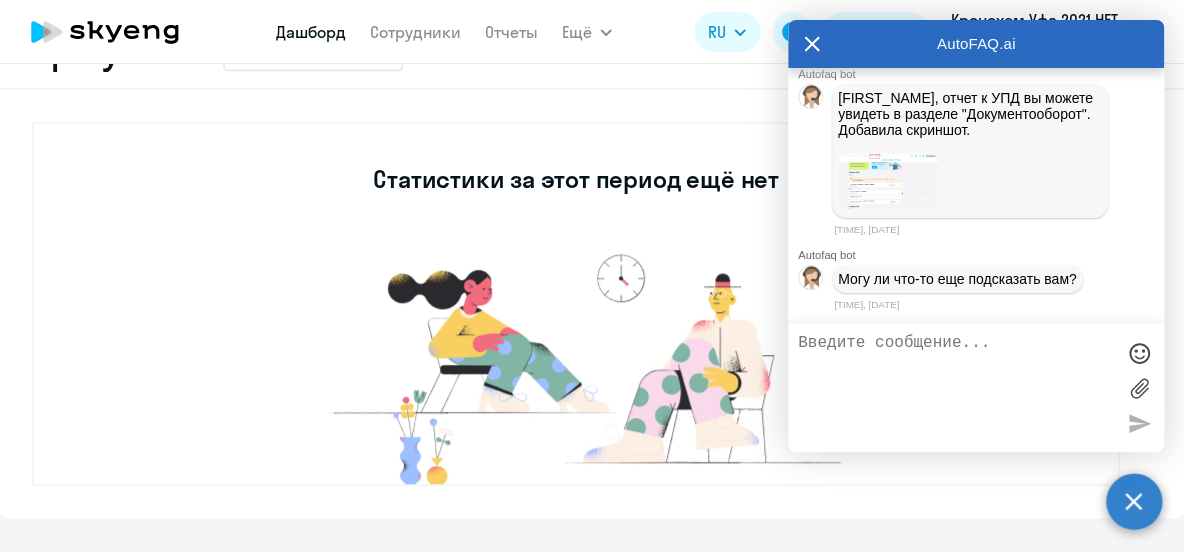 scroll, scrollTop: 2140, scrollLeft: 0, axis: vertical 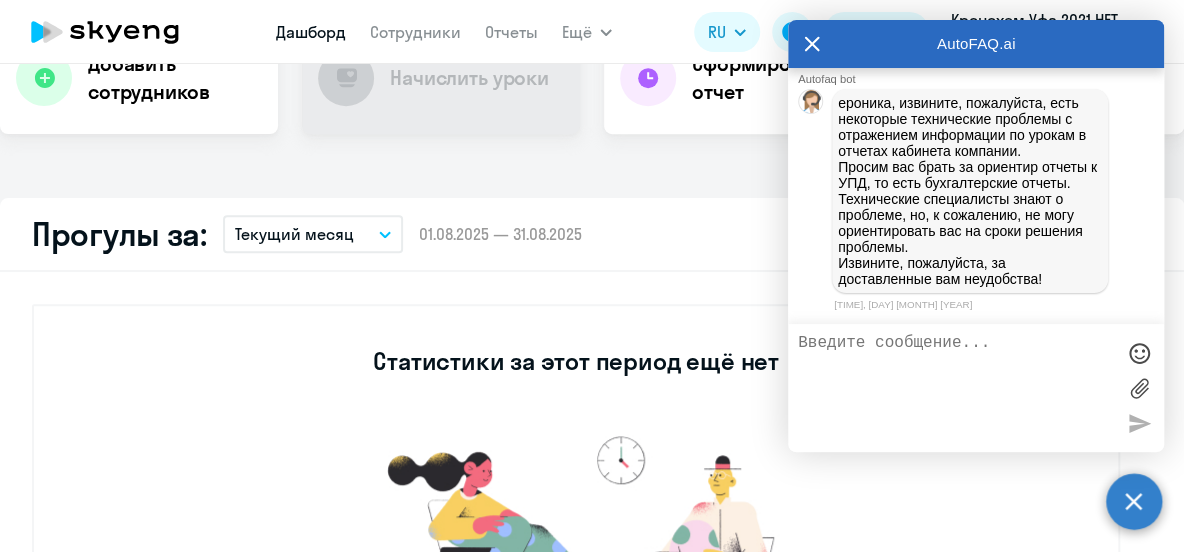 click at bounding box center [956, 388] 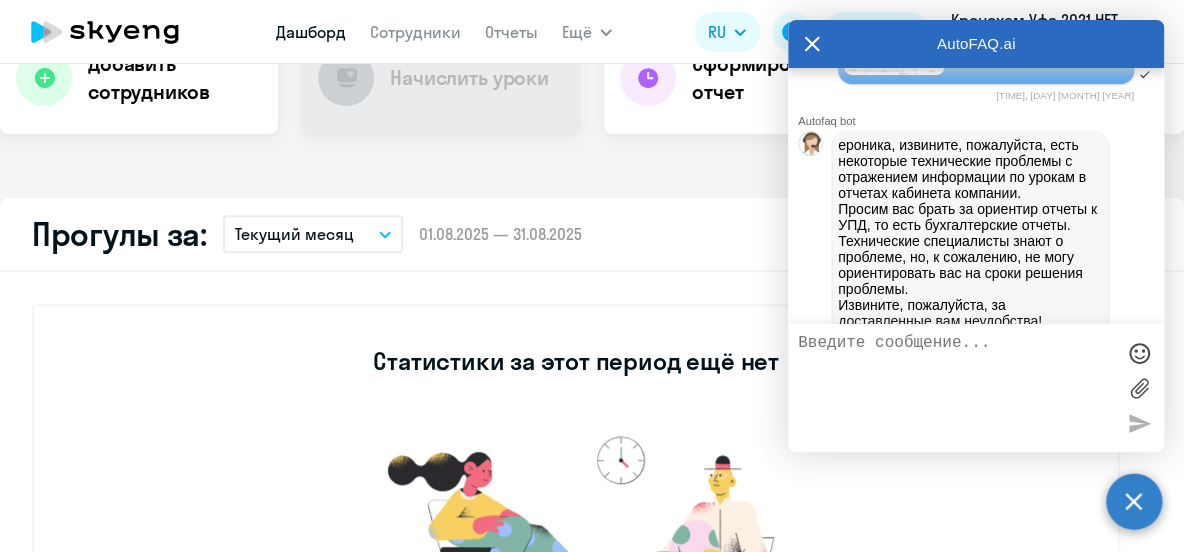 scroll, scrollTop: 2286, scrollLeft: 0, axis: vertical 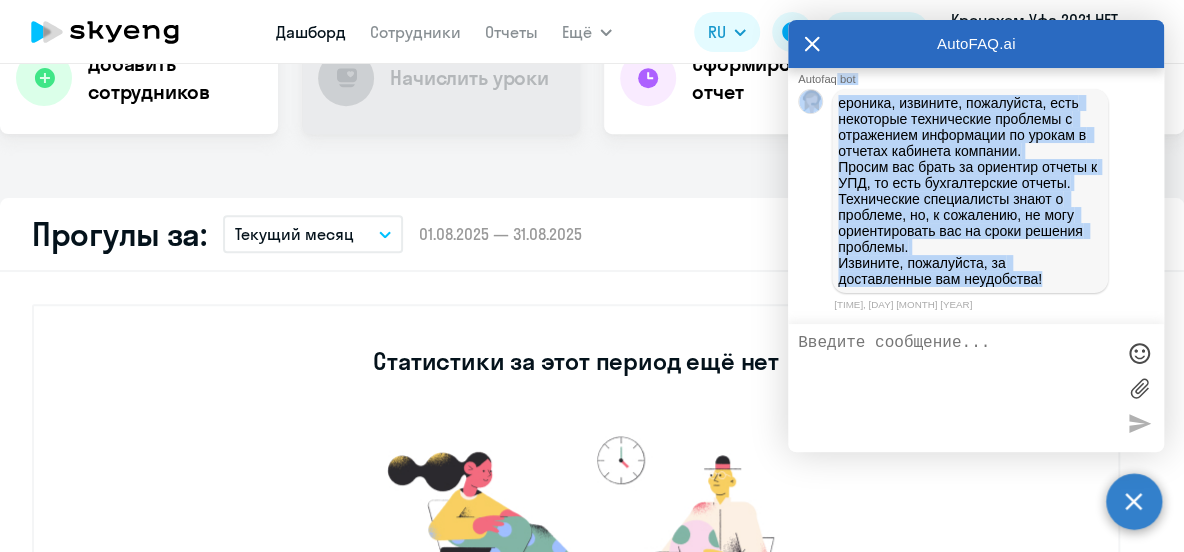drag, startPoint x: 1047, startPoint y: 282, endPoint x: 902, endPoint y: 240, distance: 150.96027 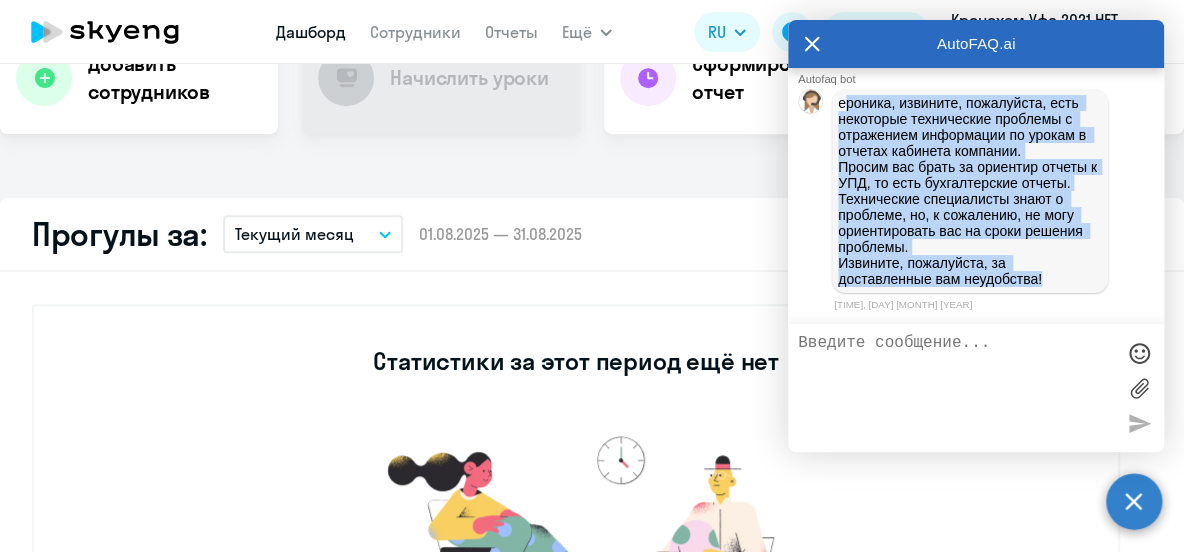 click on "Извините, пожалуйста, есть некоторые технические проблемы с отражением информации по урокам в отчетах кабинета компании. Просим вас брать за ориентир отчеты к УПД, то есть бухгалтерские отчеты. Технические специалисты знают о проблеме, но, к сожалению, не могу ориентировать вас на сроки решения проблемы. Извините, пожалуйста, за доставленные вам неудобства!" at bounding box center [970, 191] 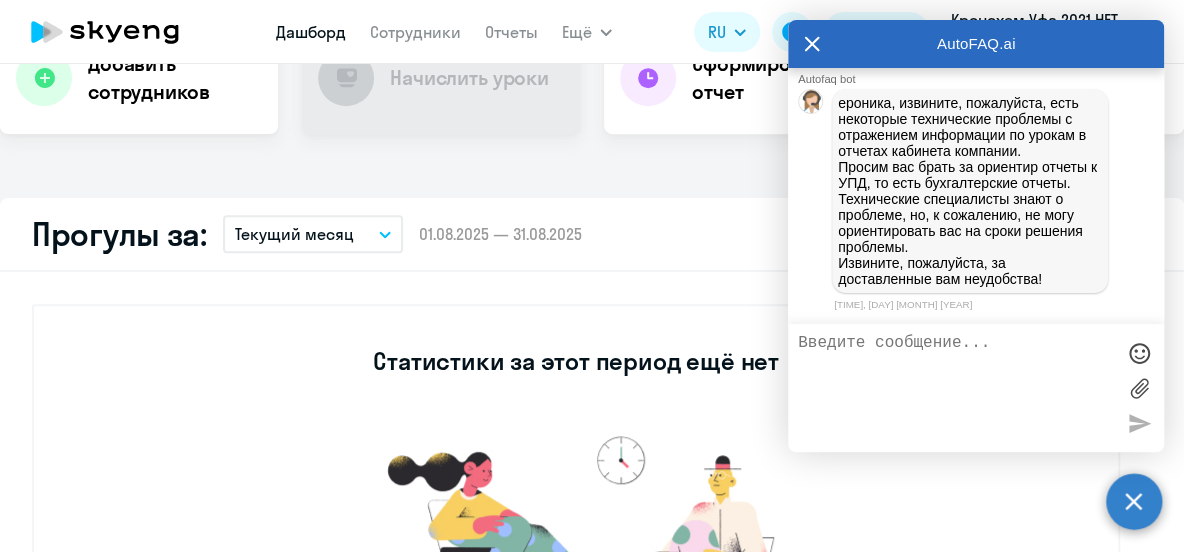 click on "Извините, пожалуйста, есть некоторые технические проблемы с отражением информации по урокам в отчетах кабинета компании. Просим вас брать за ориентир отчеты к УПД, то есть бухгалтерские отчеты. Технические специалисты знают о проблеме, но, к сожалению, не могу ориентировать вас на сроки решения проблемы. Извините, пожалуйста, за доставленные вам неудобства!" at bounding box center (970, 191) 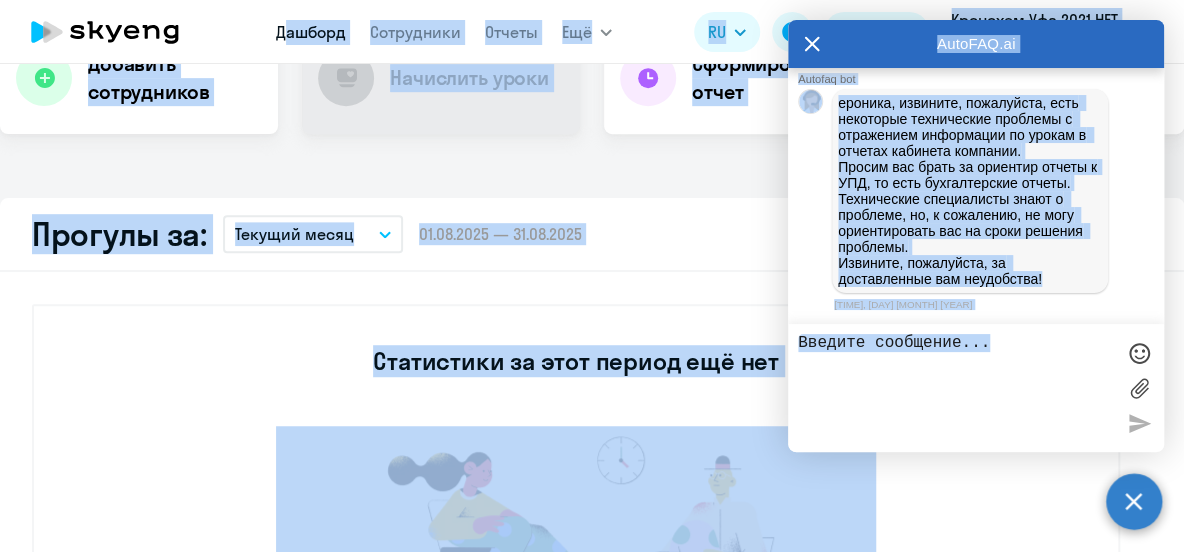 click on "Извините, пожалуйста, есть некоторые технические проблемы с отражением информации по урокам в отчетах кабинета компании. Просим вас брать за ориентир отчеты к УПД, то есть бухгалтерские отчеты. Технические специалисты знают о проблеме, но, к сожалению, не могу ориентировать вас на сроки решения проблемы. Извините, пожалуйста, за доставленные вам неудобства!" at bounding box center [970, 191] 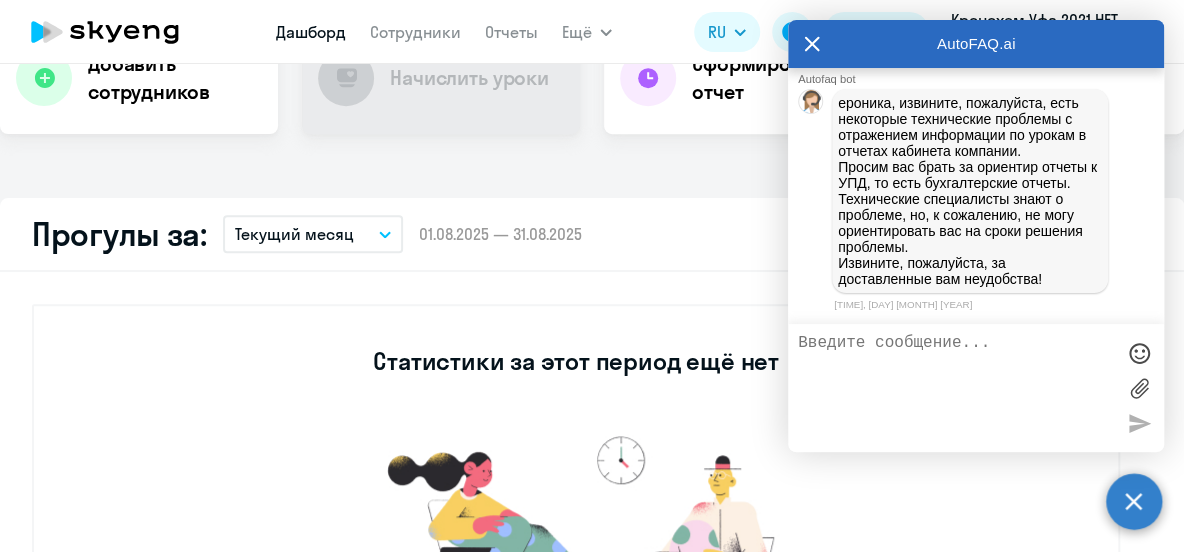 click on "Извините, пожалуйста, есть некоторые технические проблемы с отражением информации по урокам в отчетах кабинета компании. Просим вас брать за ориентир отчеты к УПД, то есть бухгалтерские отчеты. Технические специалисты знают о проблеме, но, к сожалению, не могу ориентировать вас на сроки решения проблемы. Извините, пожалуйста, за доставленные вам неудобства!" at bounding box center (970, 191) 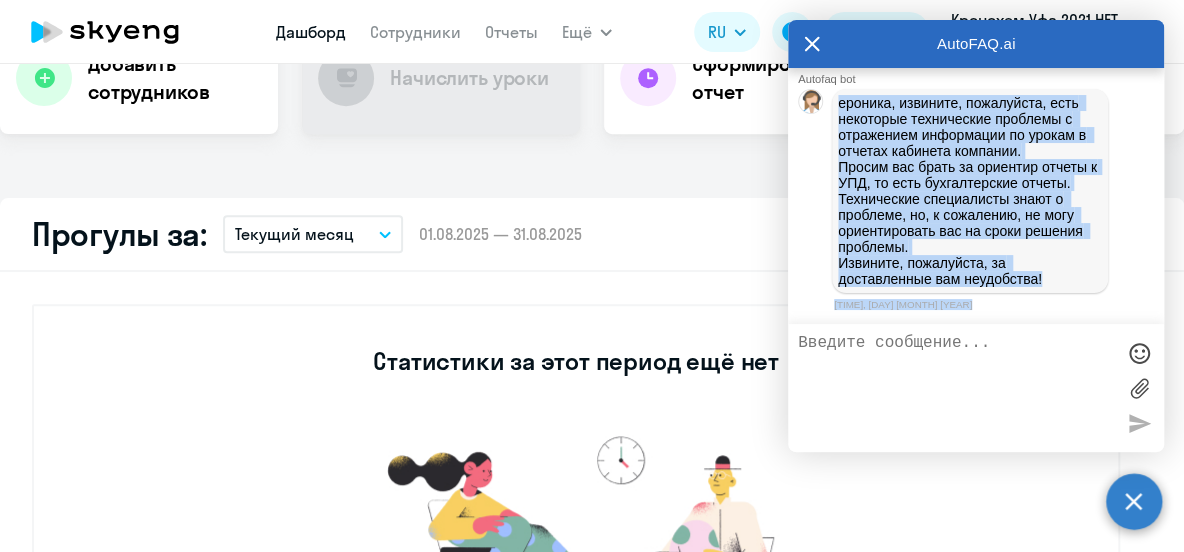 scroll, scrollTop: 2444, scrollLeft: 0, axis: vertical 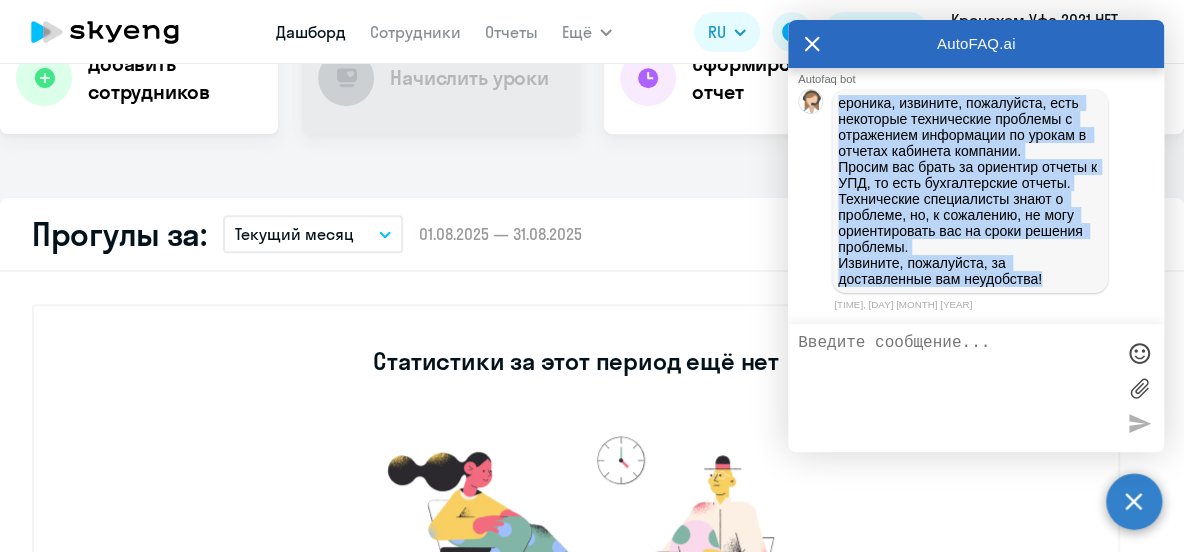drag, startPoint x: 841, startPoint y: 224, endPoint x: 1043, endPoint y: 277, distance: 208.83725 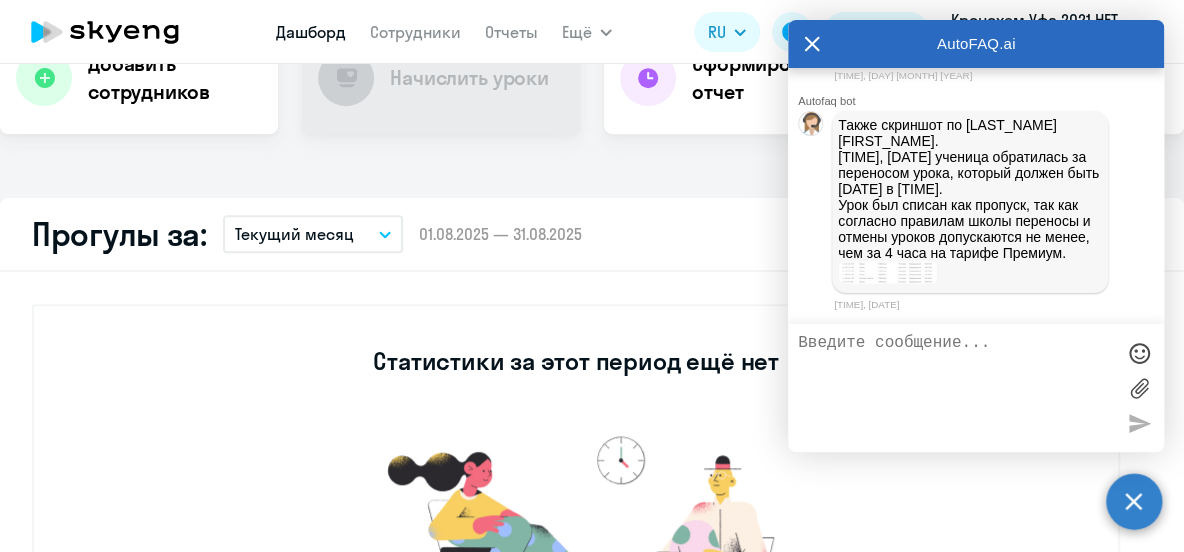 scroll, scrollTop: 3032, scrollLeft: 0, axis: vertical 